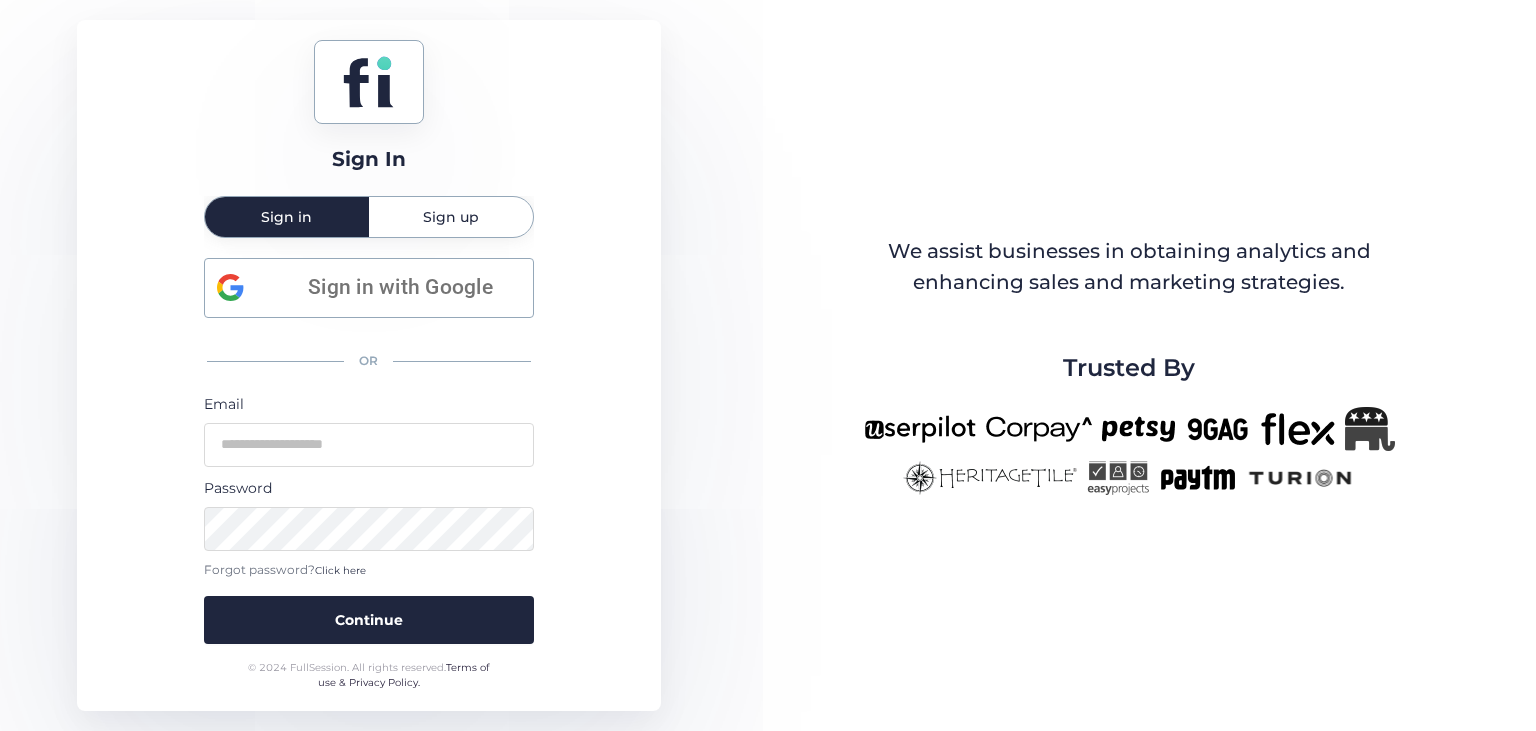 scroll, scrollTop: 0, scrollLeft: 0, axis: both 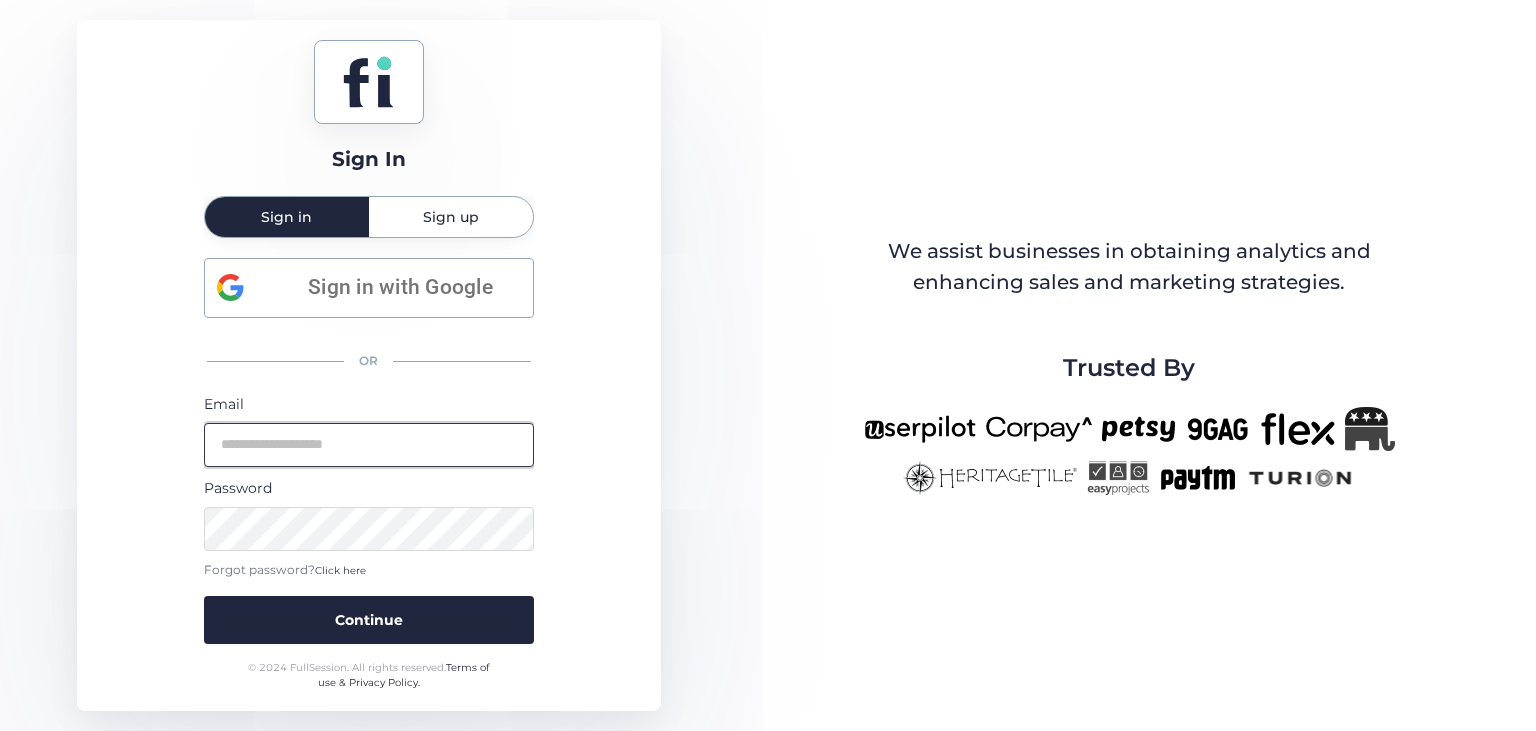click at bounding box center (369, 445) 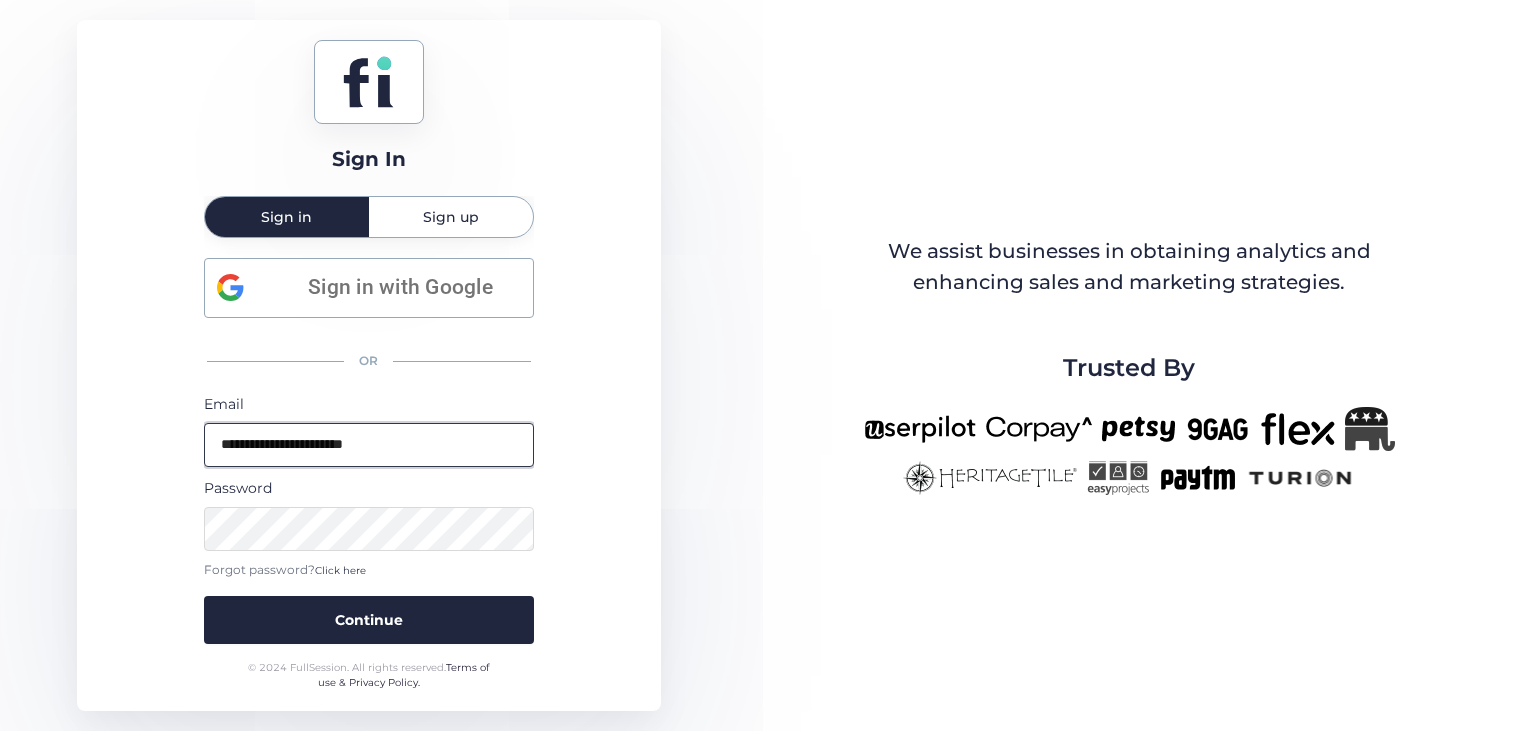 type on "**********" 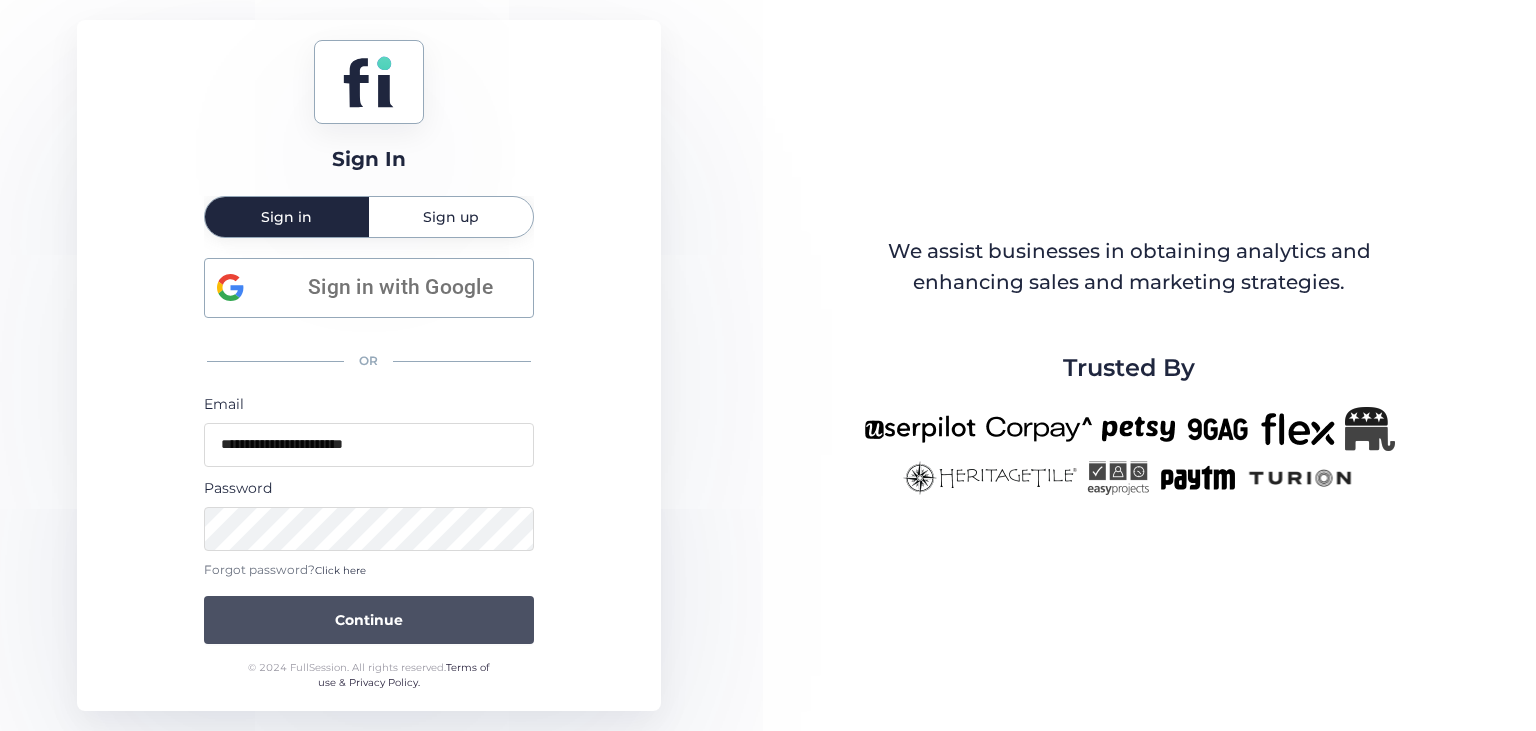 click on "Continue" at bounding box center (369, 620) 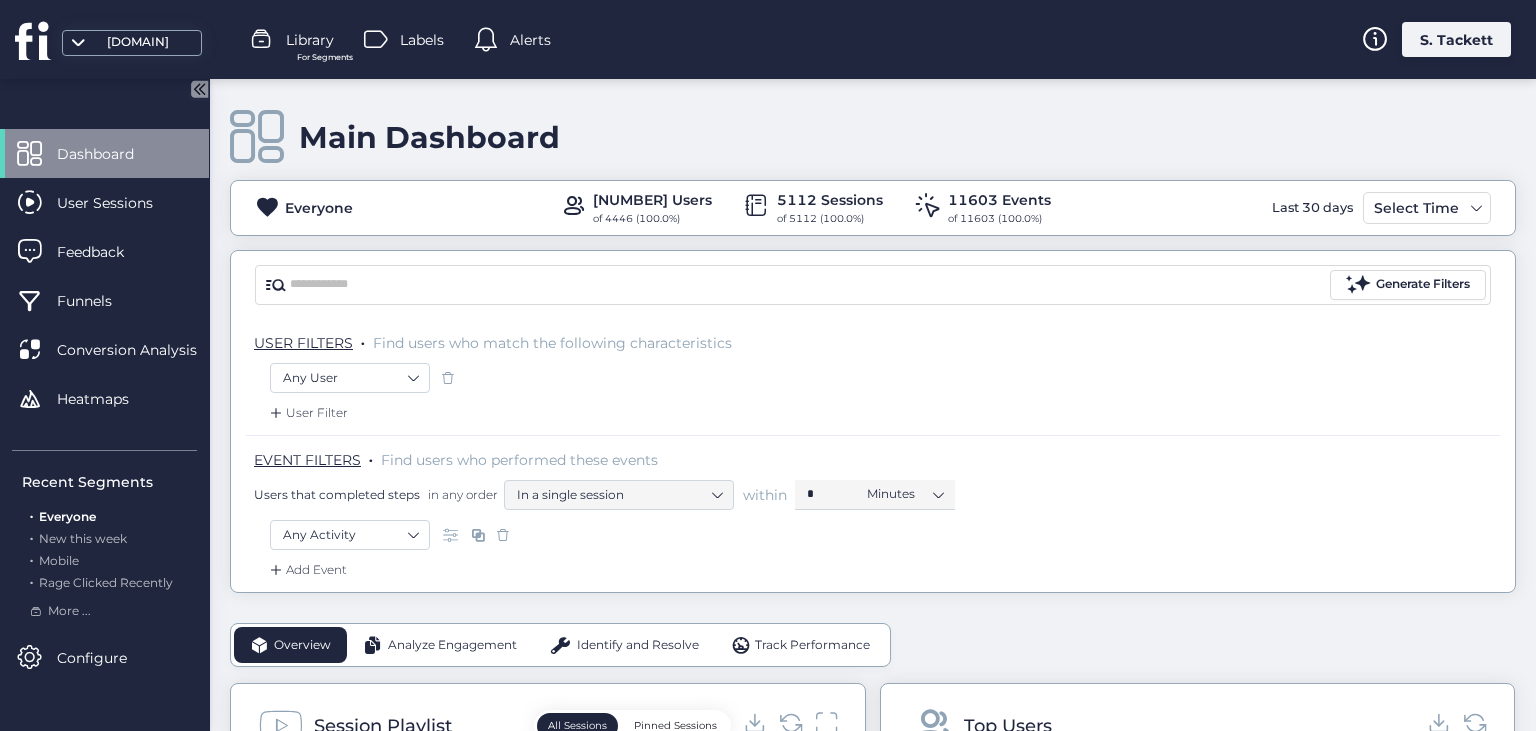 click on "Main Dashboard" 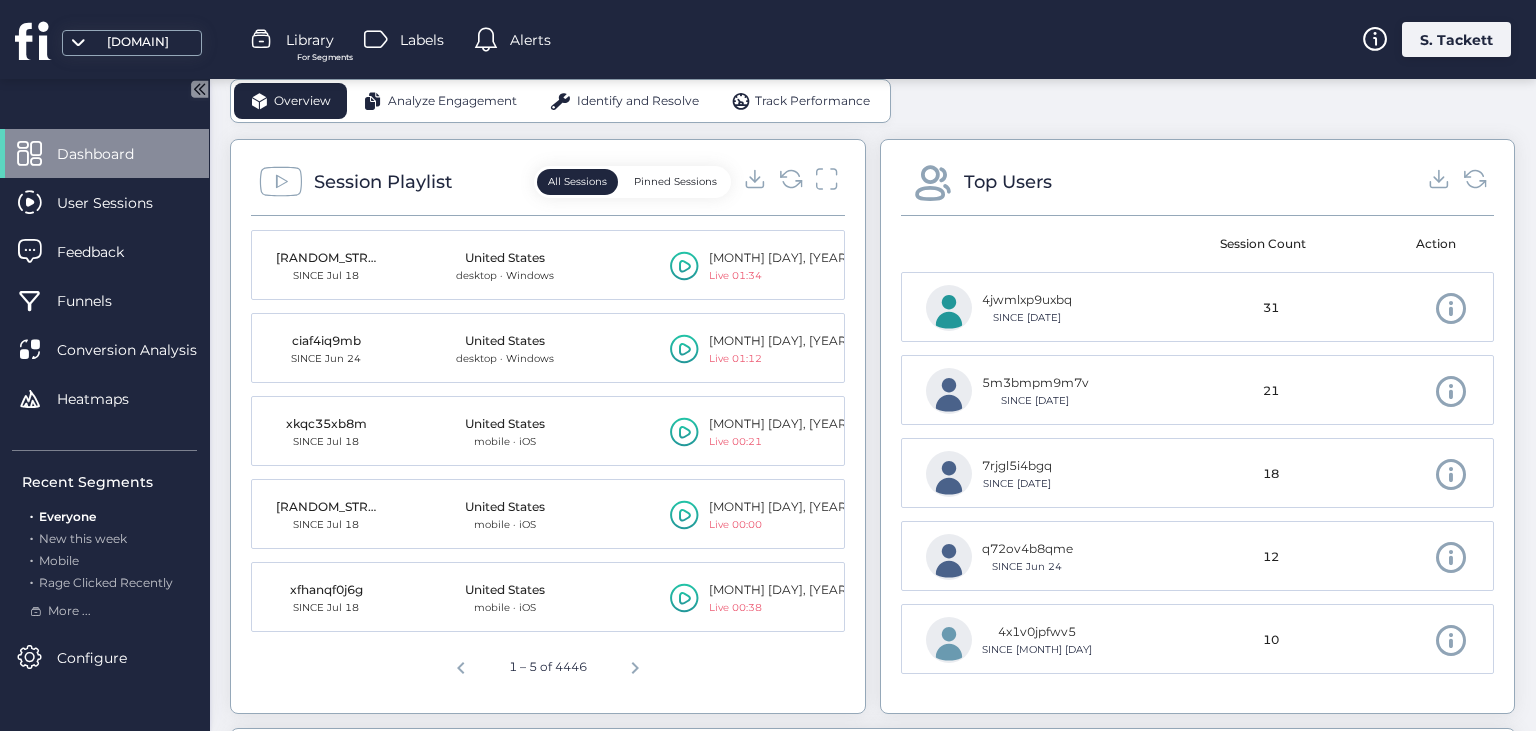 scroll, scrollTop: 552, scrollLeft: 0, axis: vertical 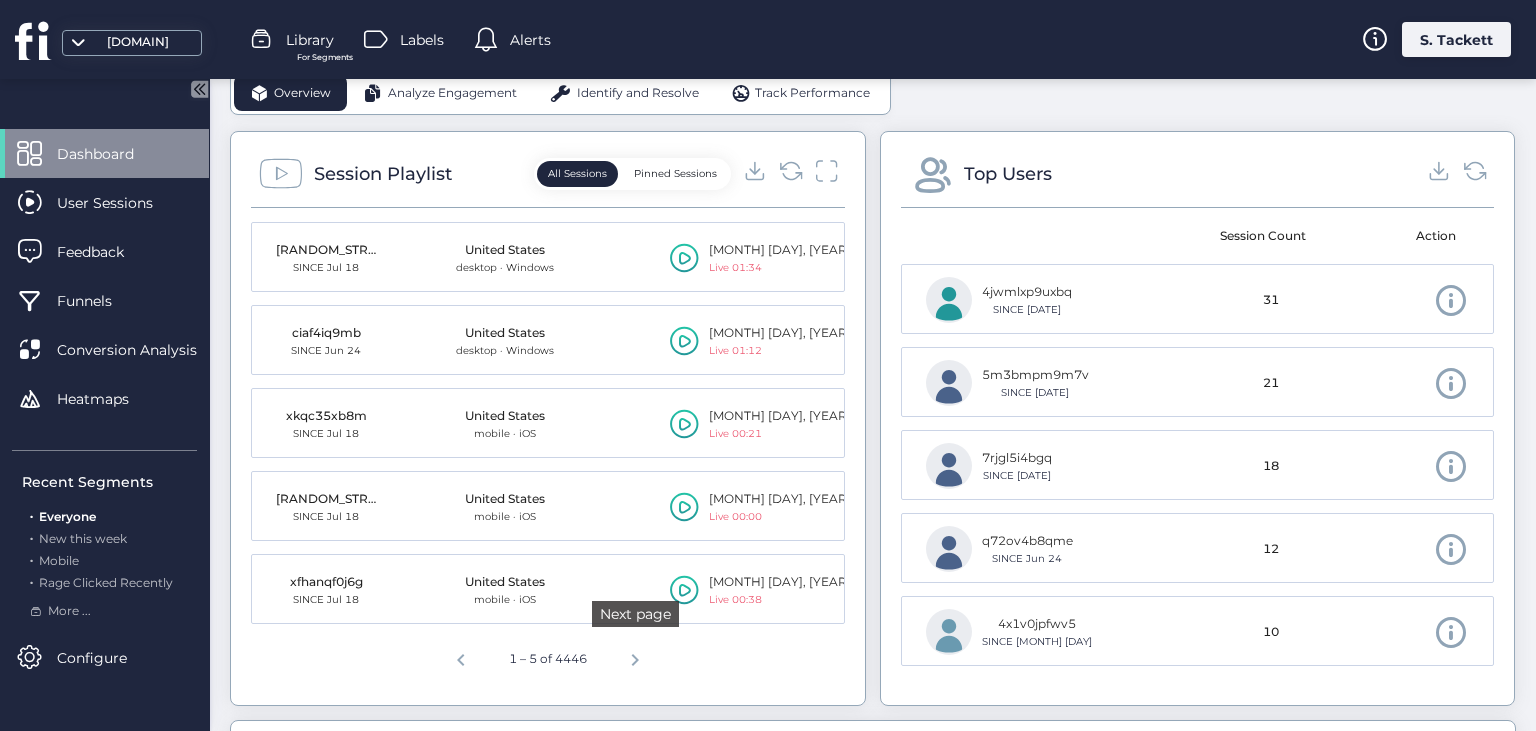 click 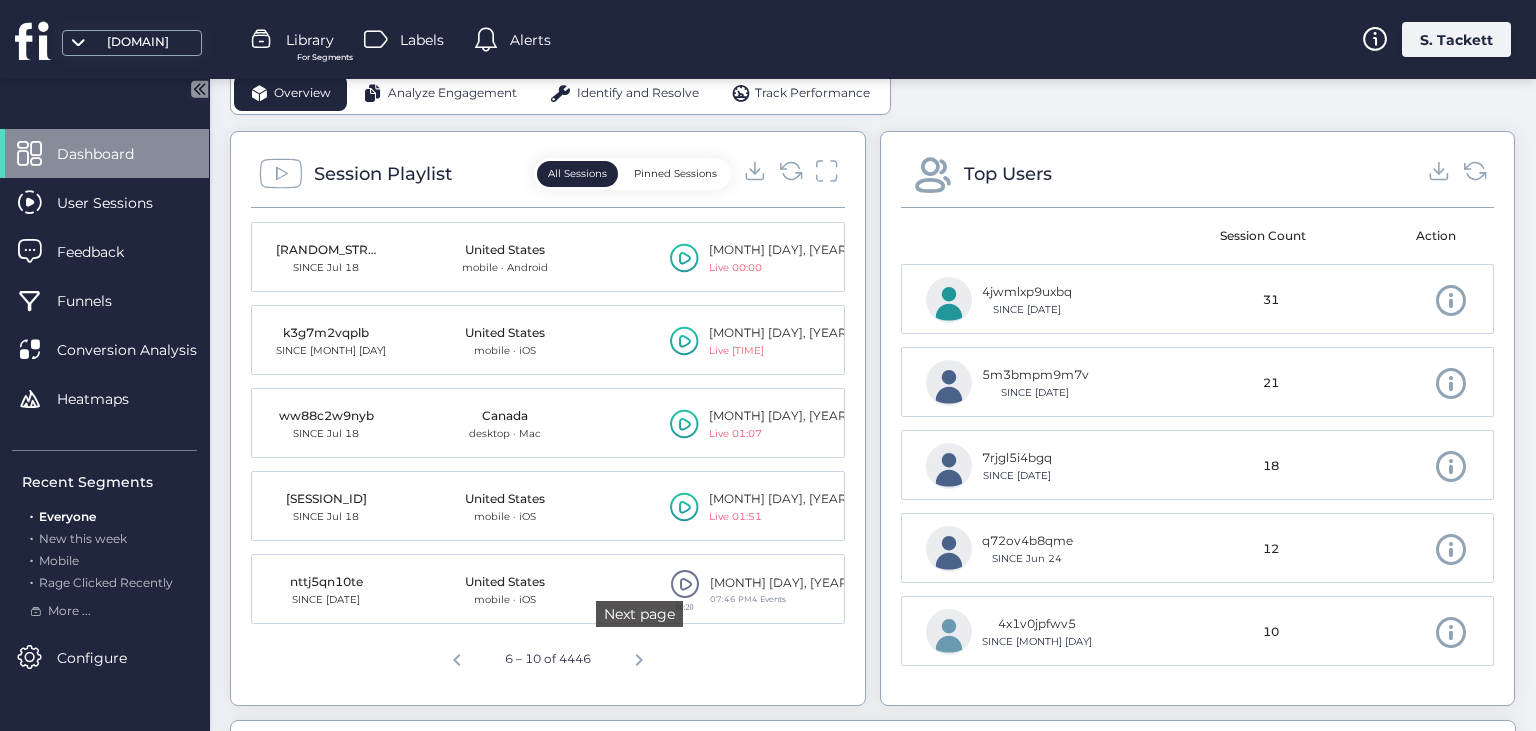 click 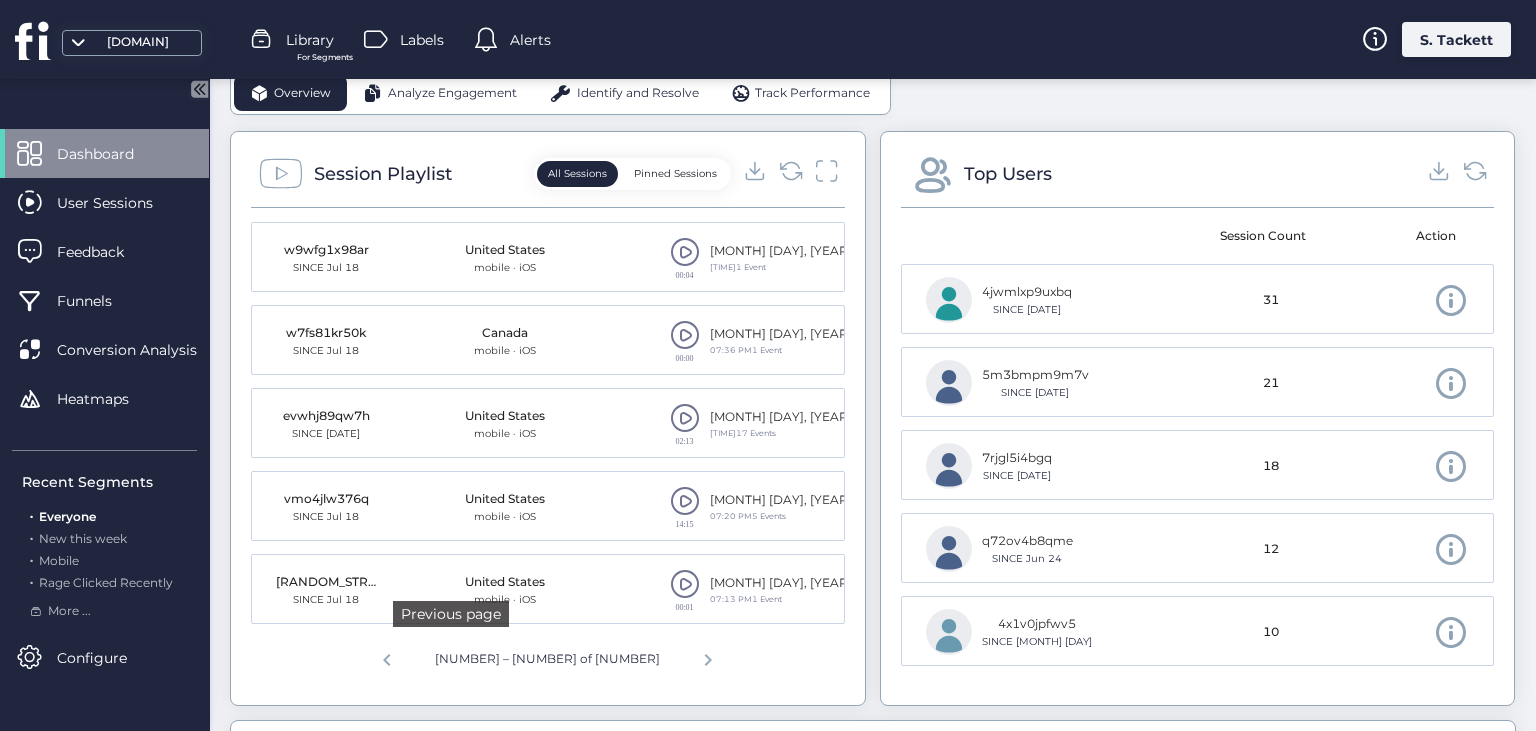 click 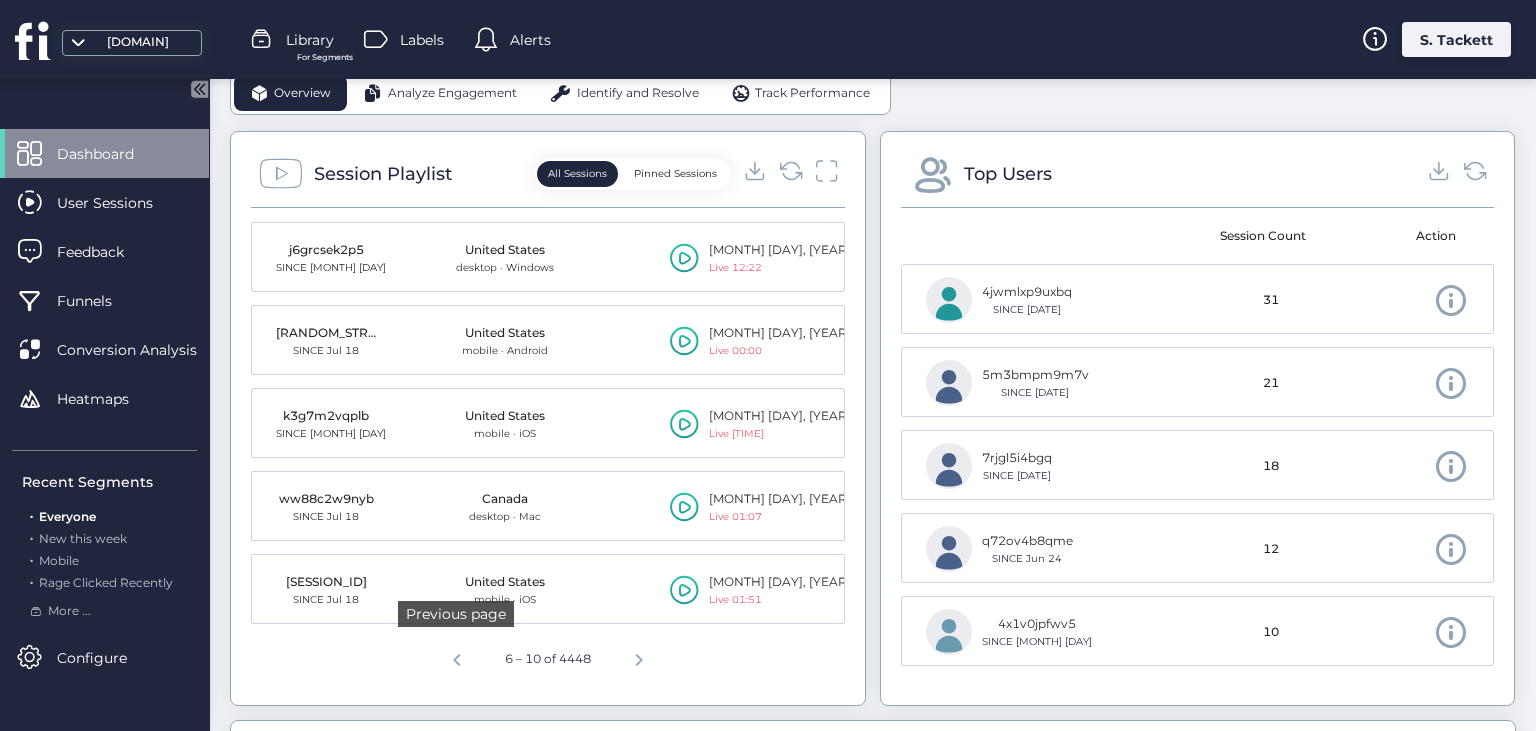 click 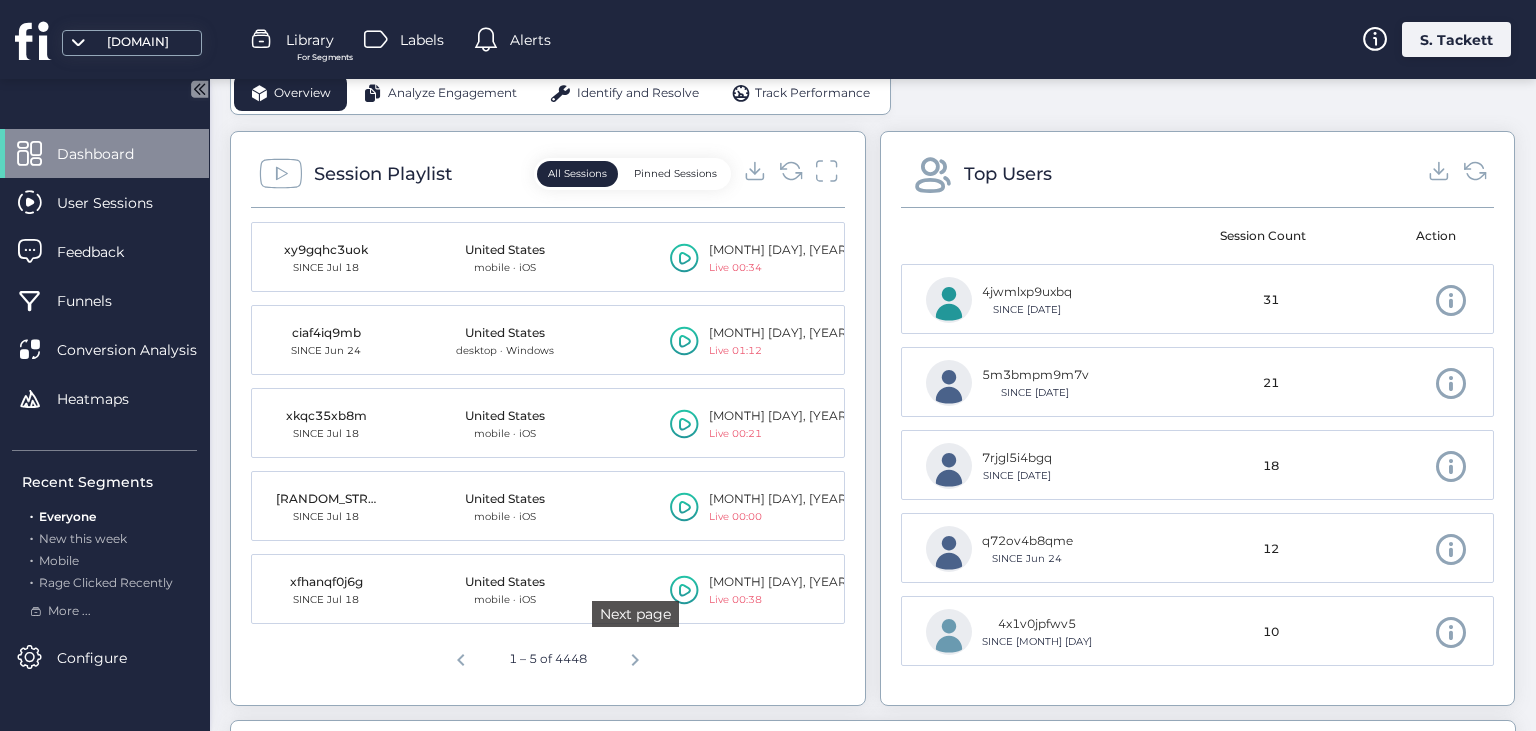 click 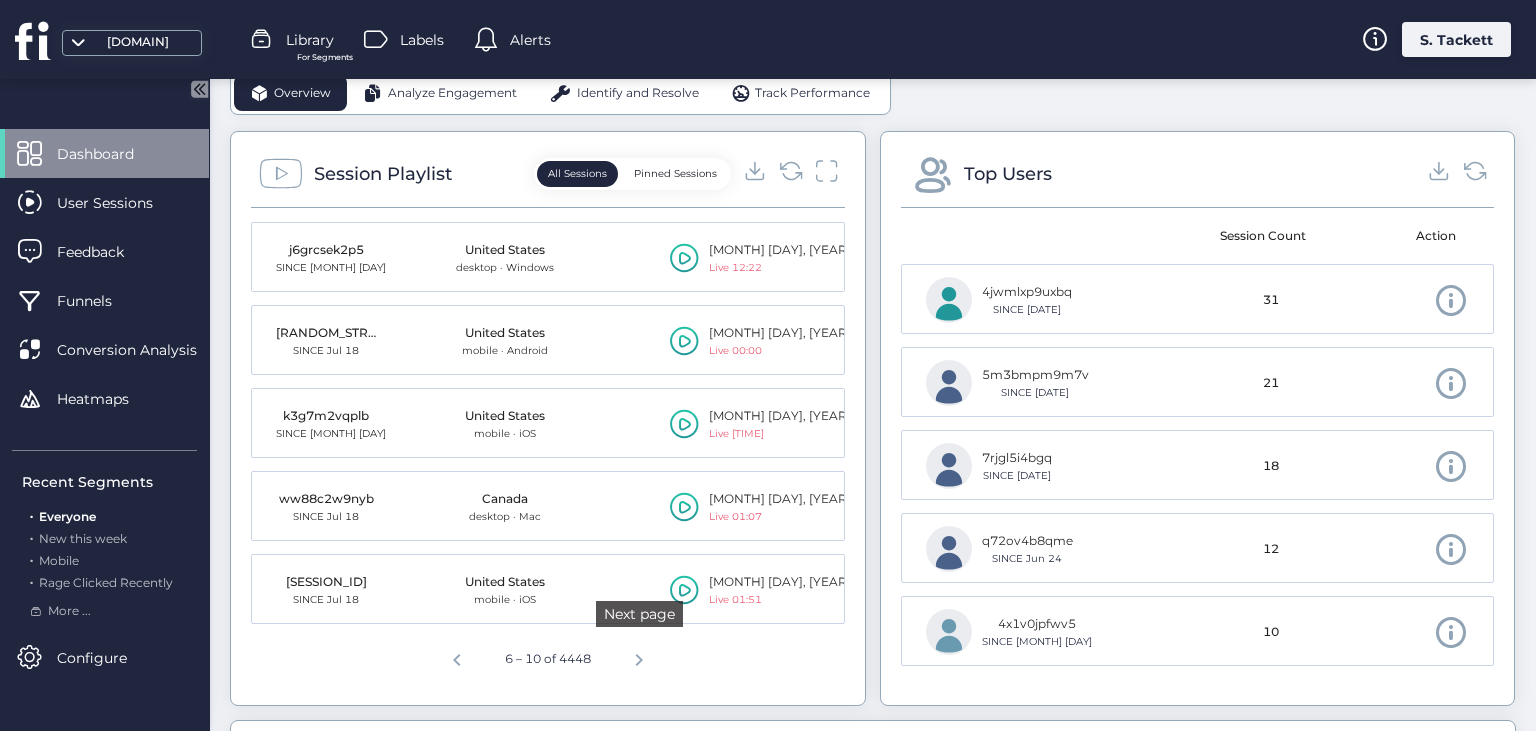 click 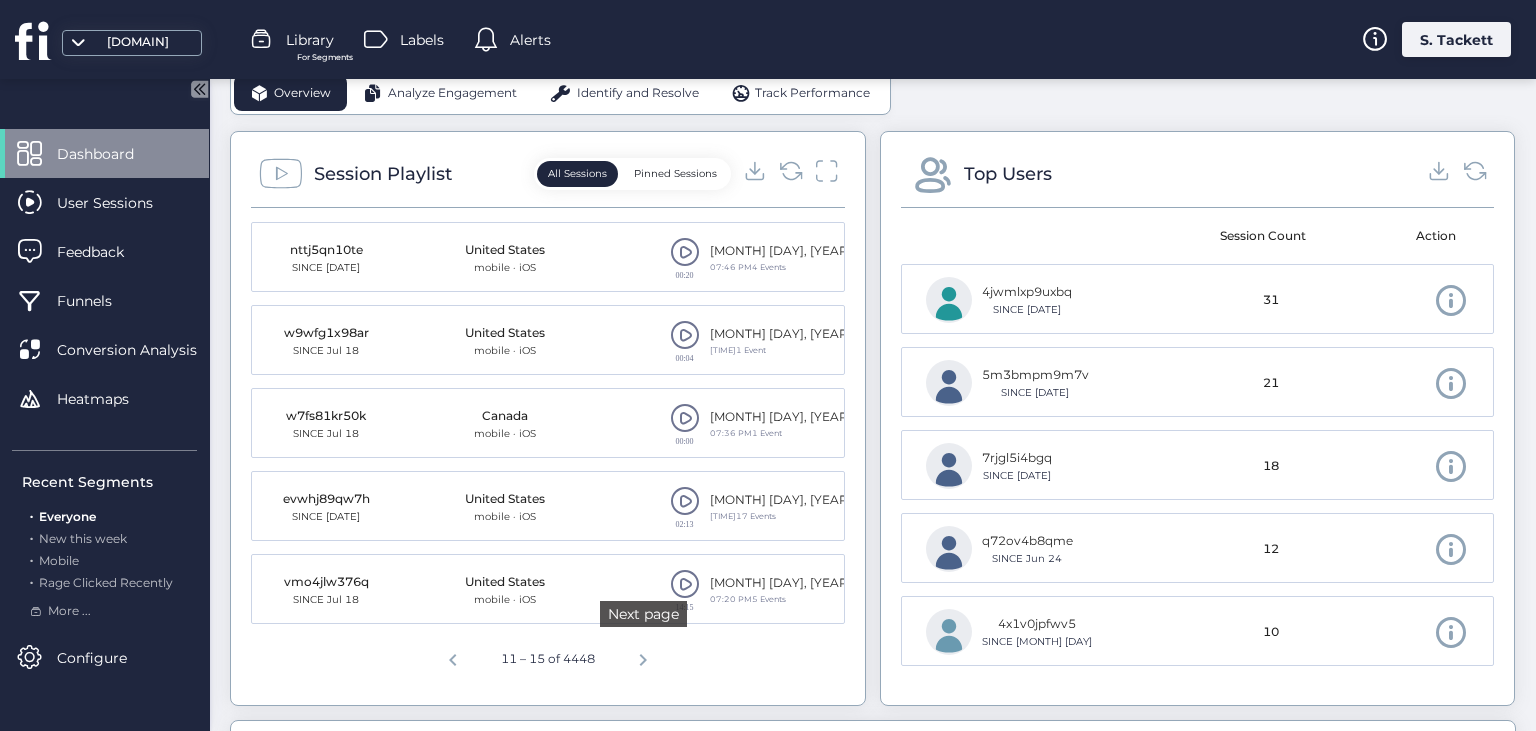 click 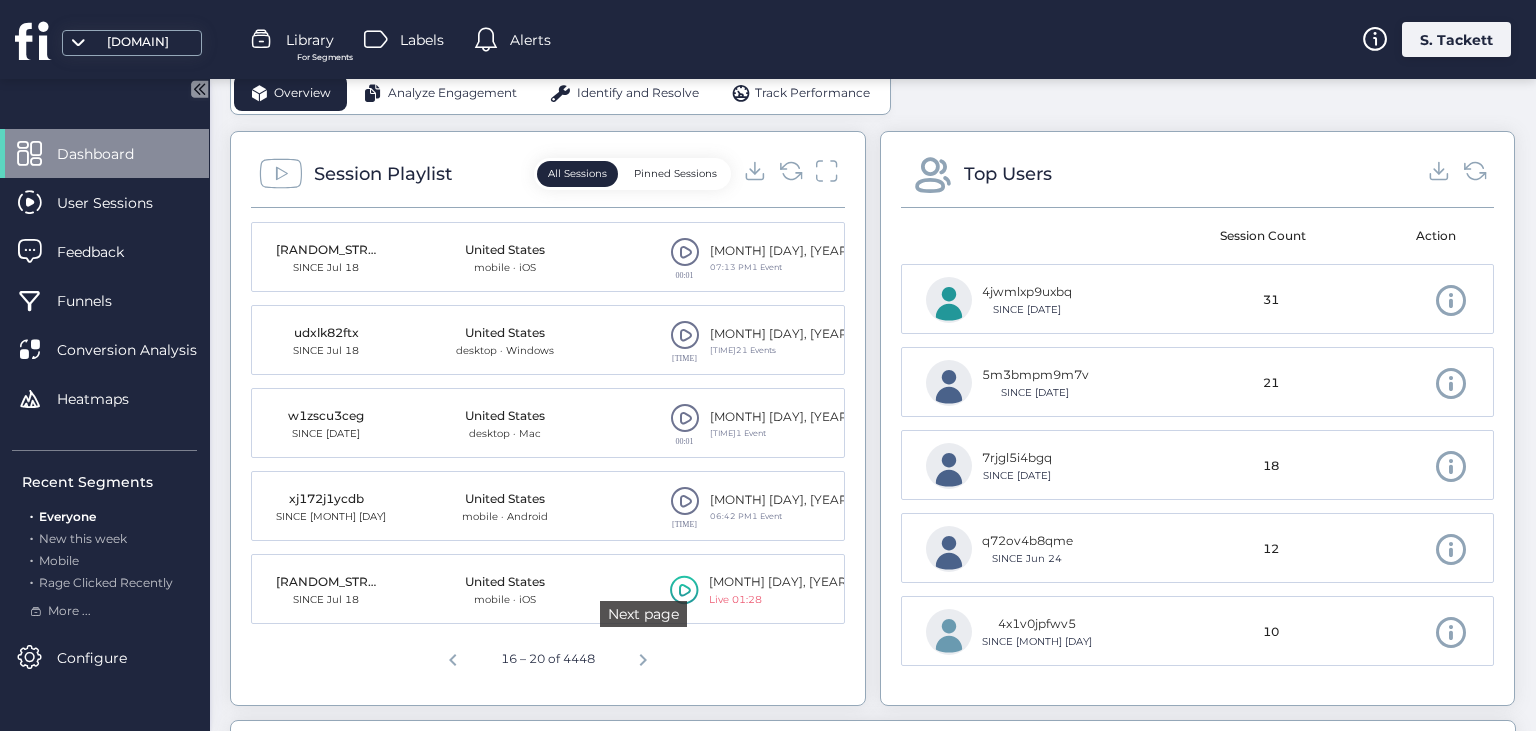 click 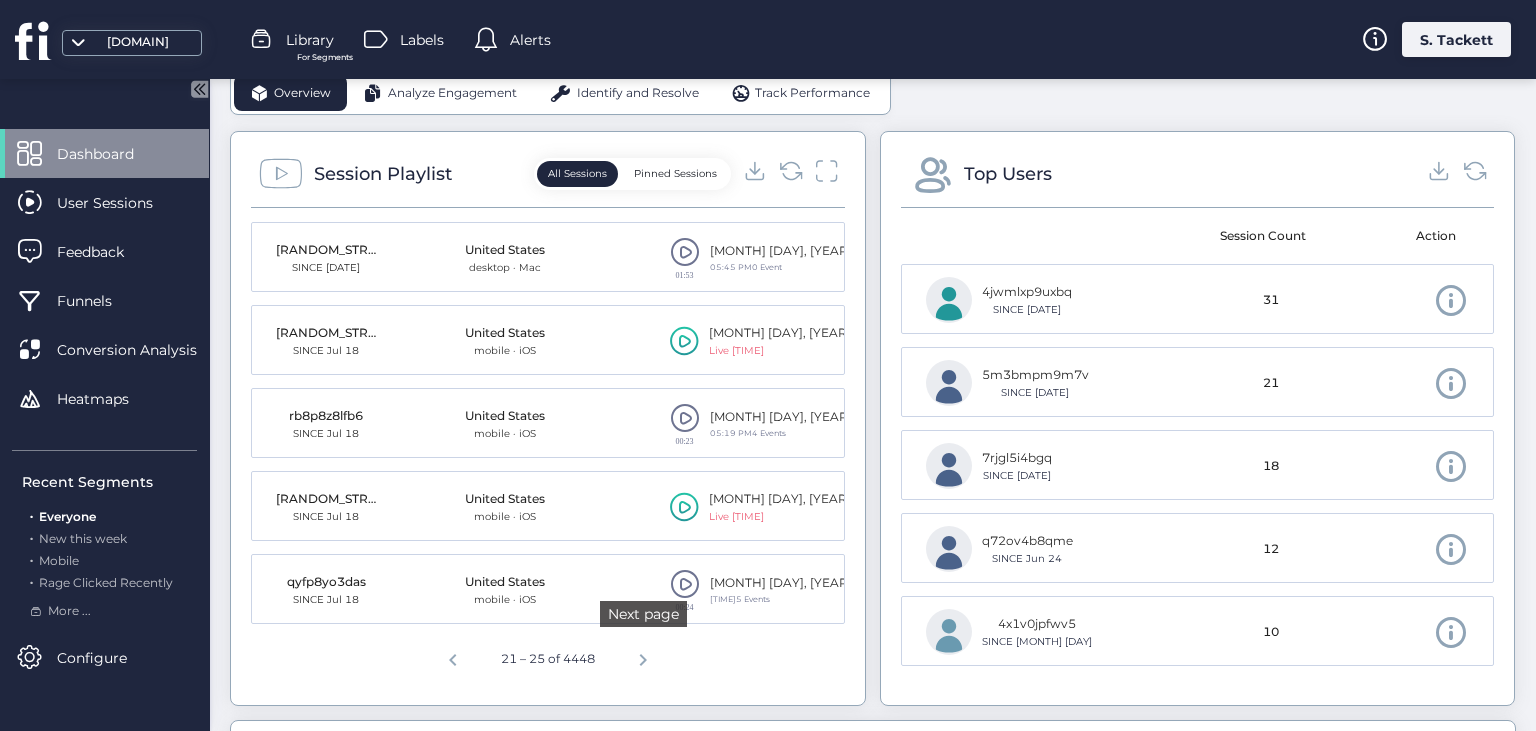 click 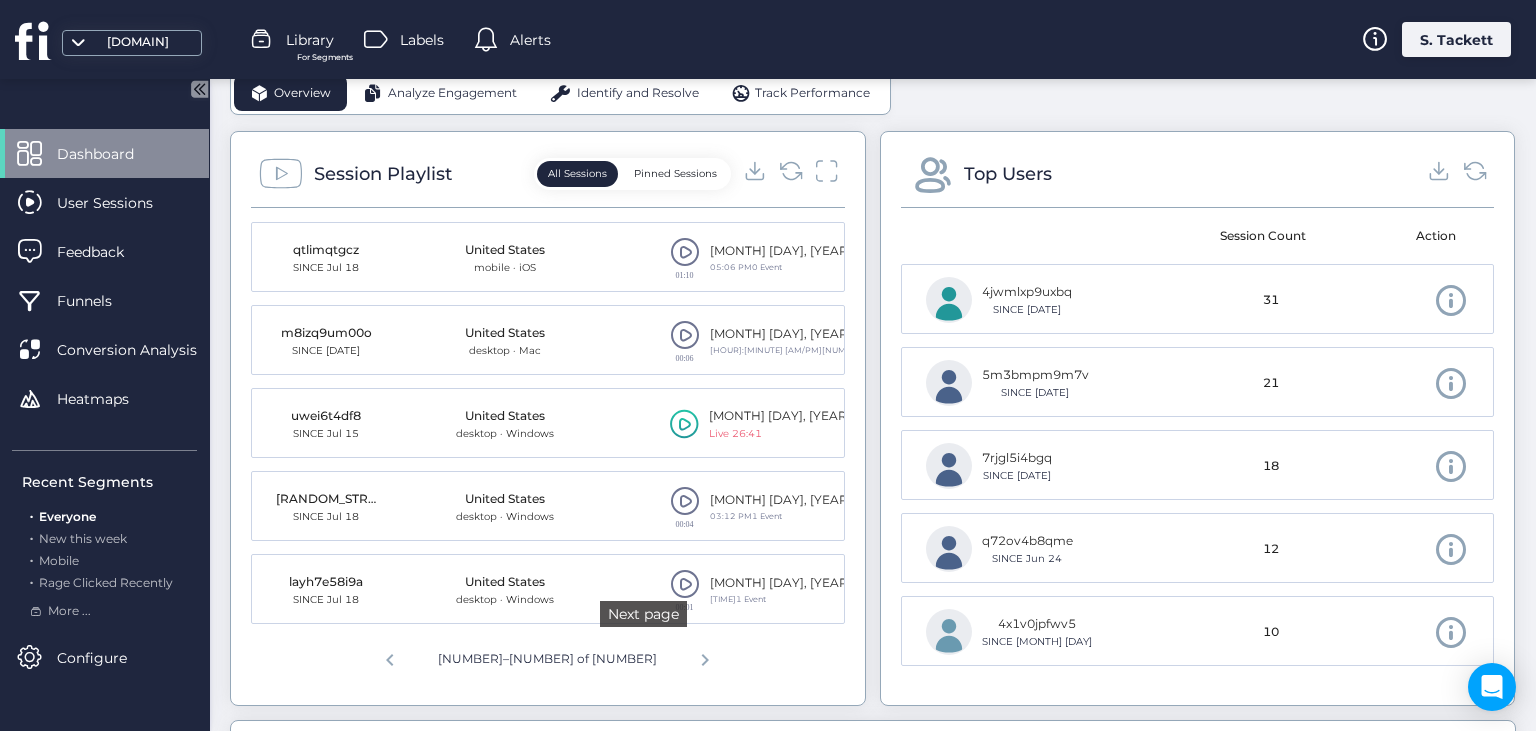click 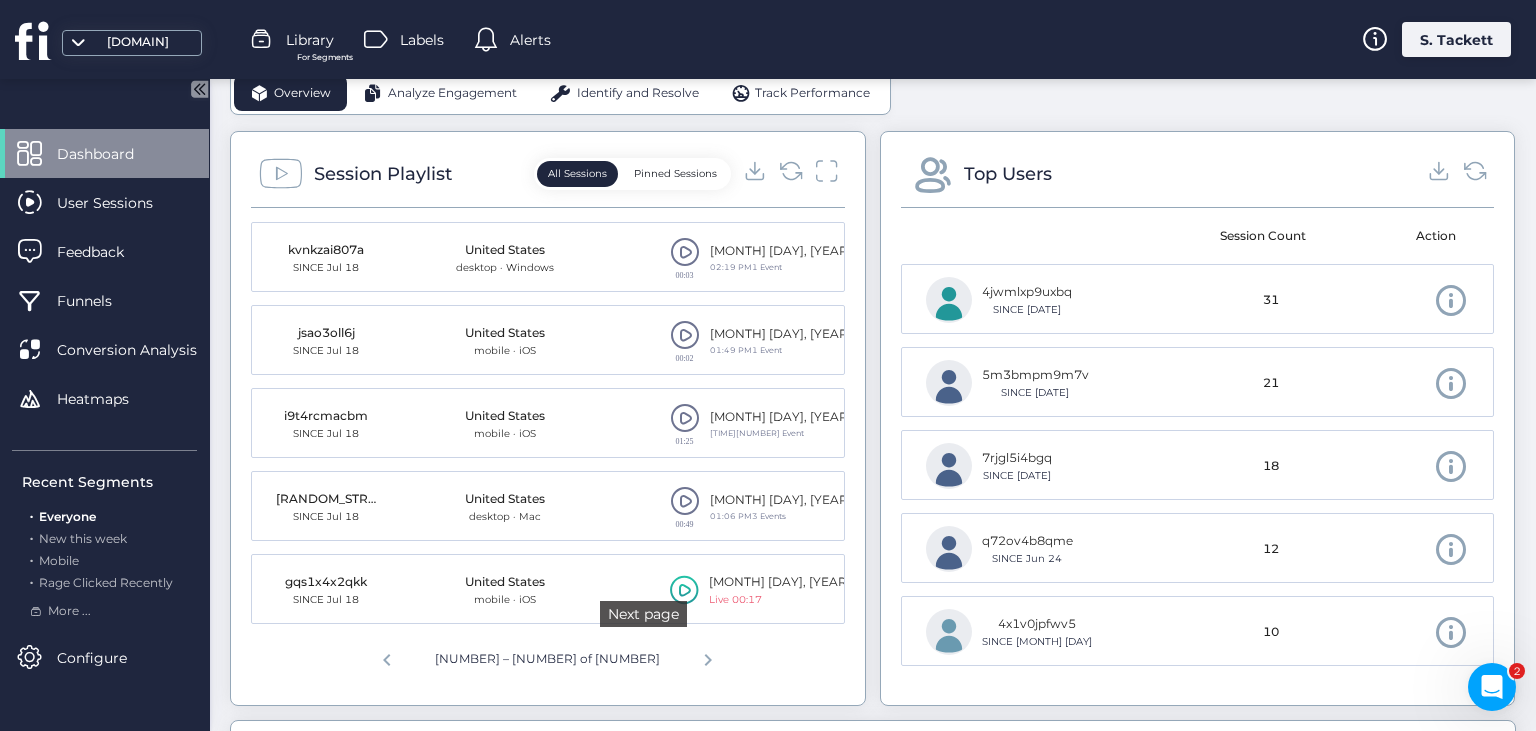 scroll, scrollTop: 0, scrollLeft: 0, axis: both 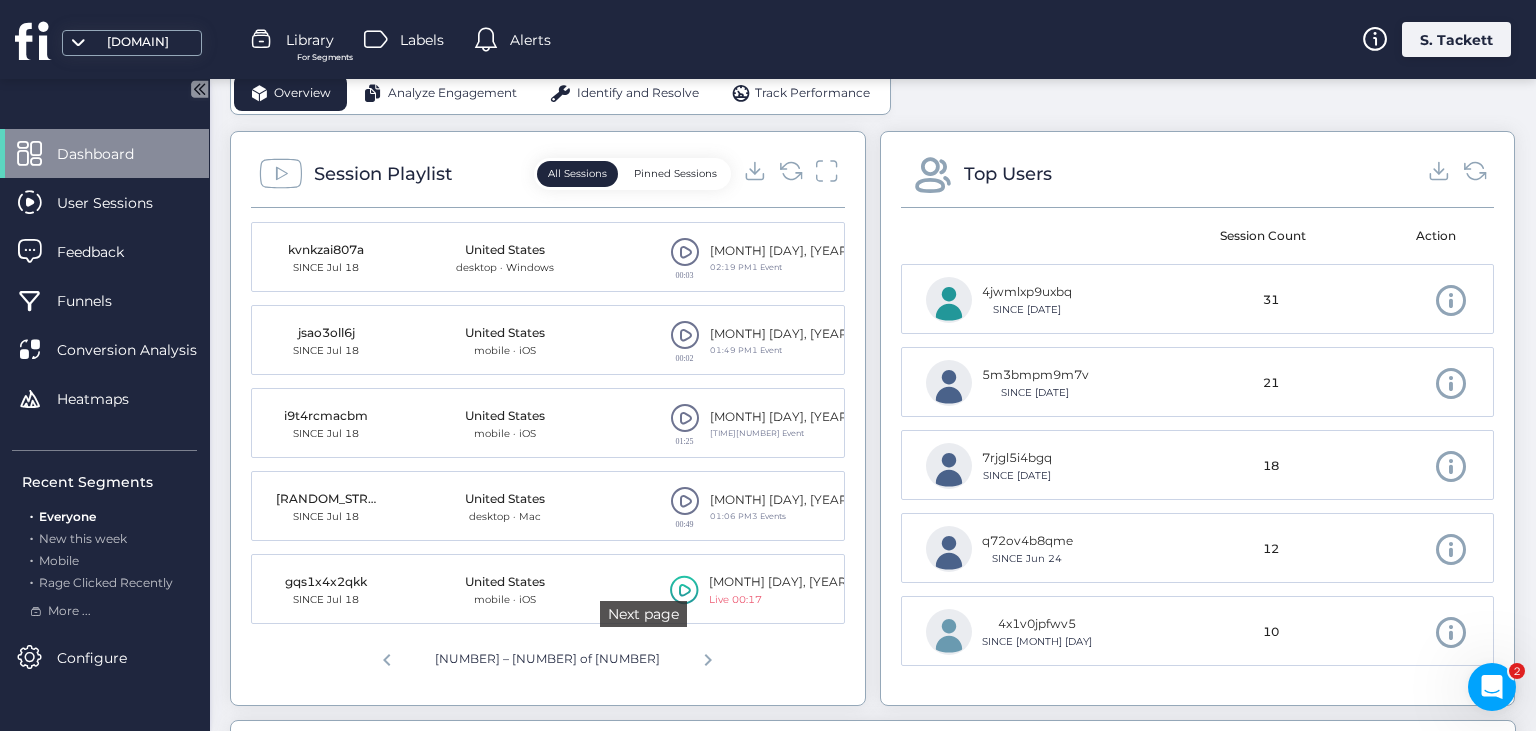 click 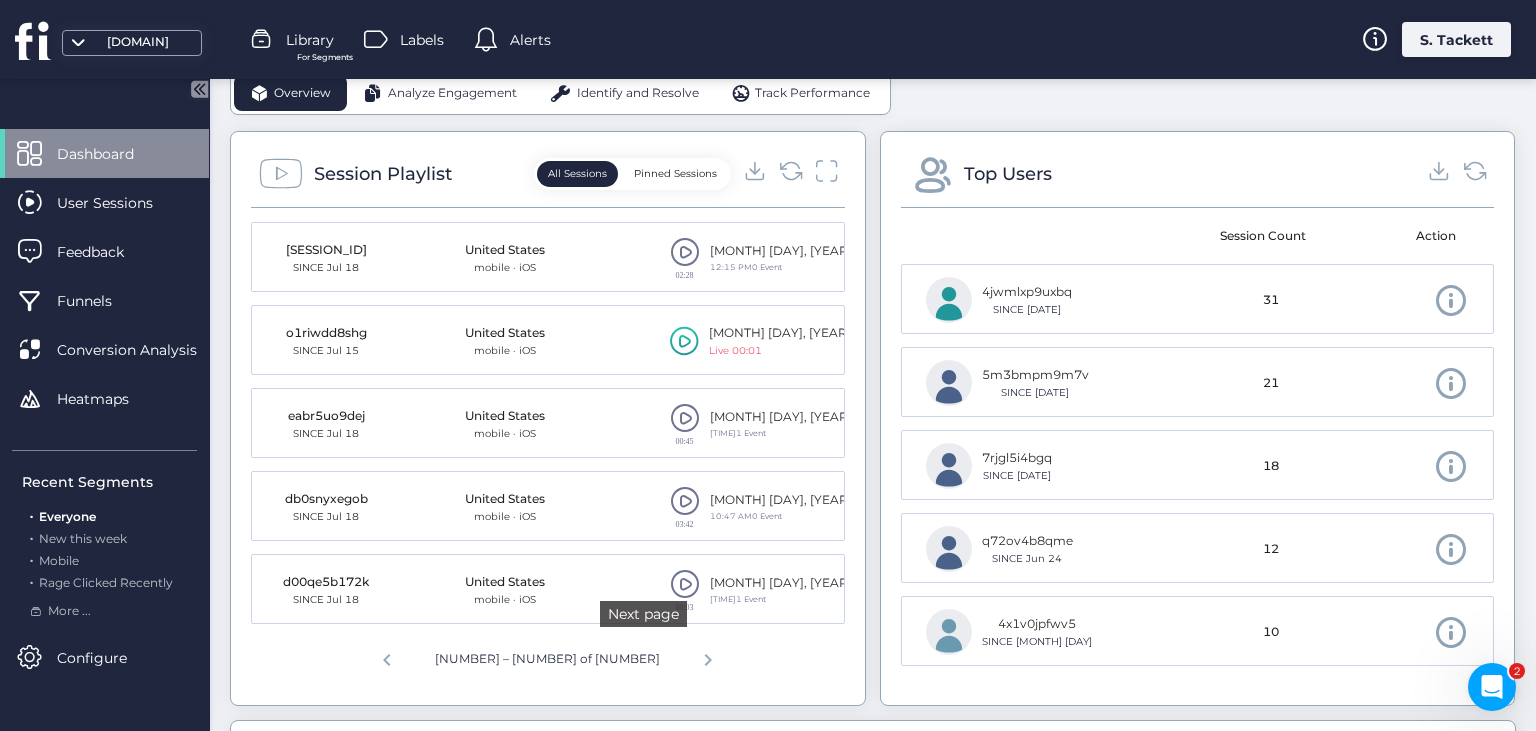 click 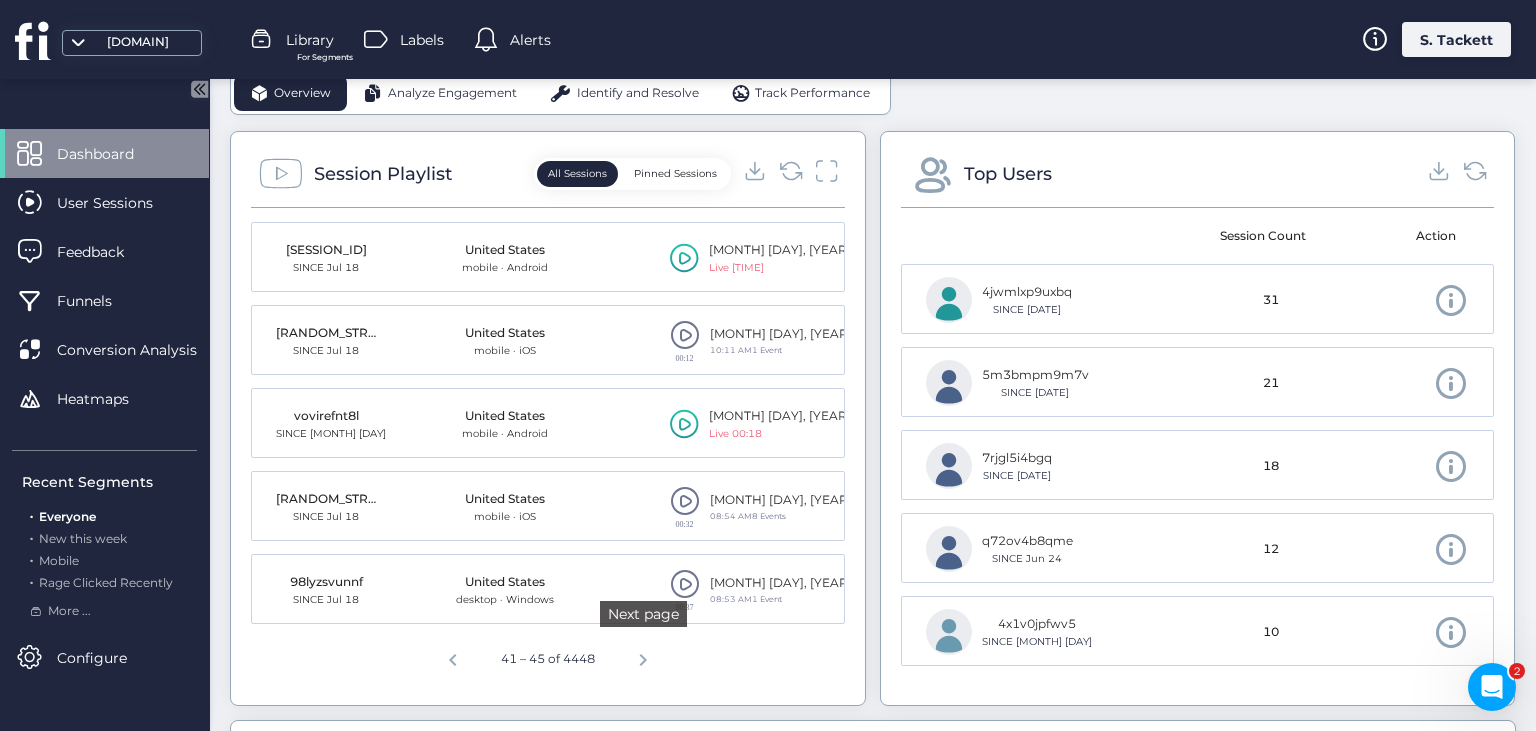 click 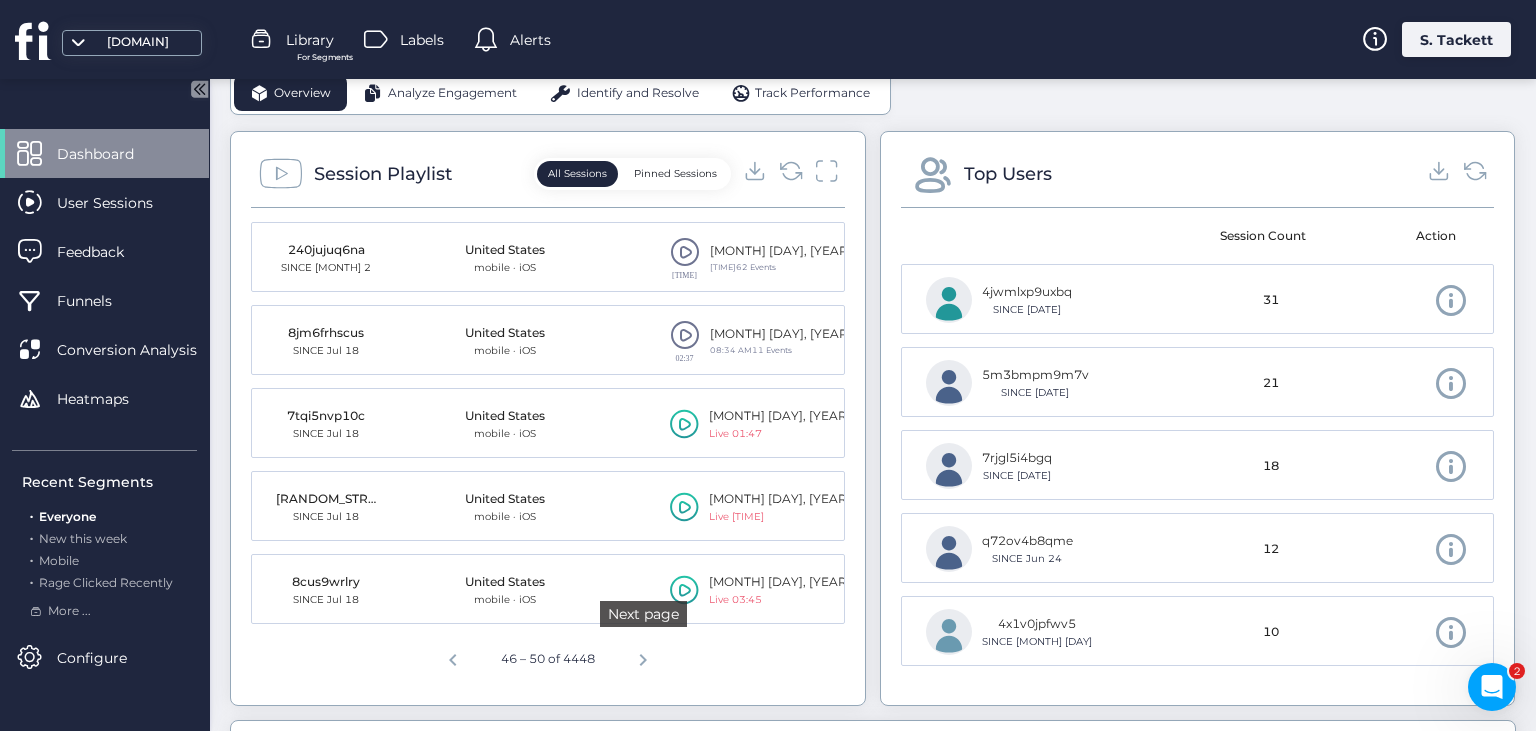 click 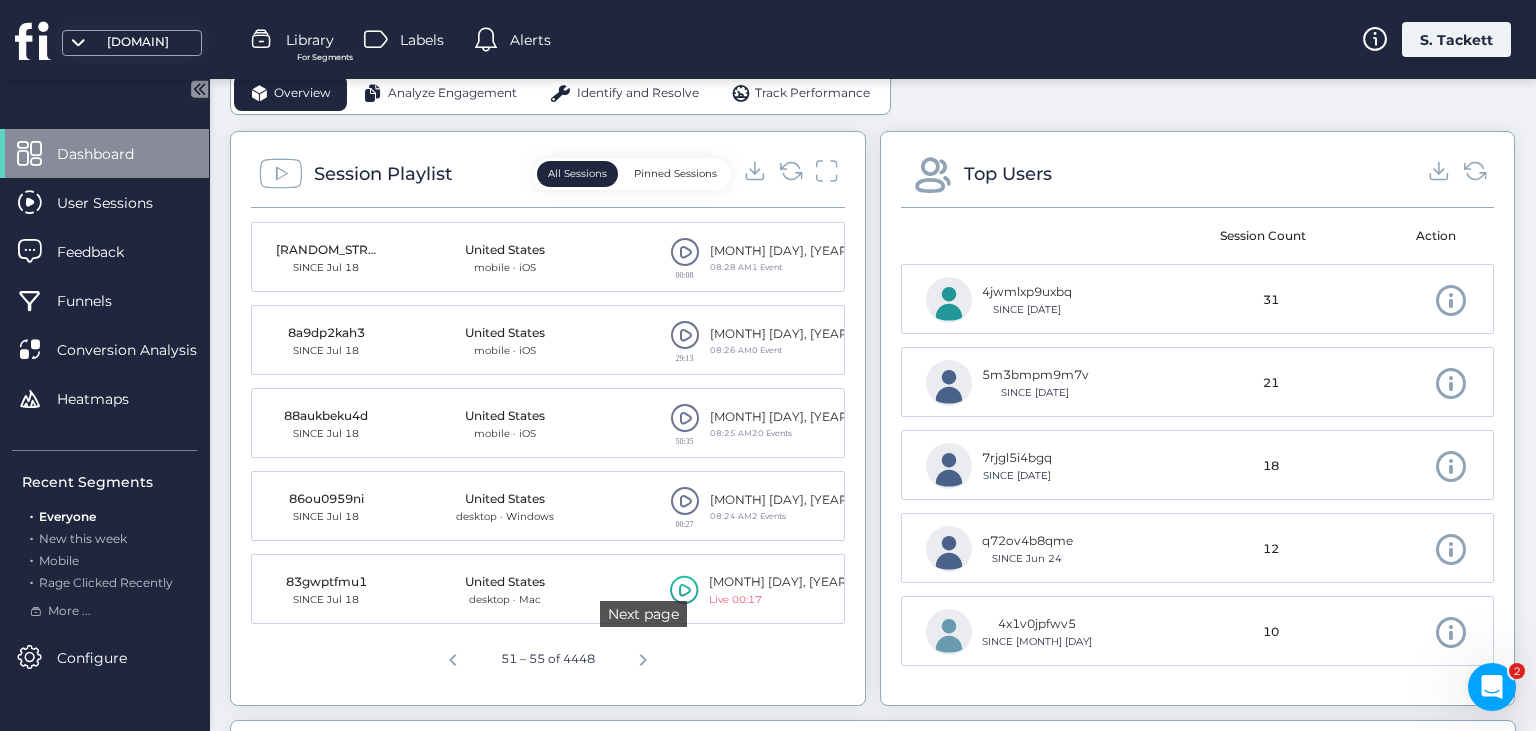 click 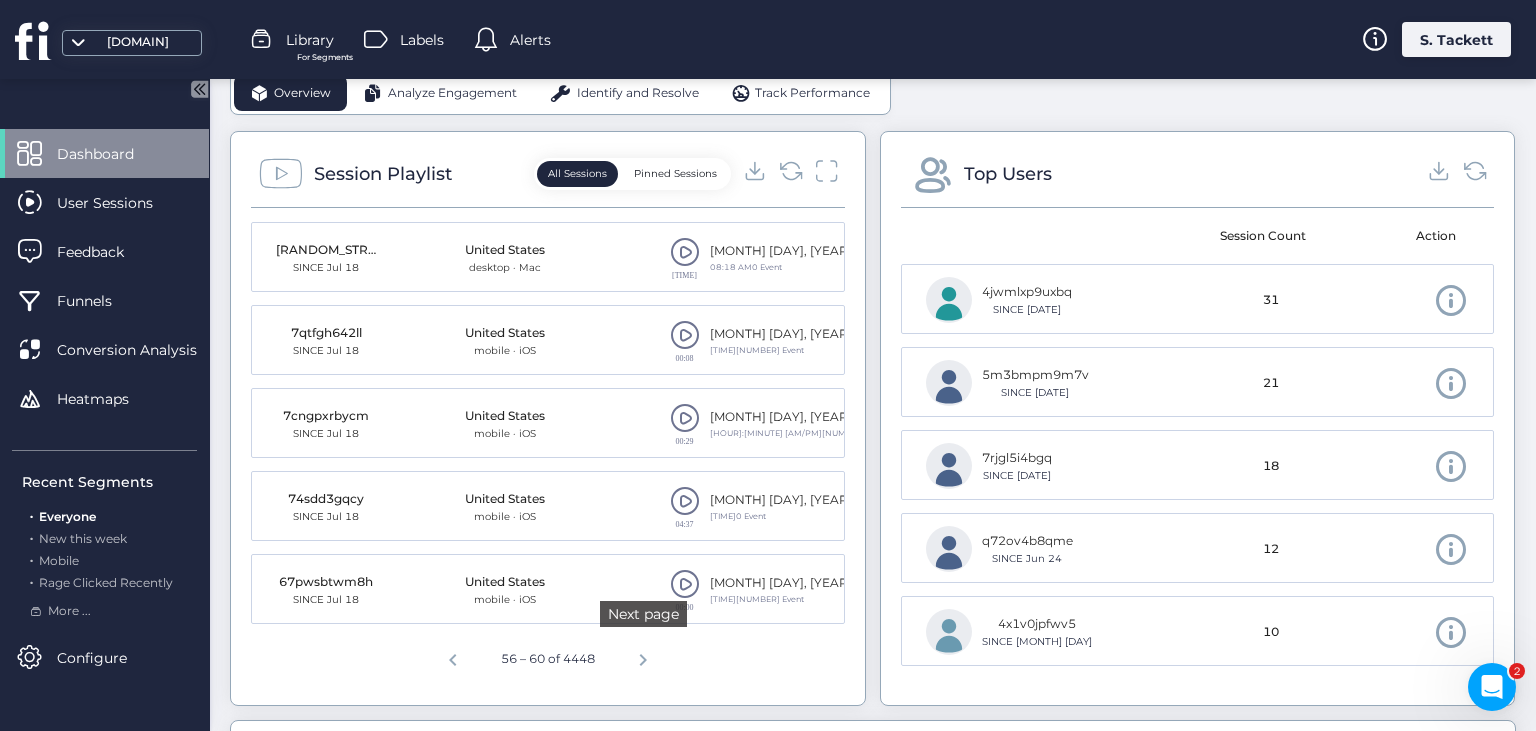 click 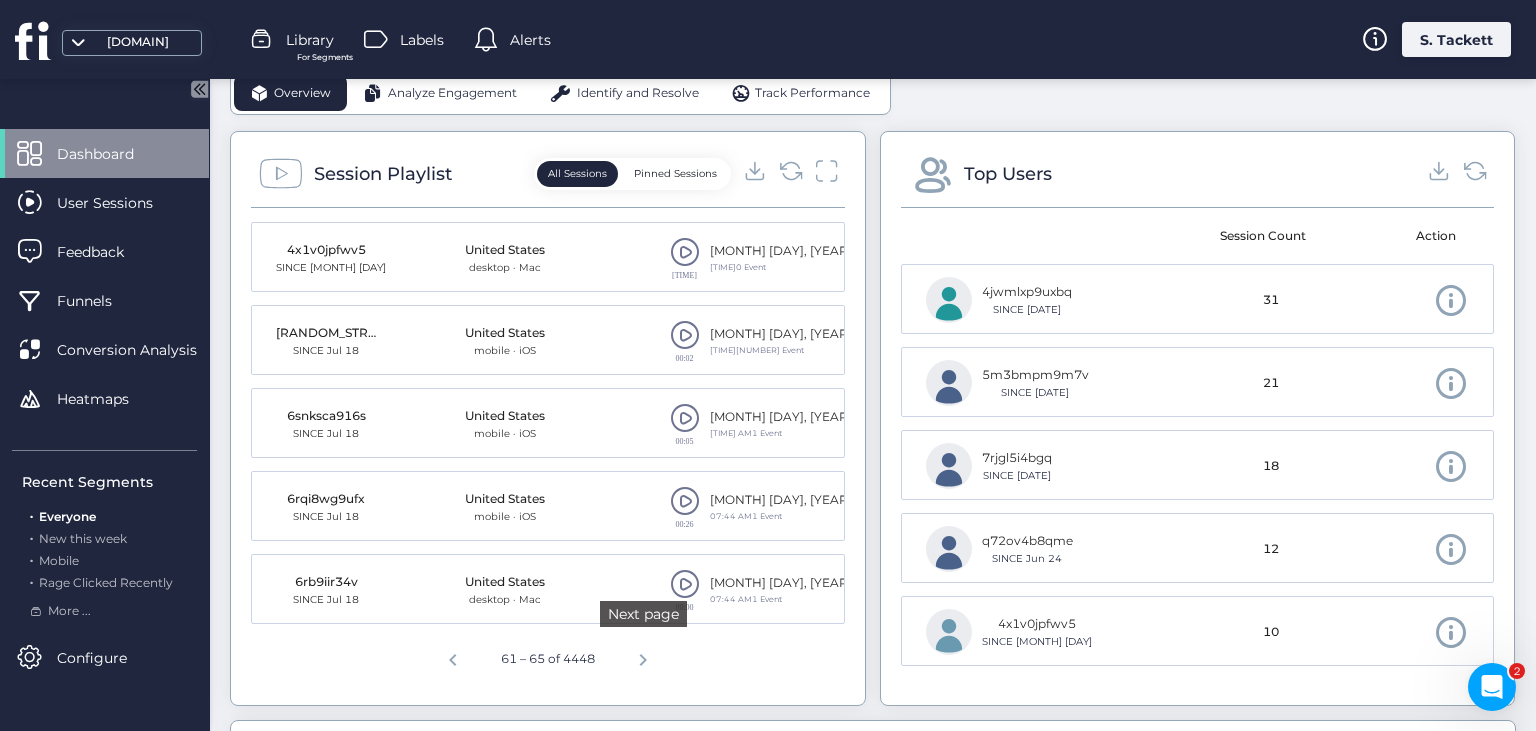 click 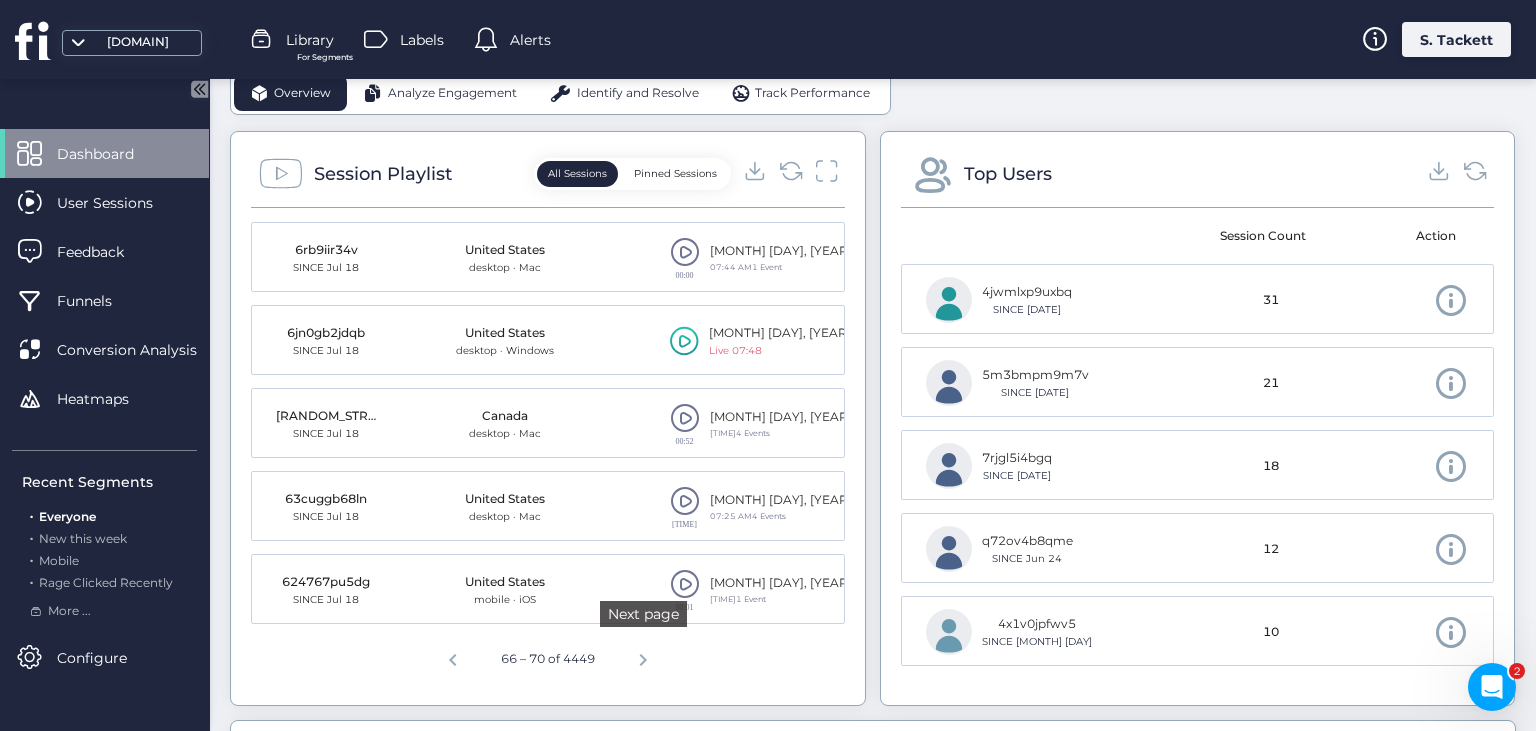 click 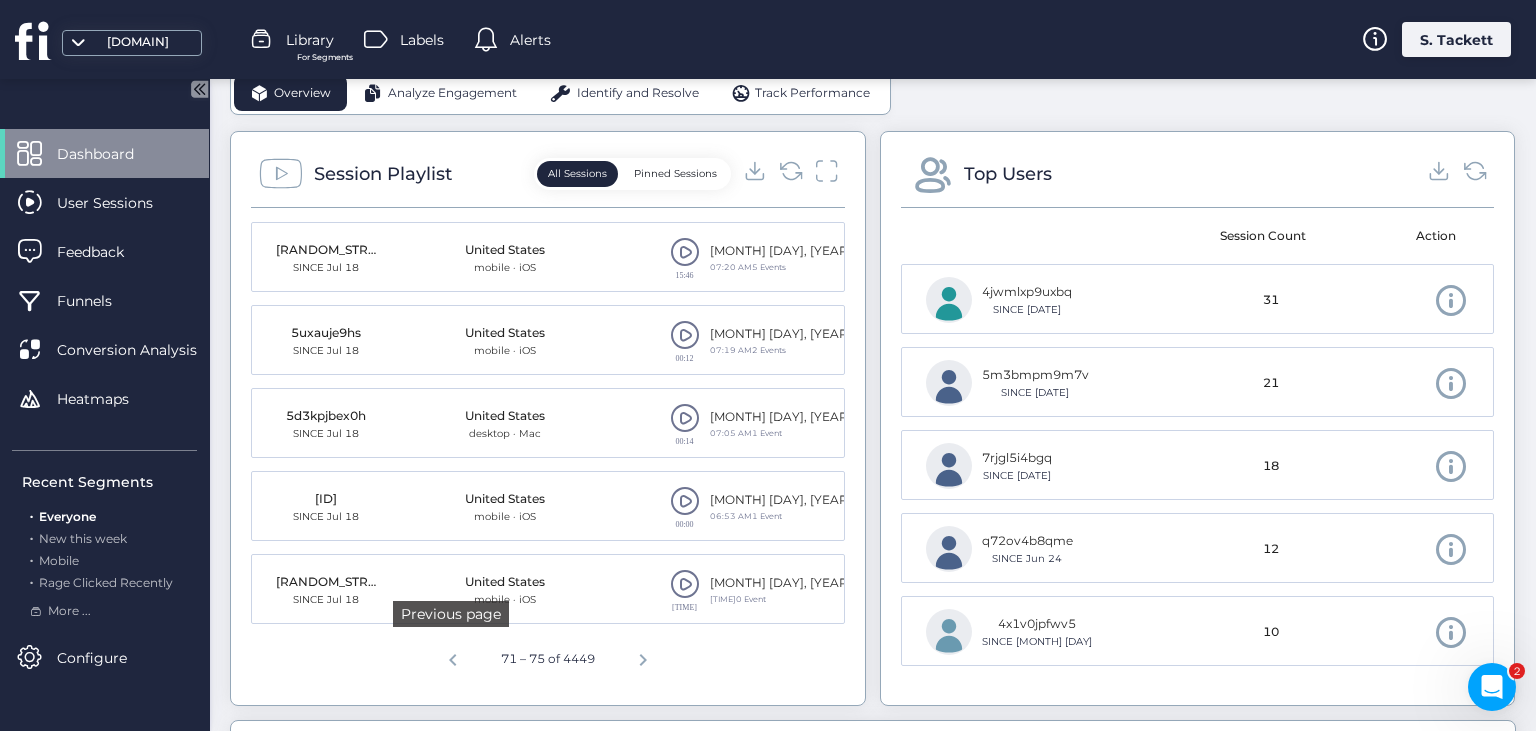 click 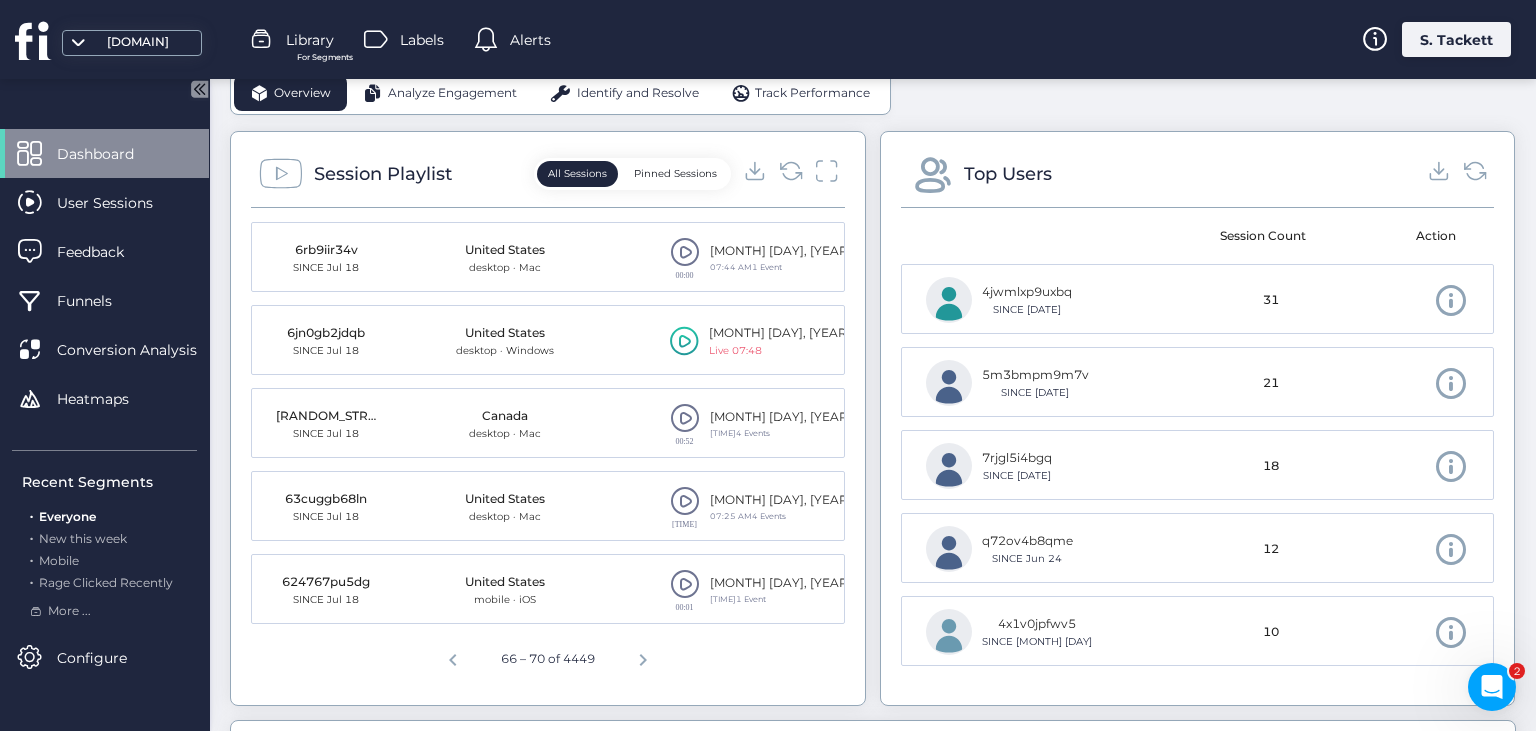 click 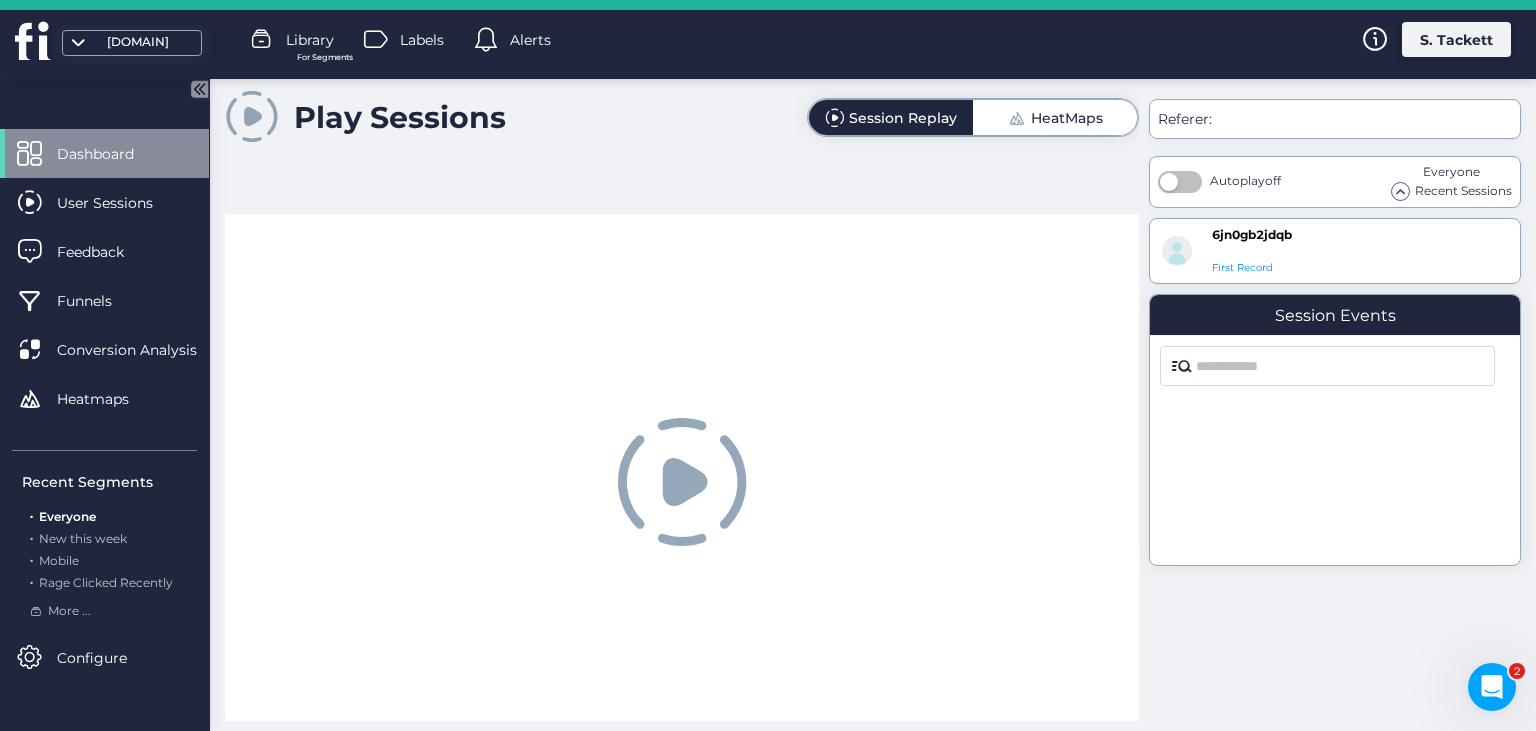 scroll, scrollTop: 0, scrollLeft: 0, axis: both 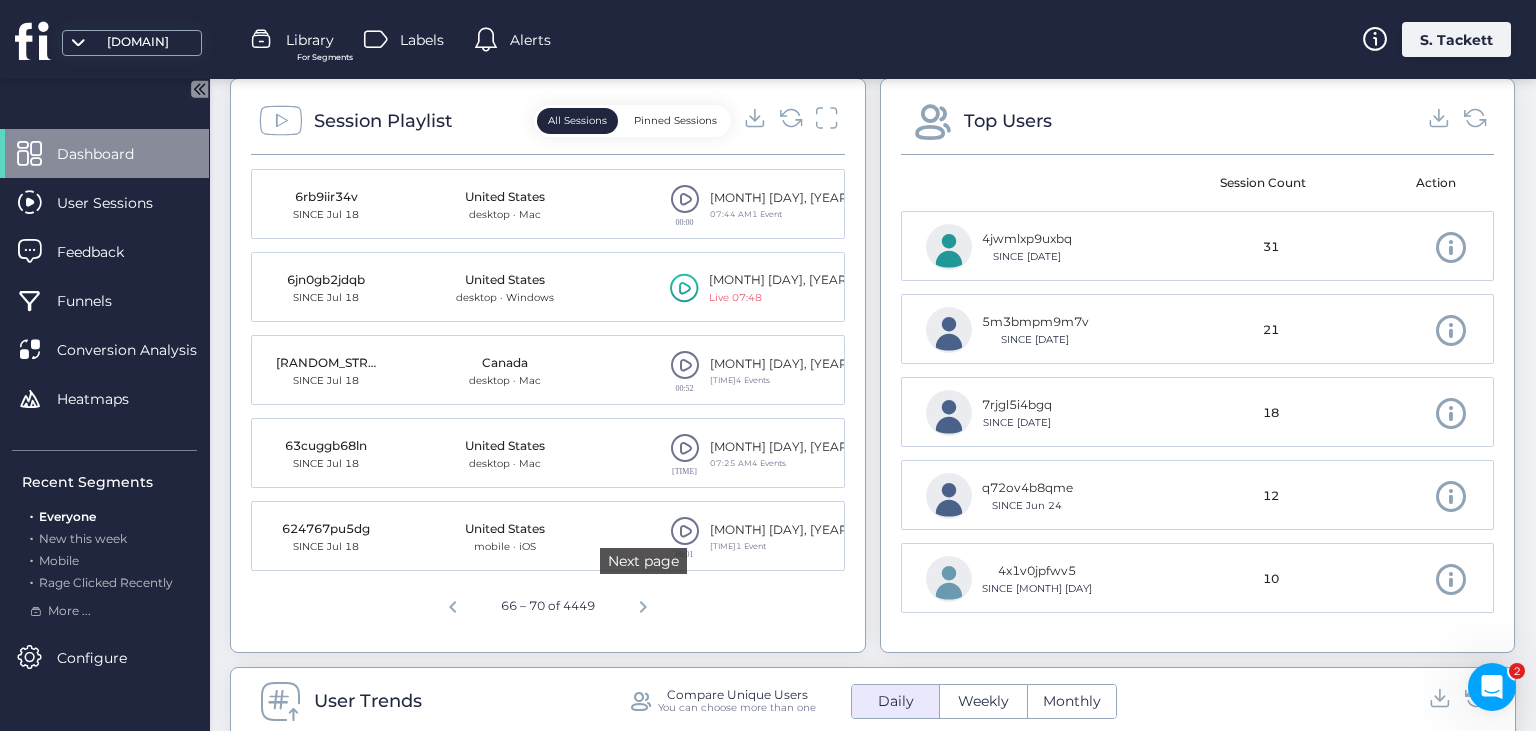 click 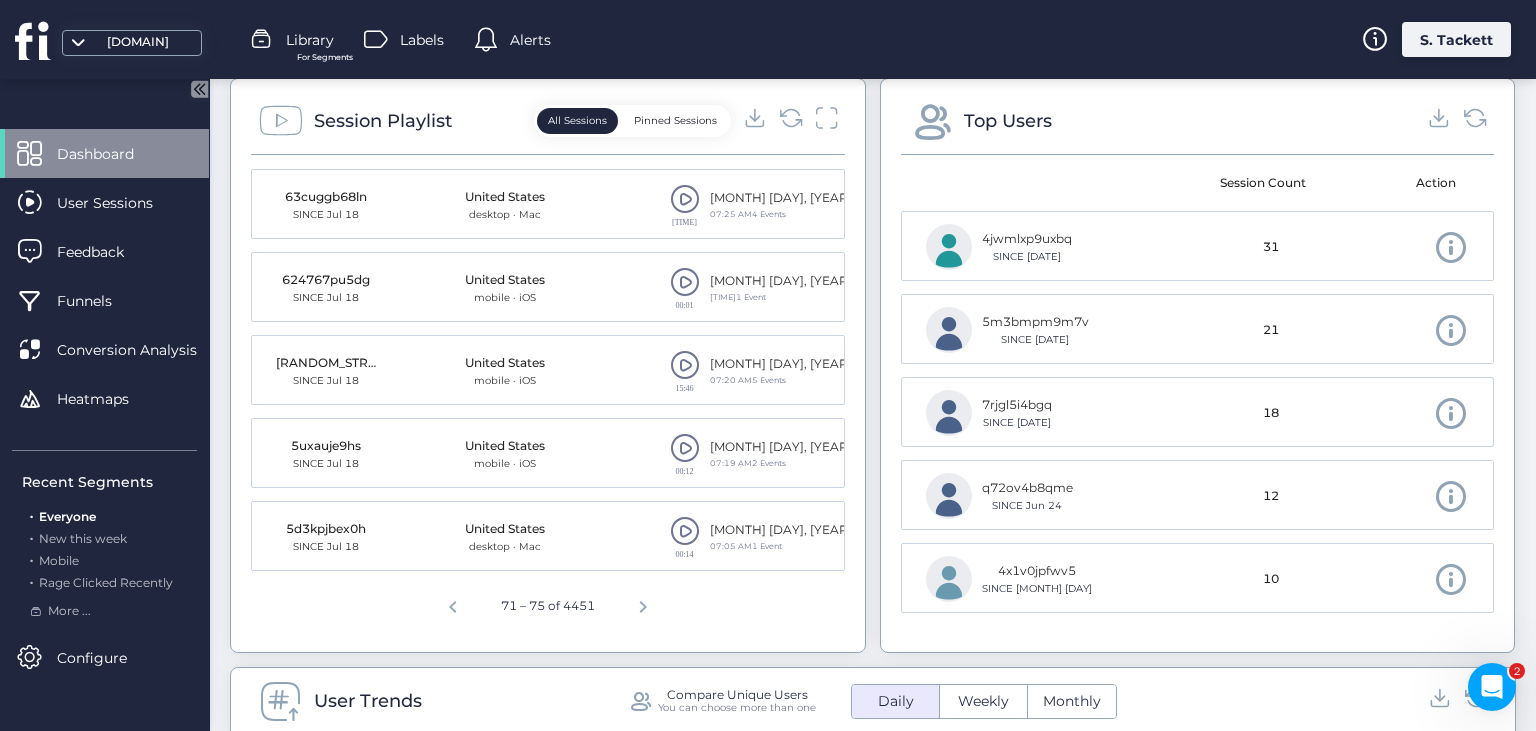 click 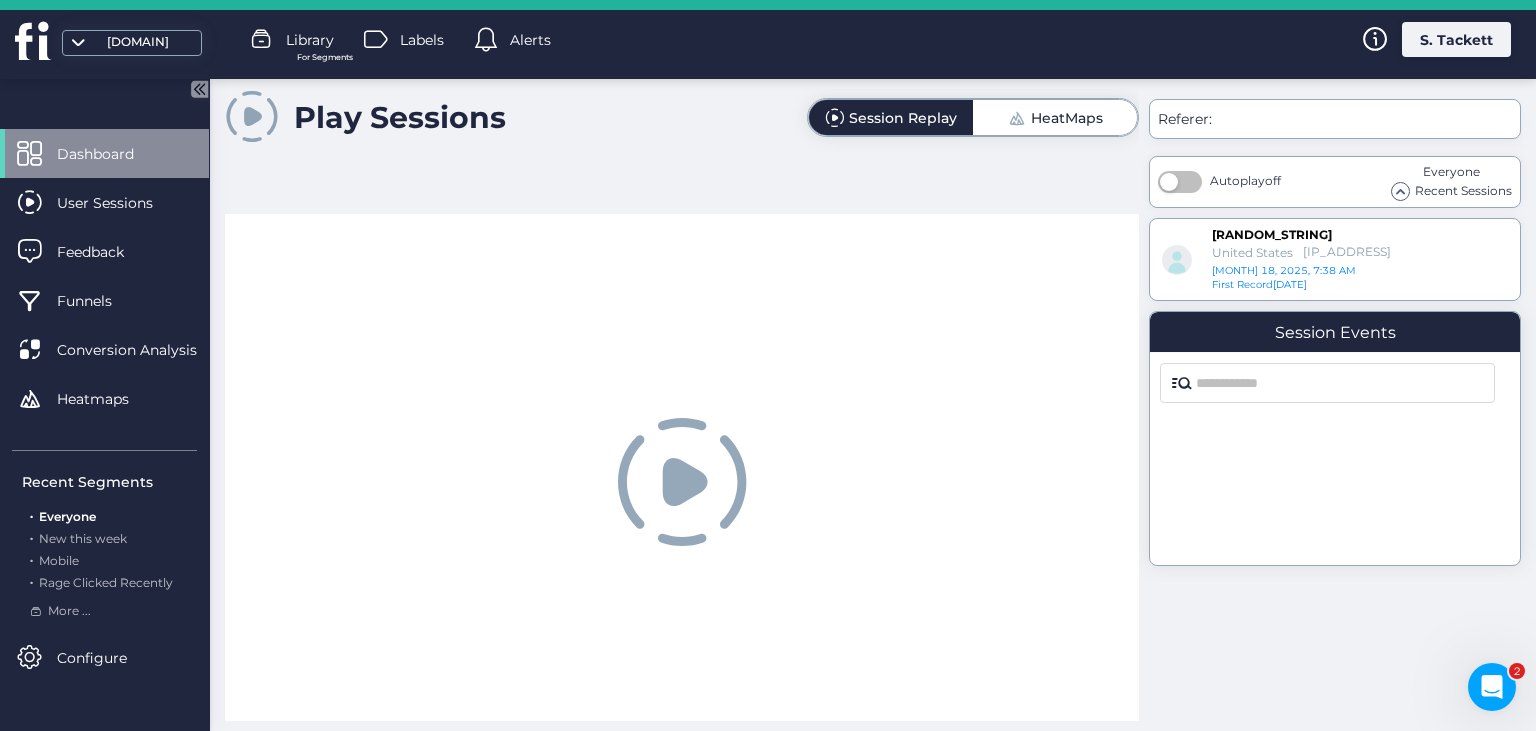 scroll, scrollTop: 0, scrollLeft: 0, axis: both 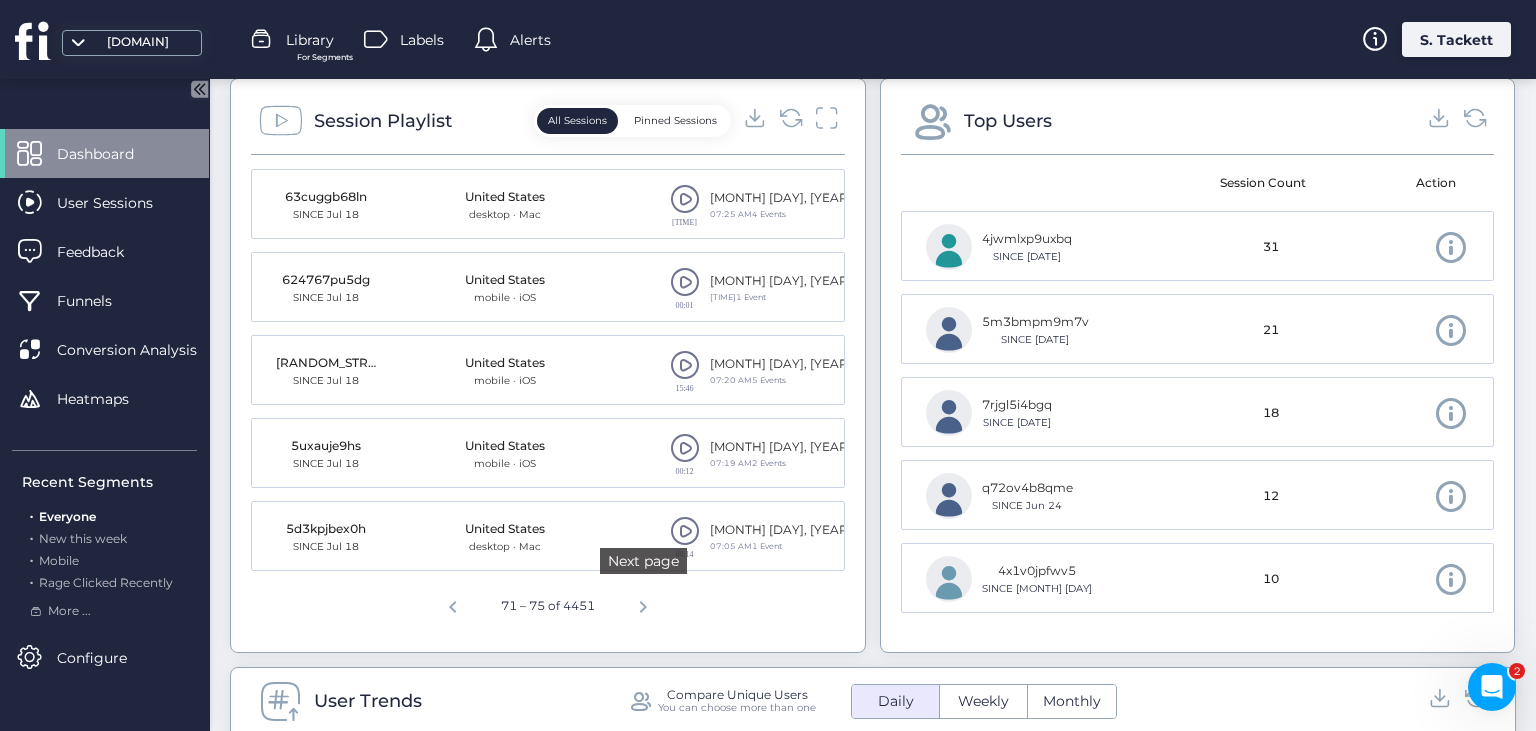 click 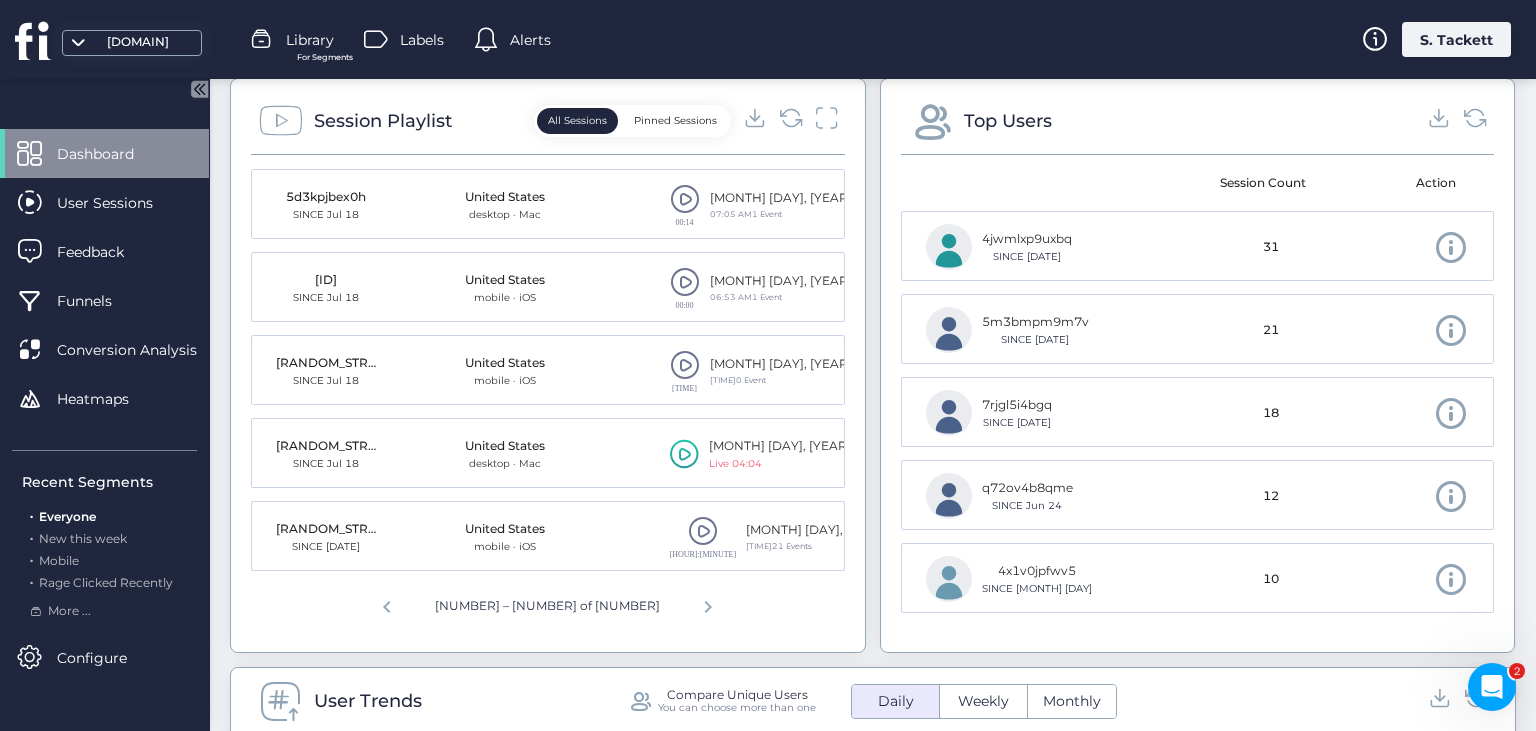 click 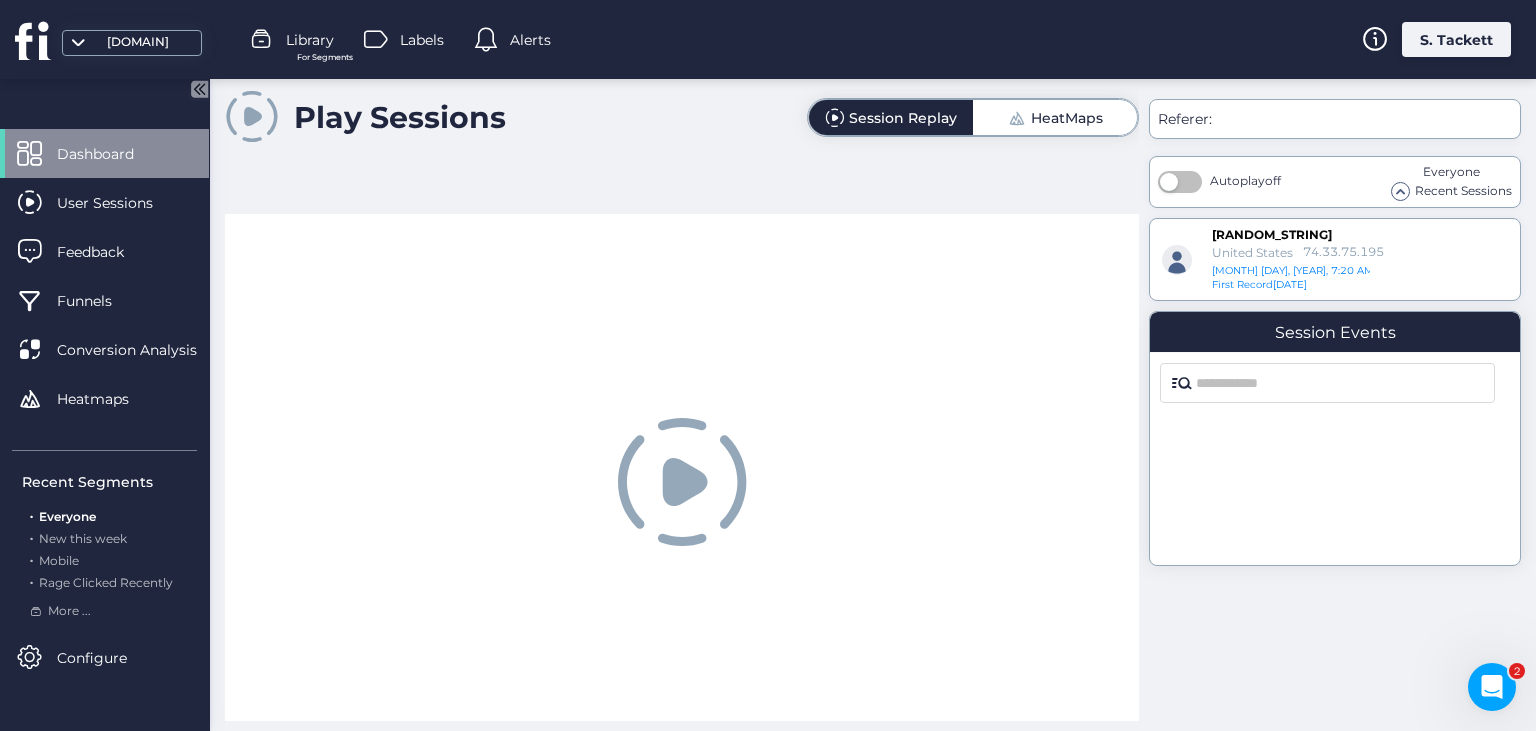 scroll, scrollTop: 0, scrollLeft: 0, axis: both 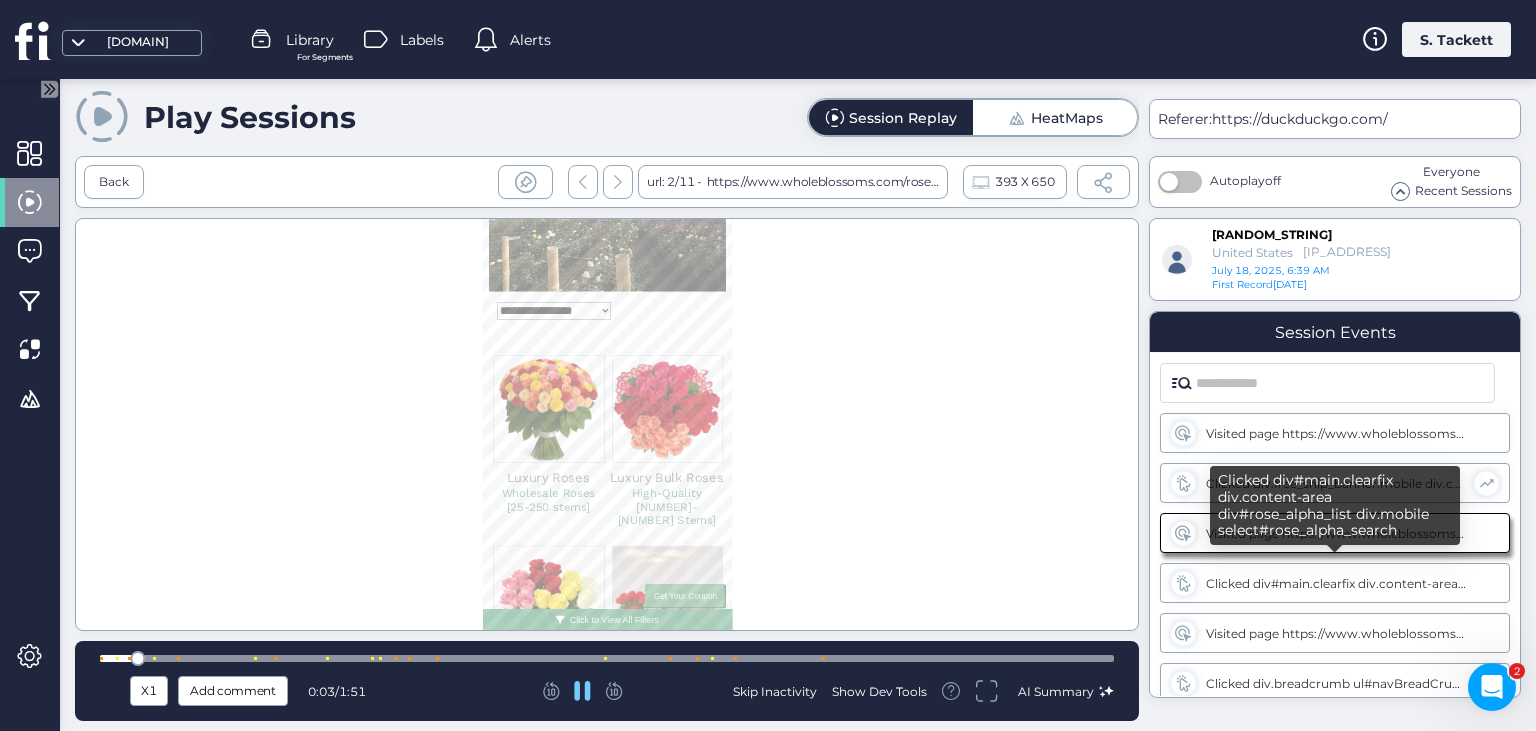 select on "**********" 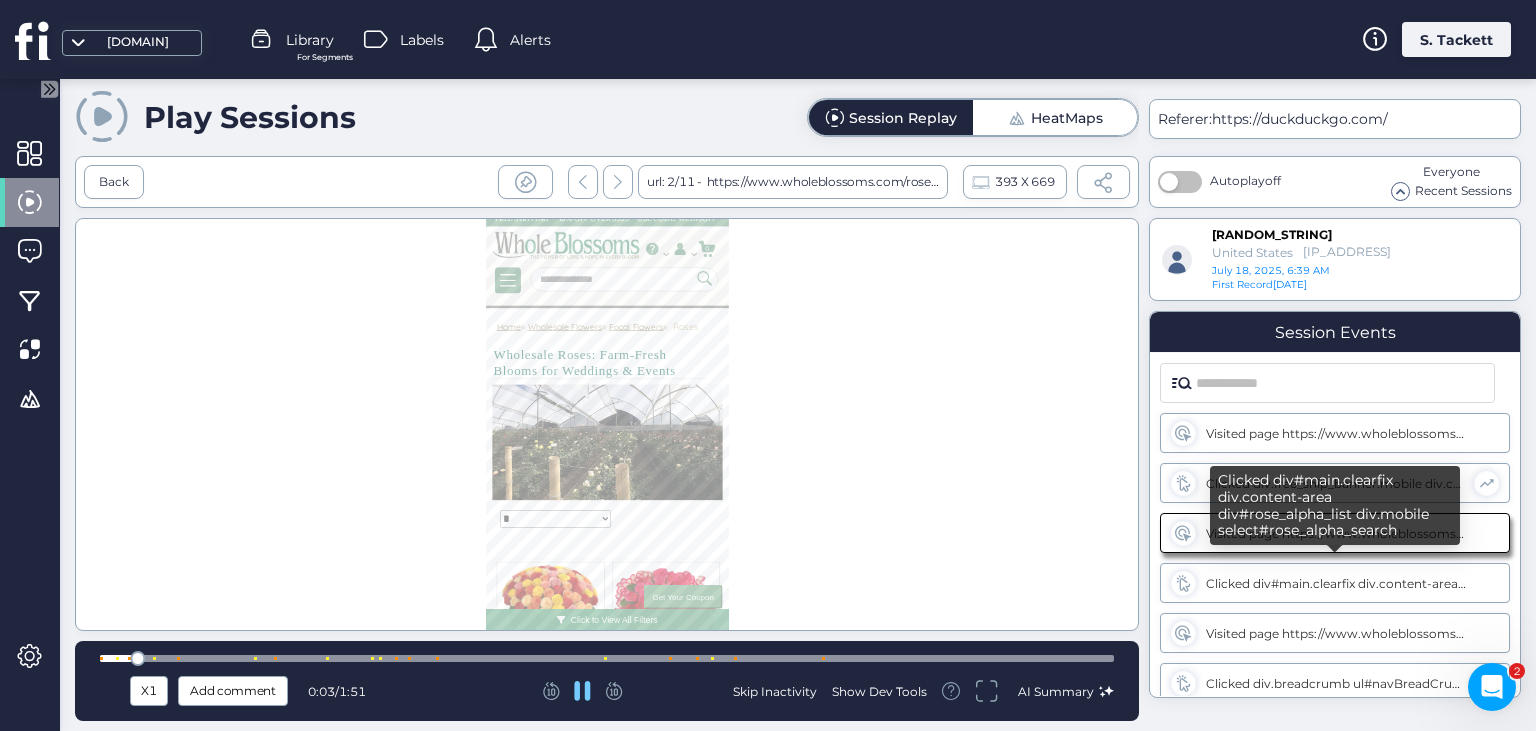 scroll, scrollTop: 21, scrollLeft: 0, axis: vertical 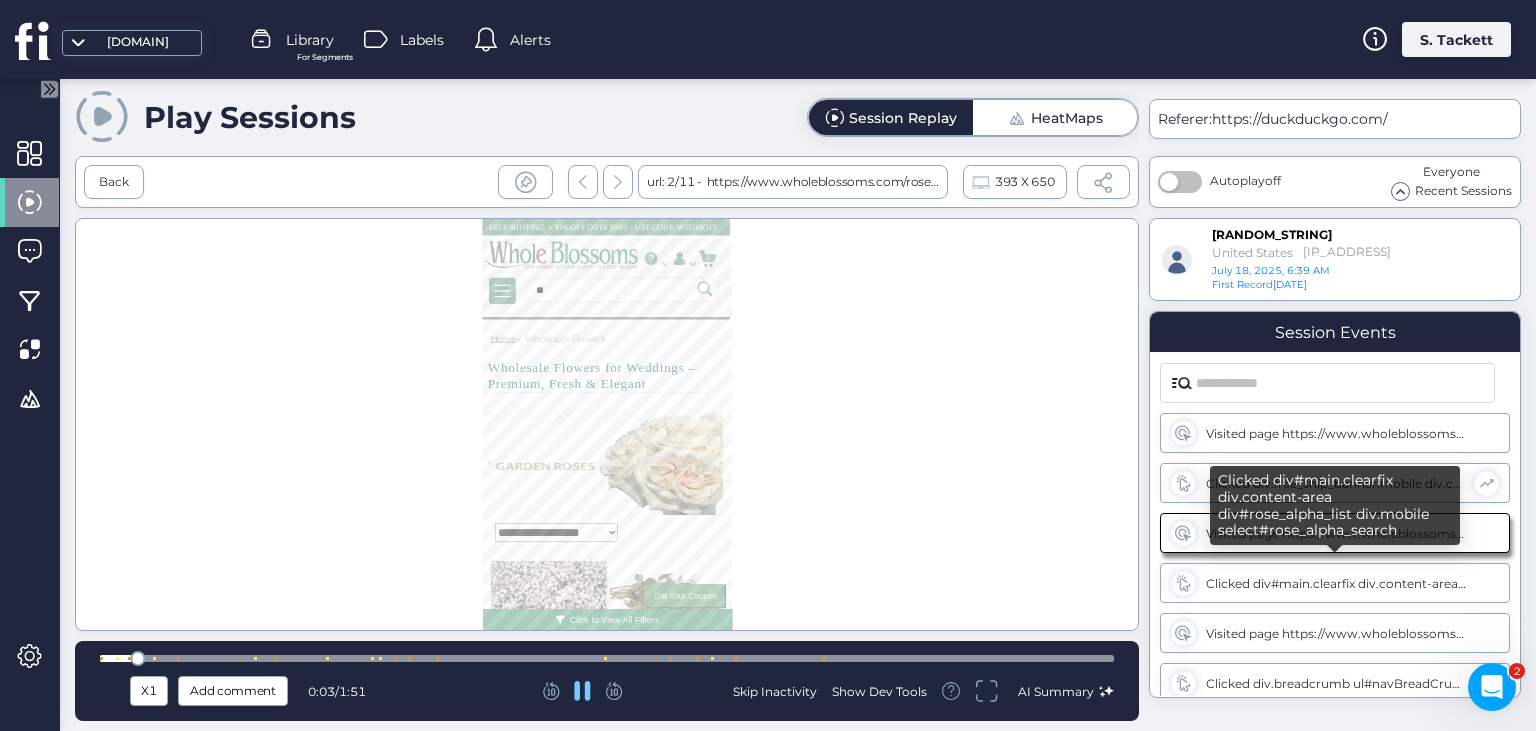 type on "***" 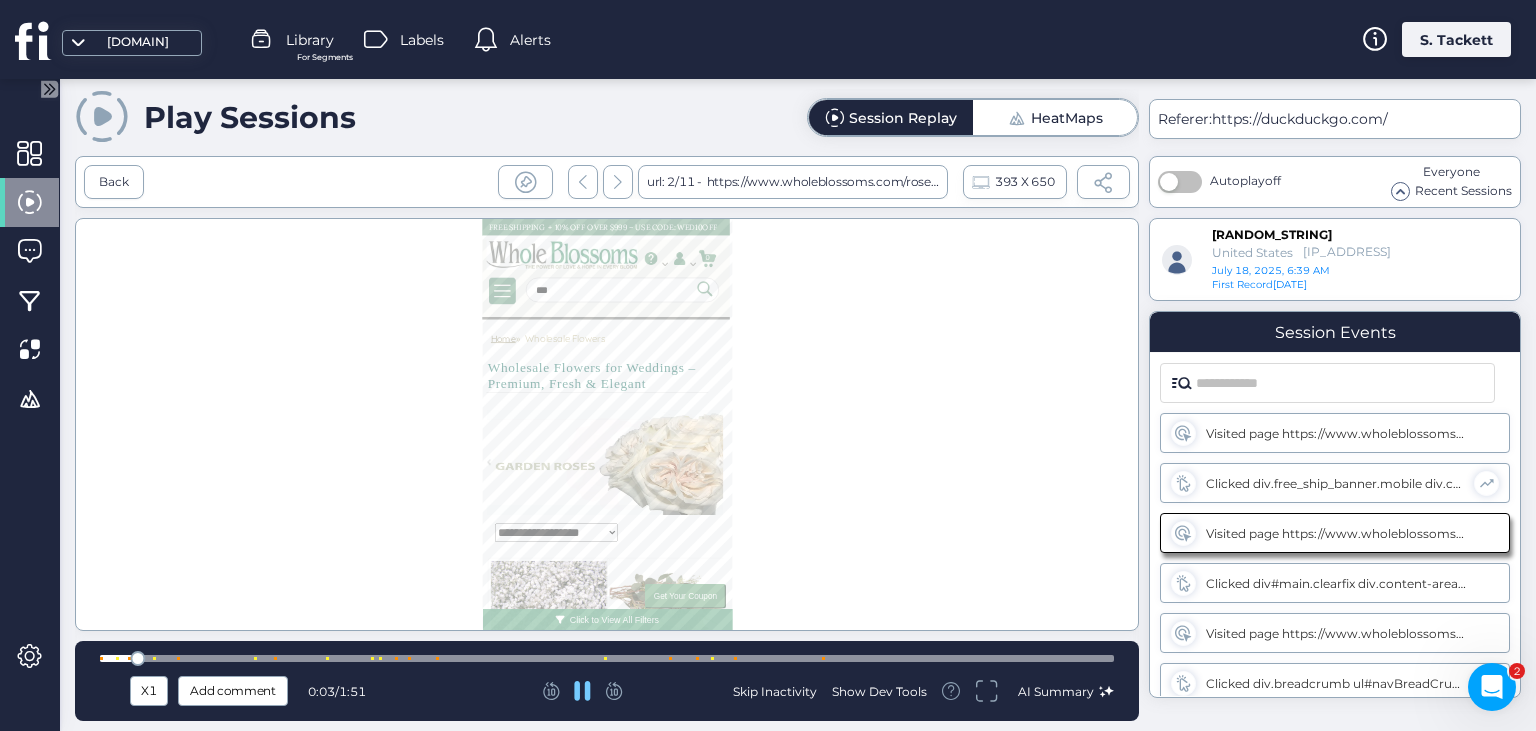 click at bounding box center [607, 658] 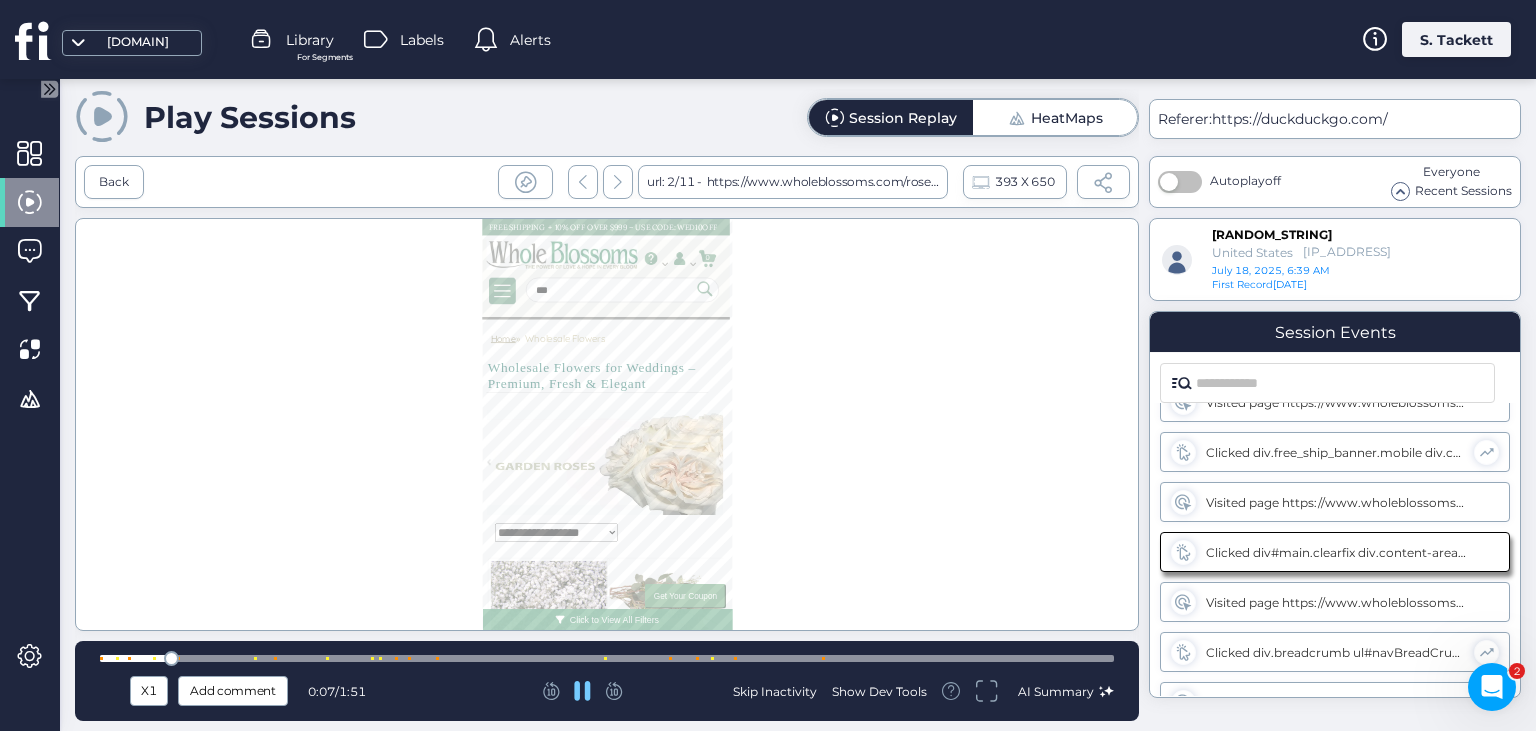scroll, scrollTop: 32, scrollLeft: 0, axis: vertical 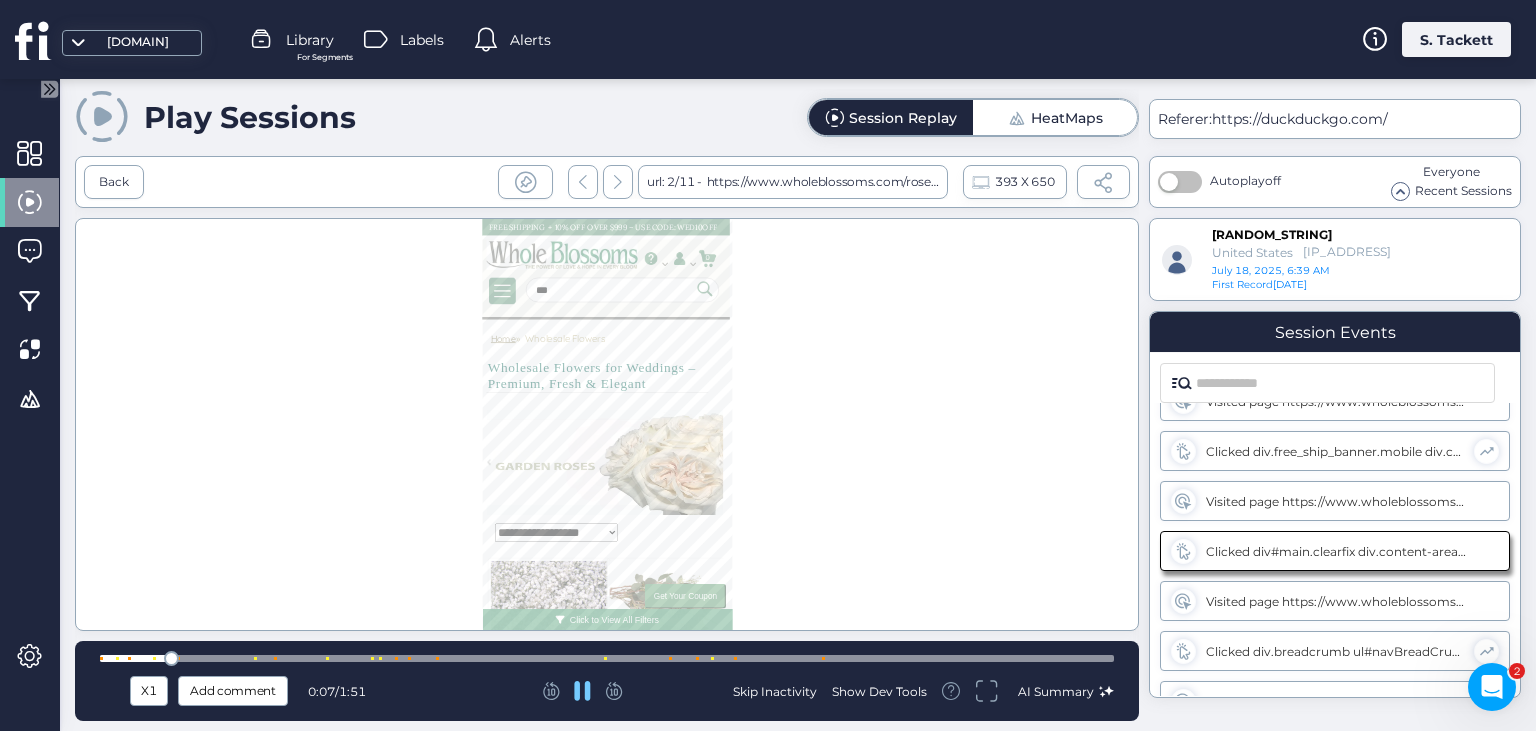 click at bounding box center [607, 658] 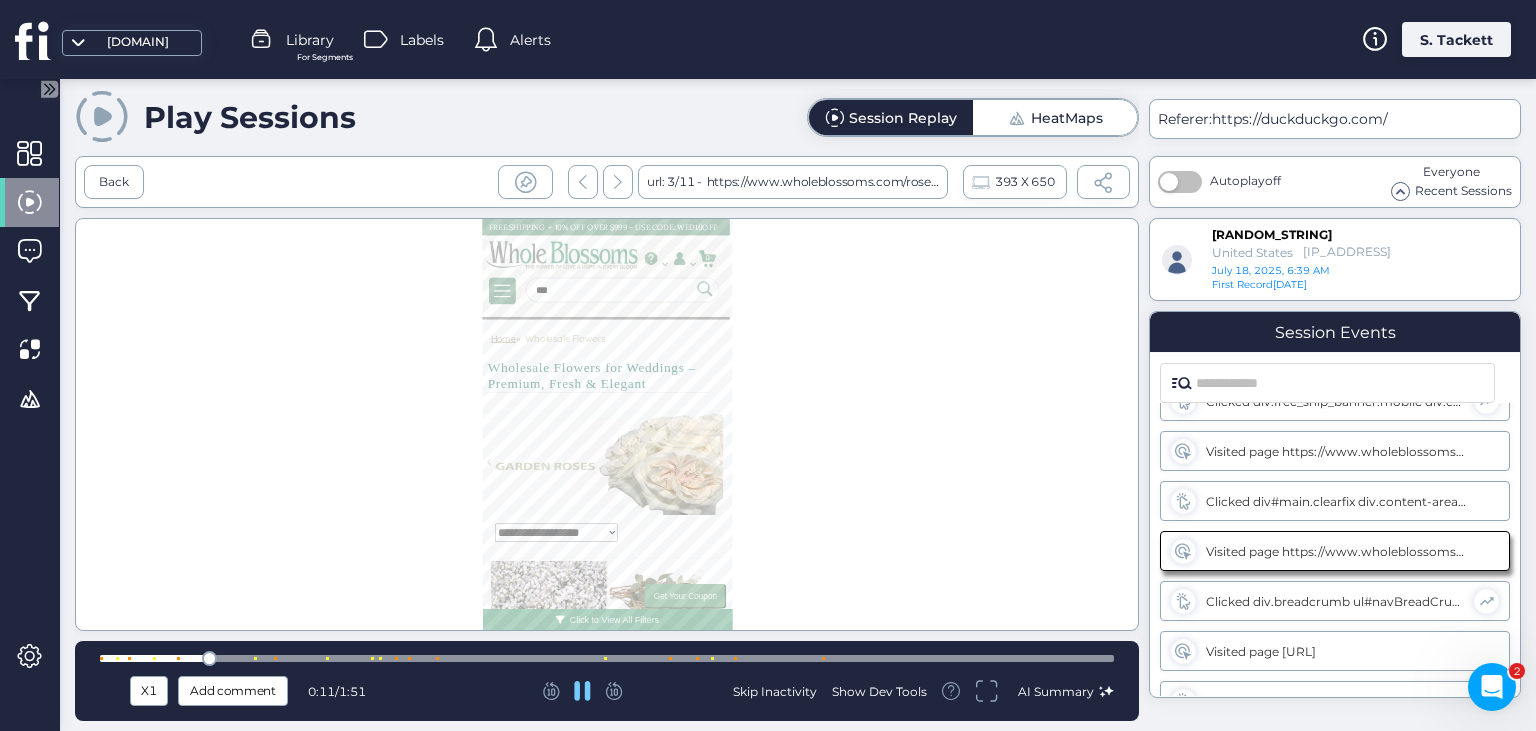 scroll, scrollTop: 82, scrollLeft: 0, axis: vertical 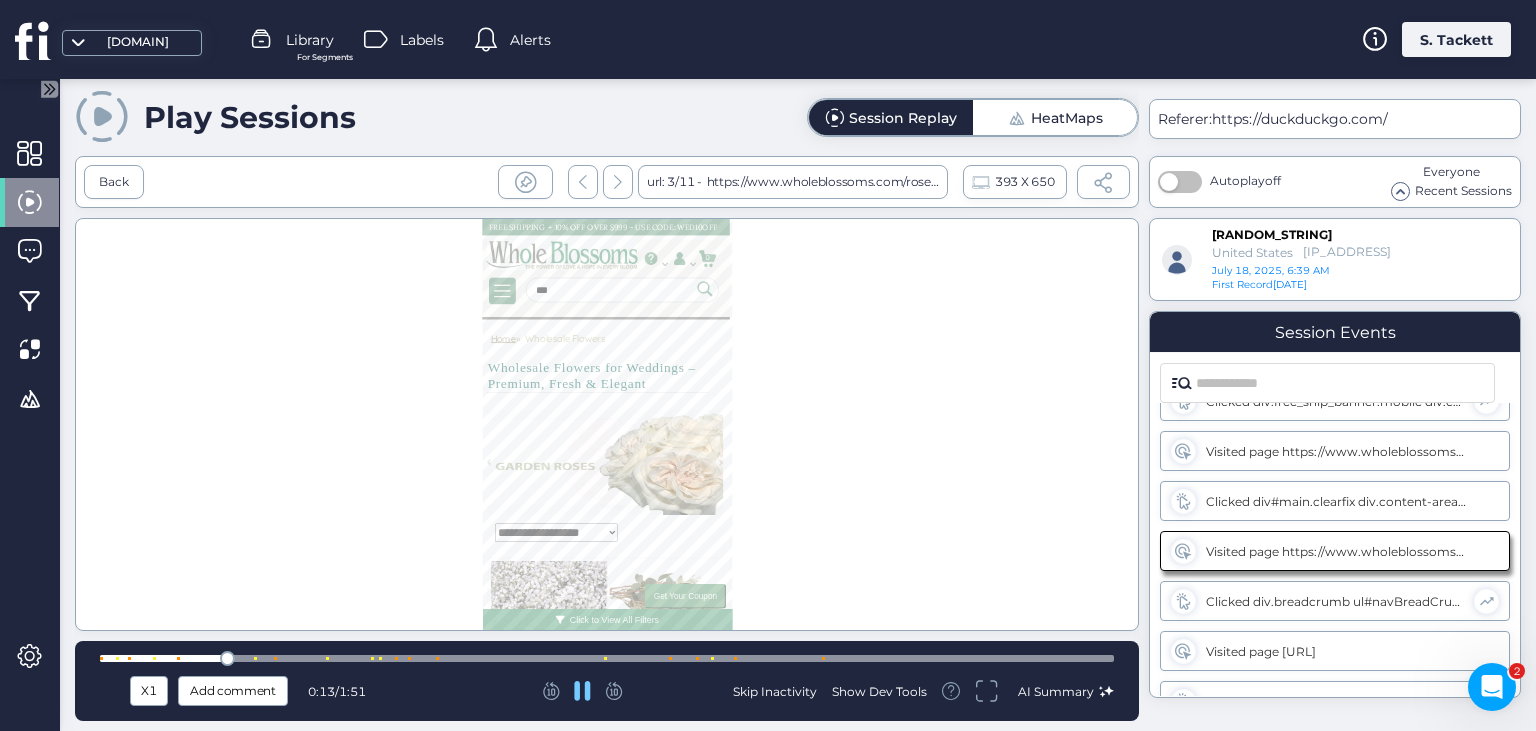click at bounding box center [607, 658] 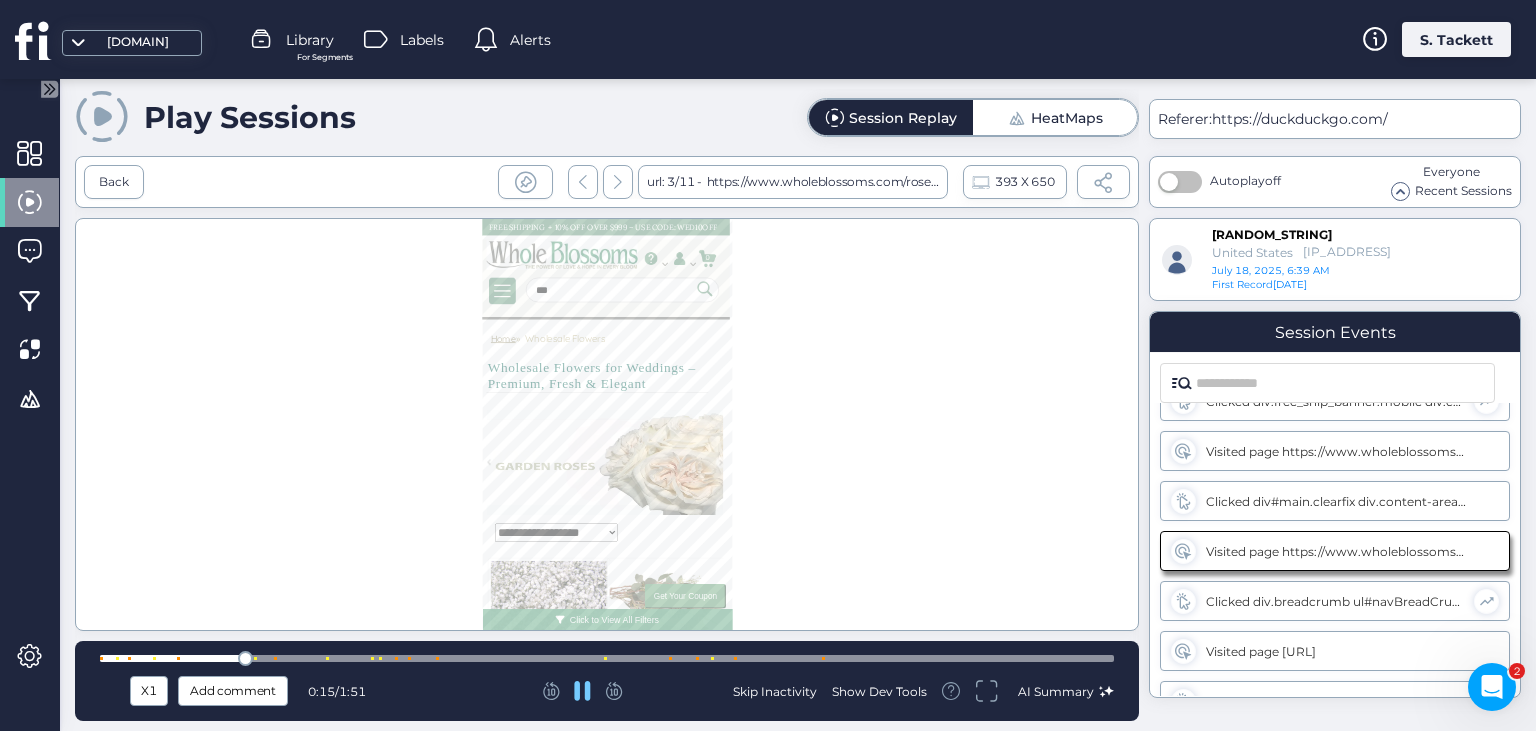 click at bounding box center [607, 658] 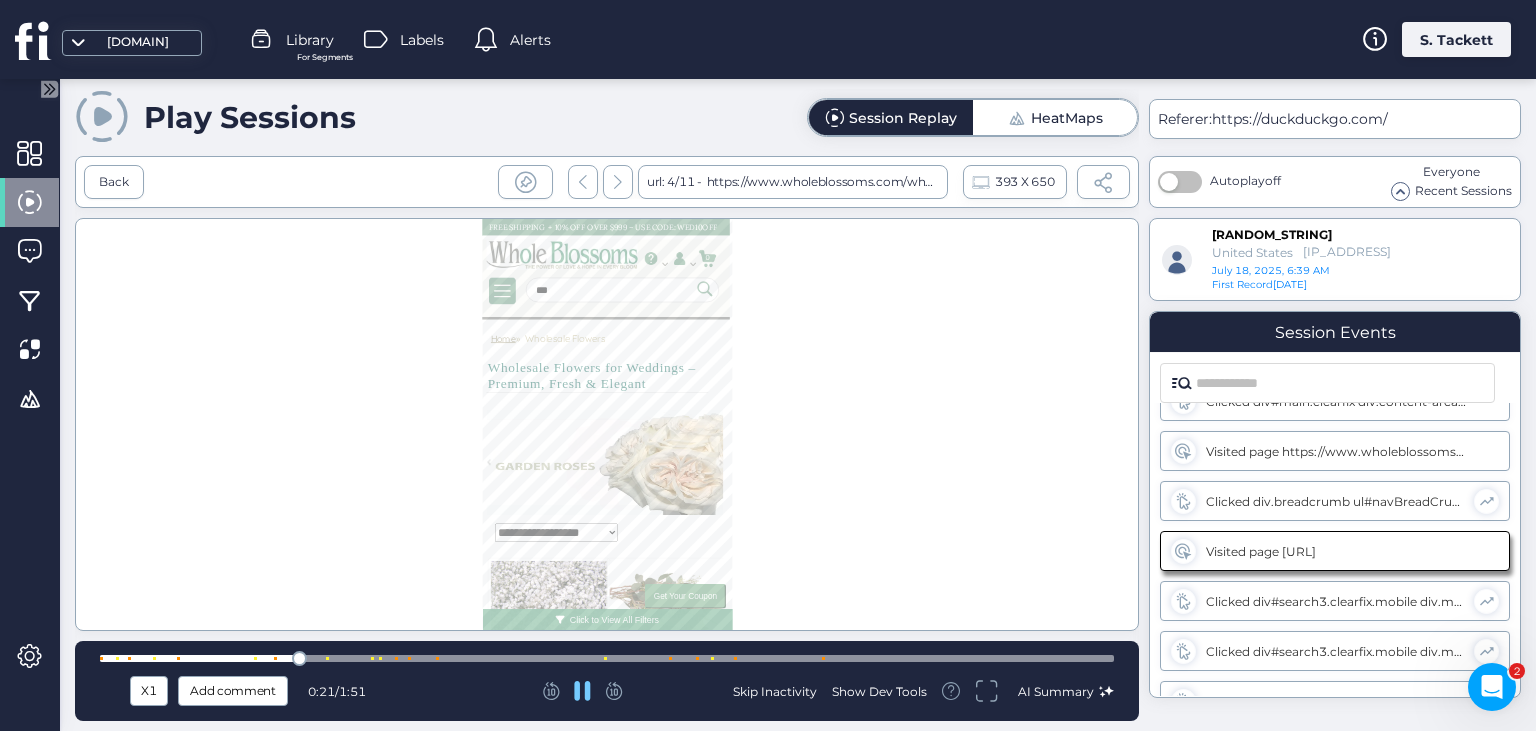 scroll, scrollTop: 182, scrollLeft: 0, axis: vertical 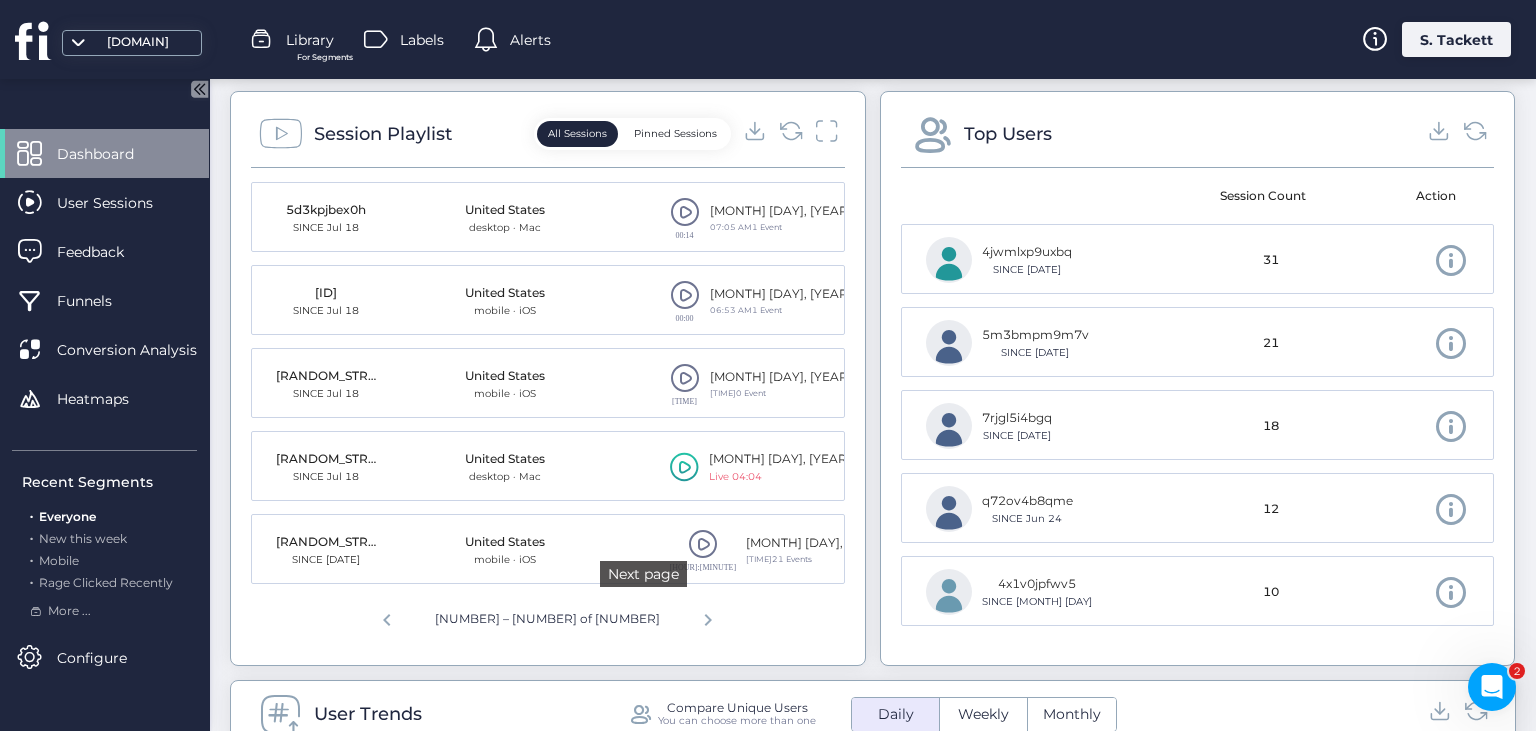 click 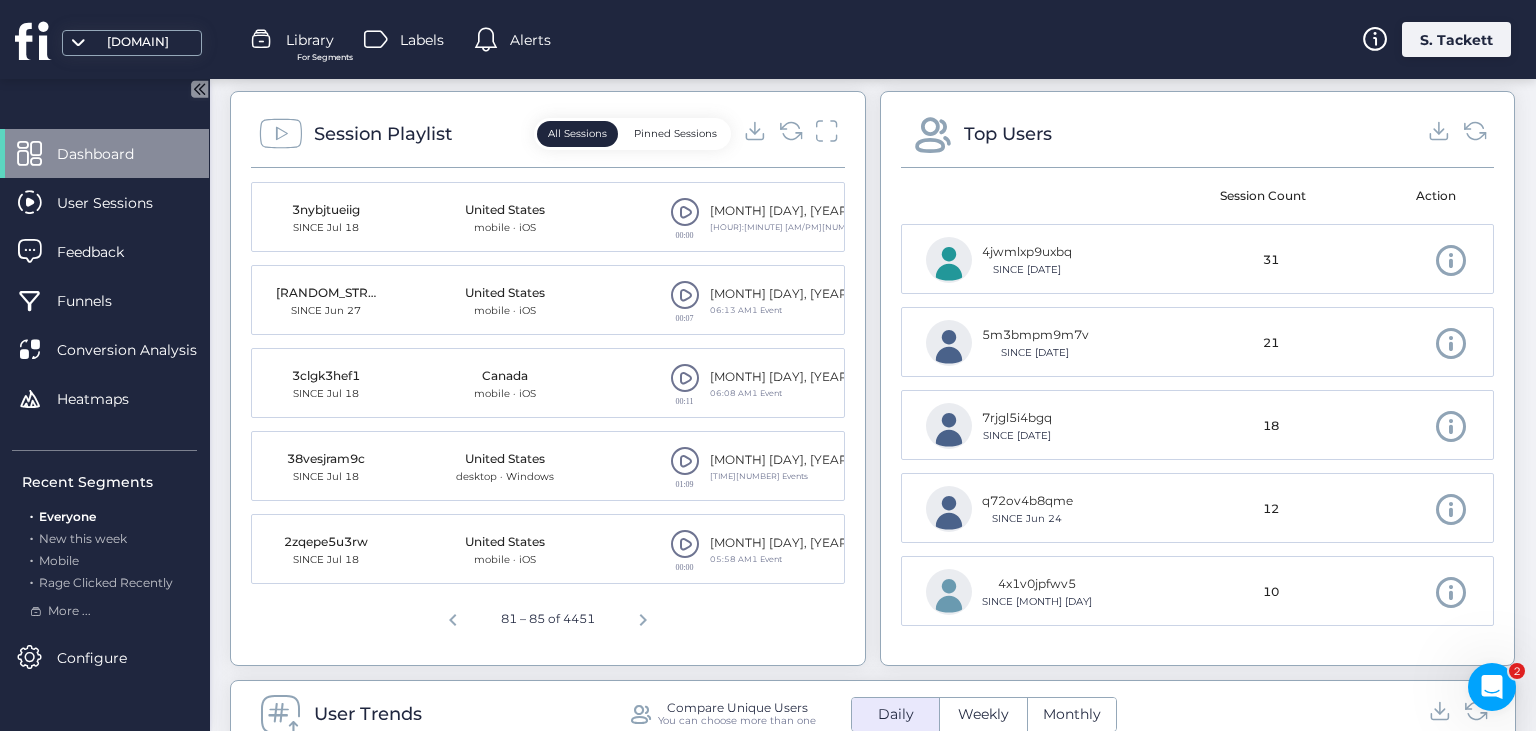 click 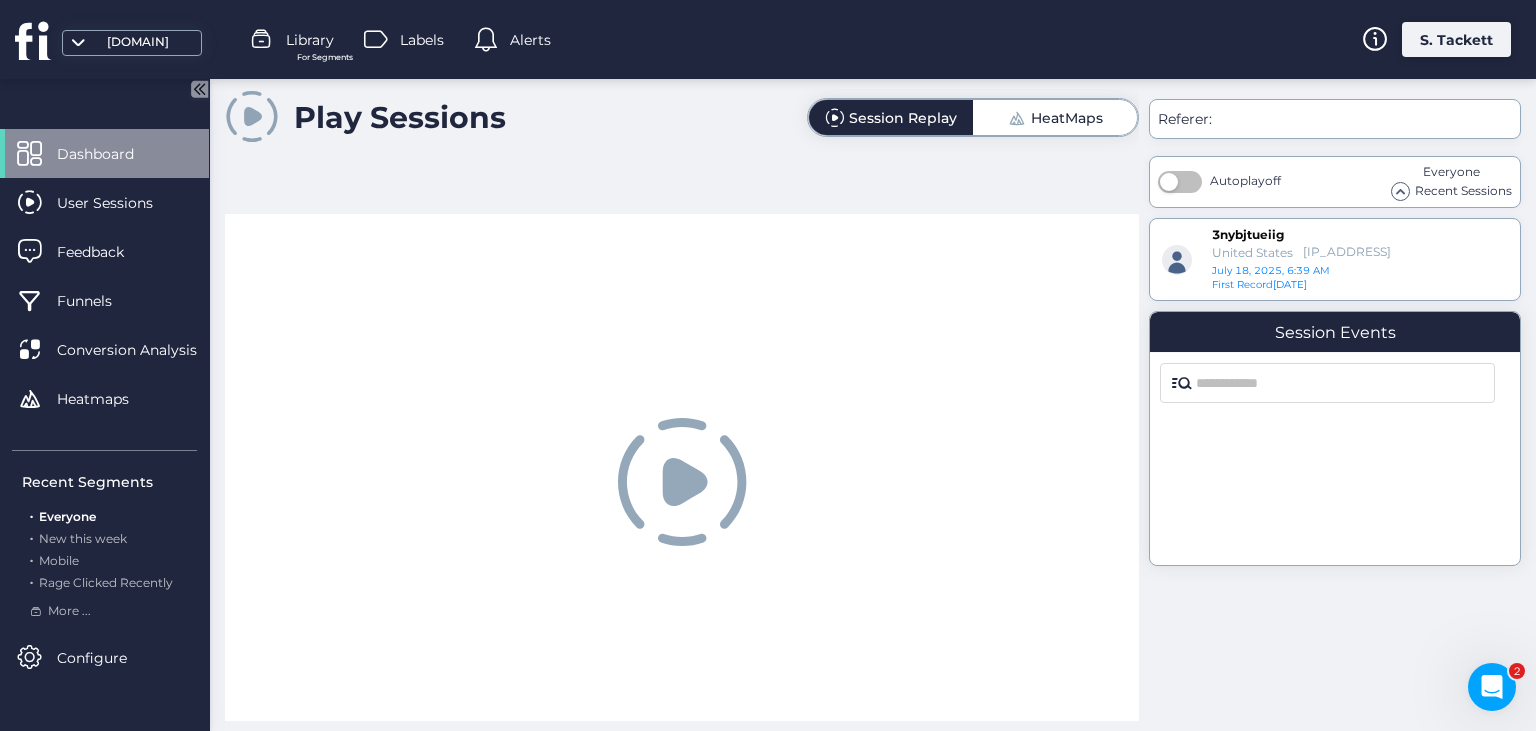 scroll, scrollTop: 0, scrollLeft: 0, axis: both 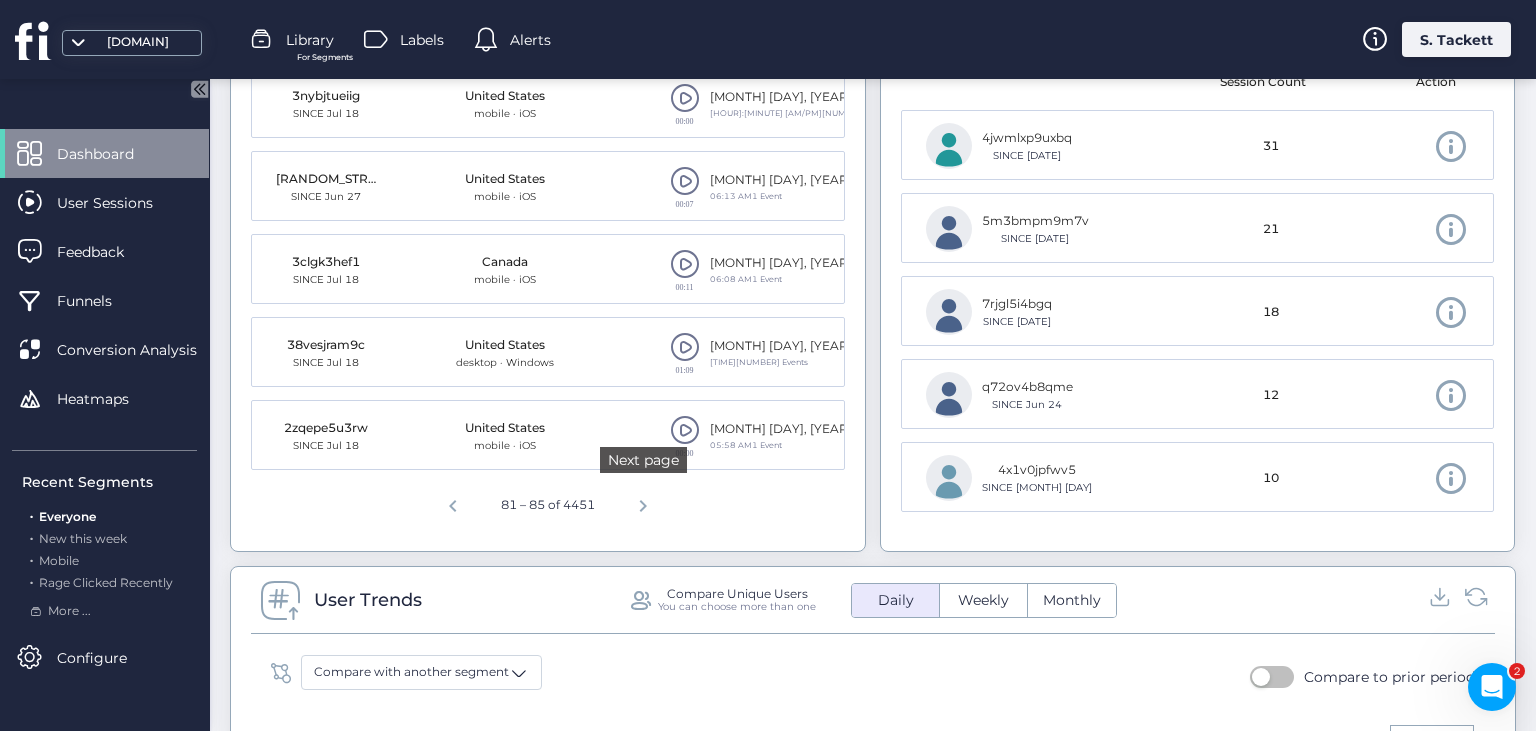 click 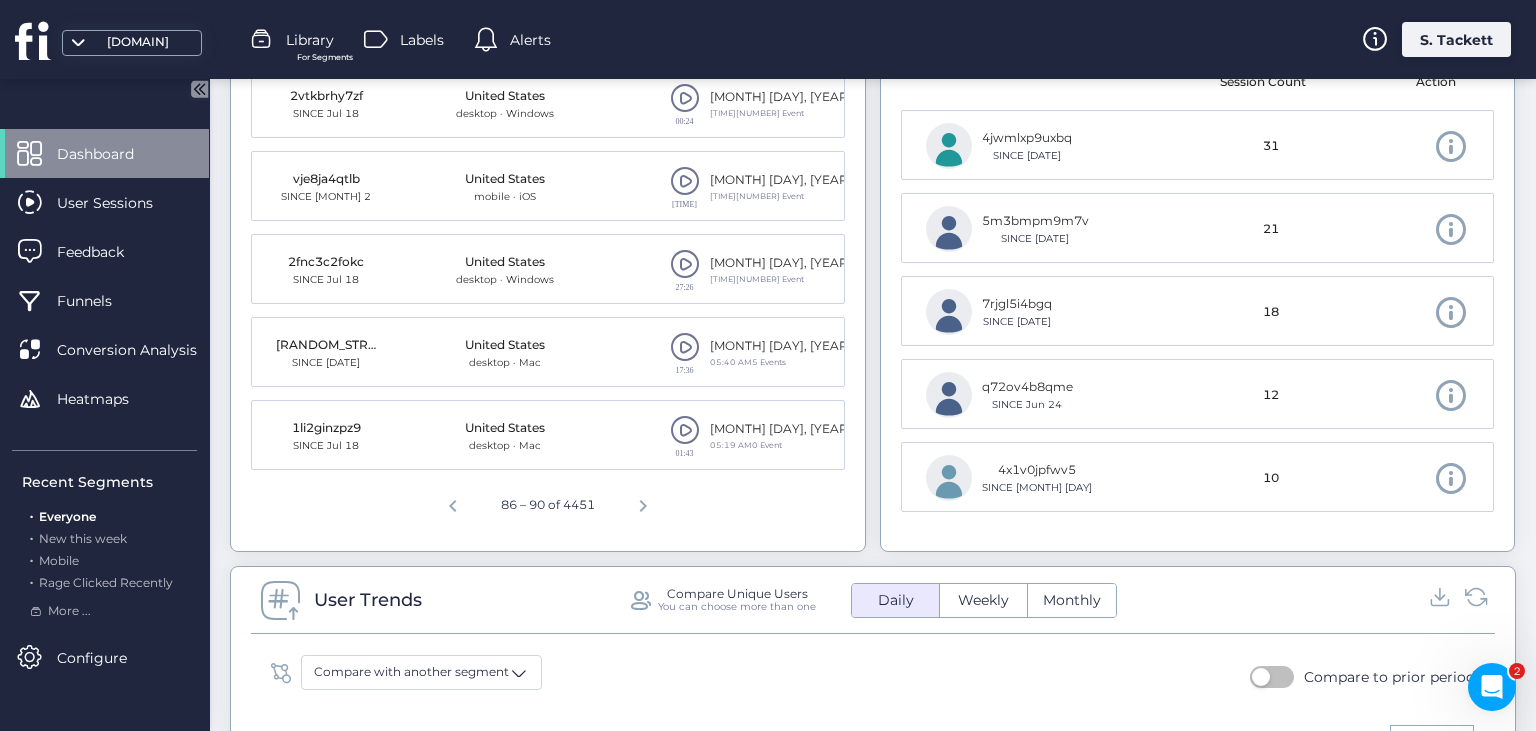 click 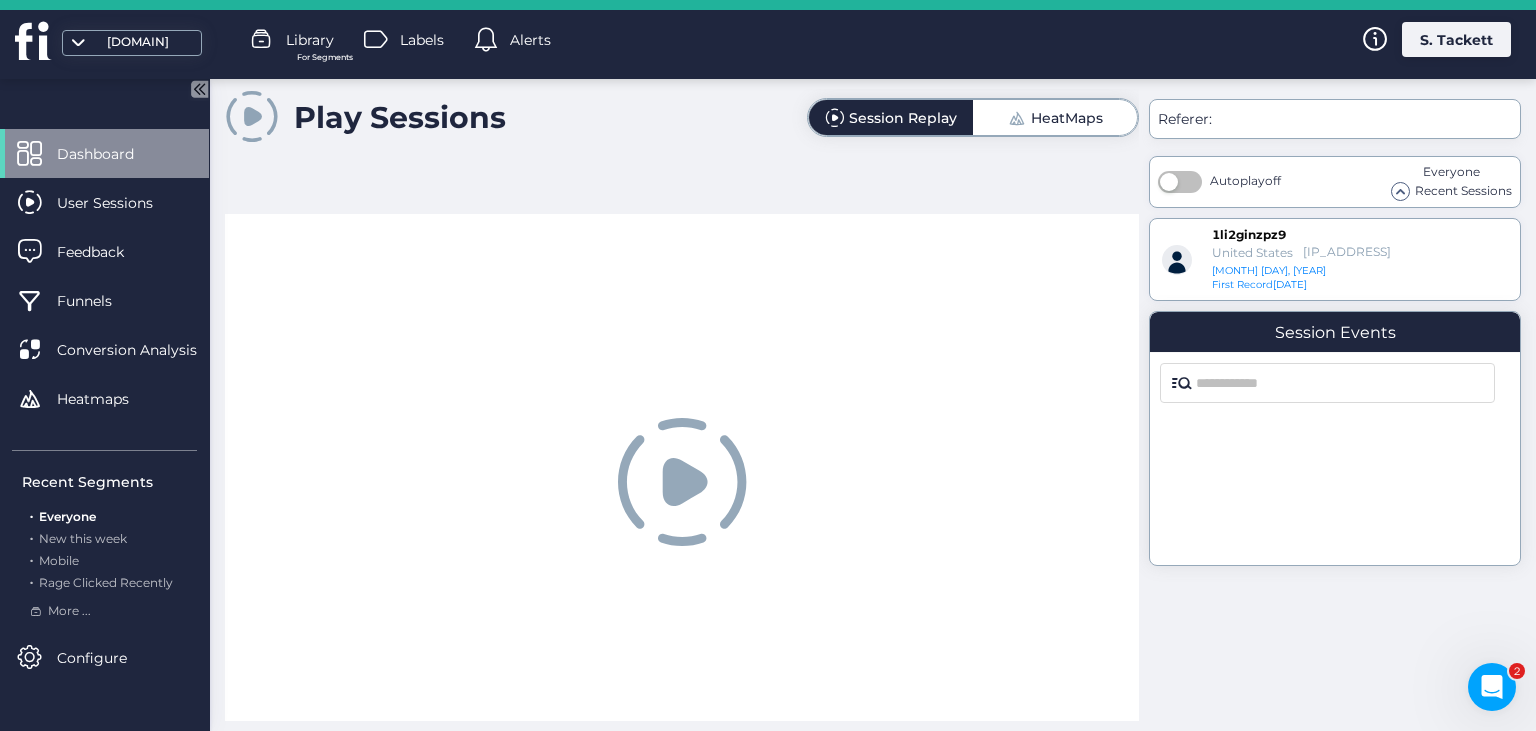 scroll, scrollTop: 0, scrollLeft: 0, axis: both 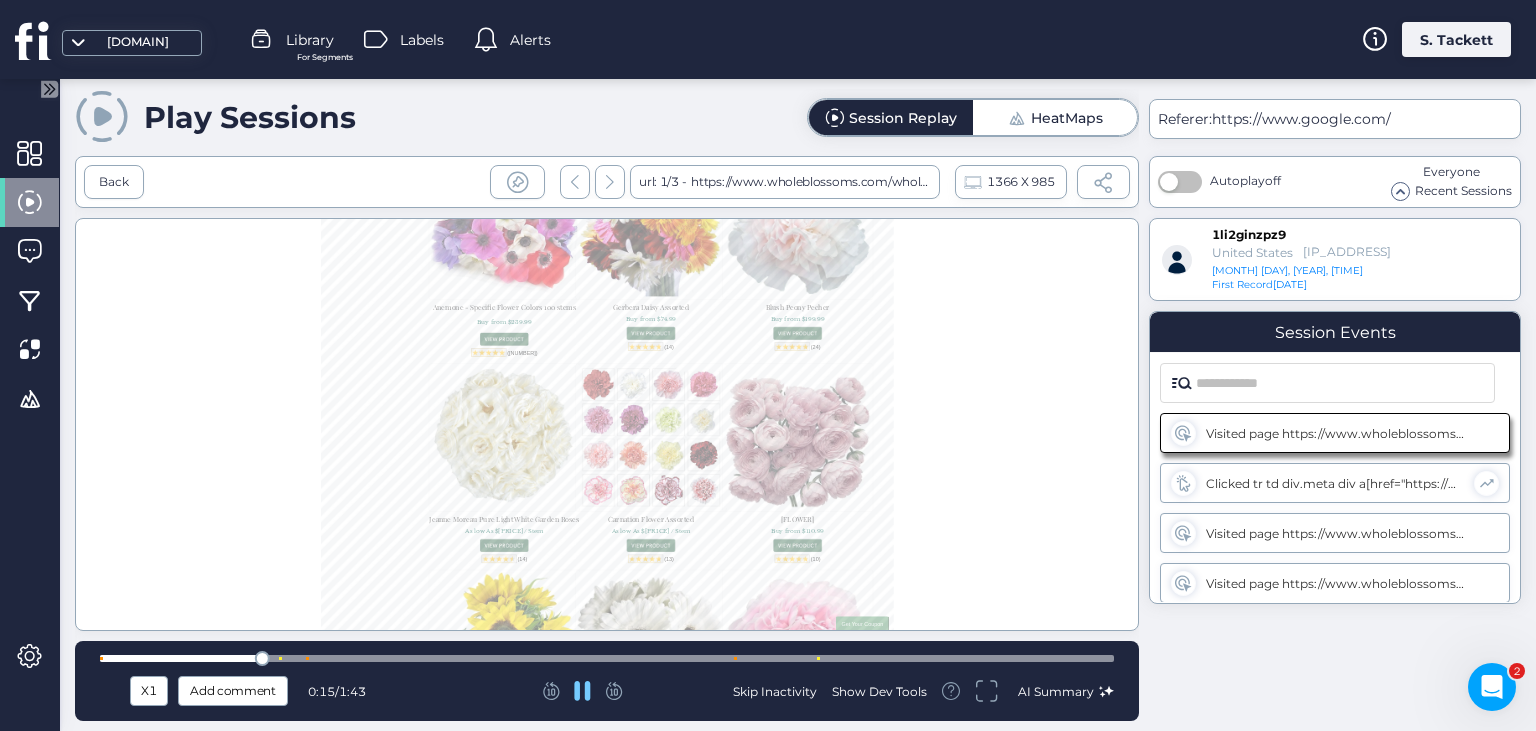 click at bounding box center [607, 658] 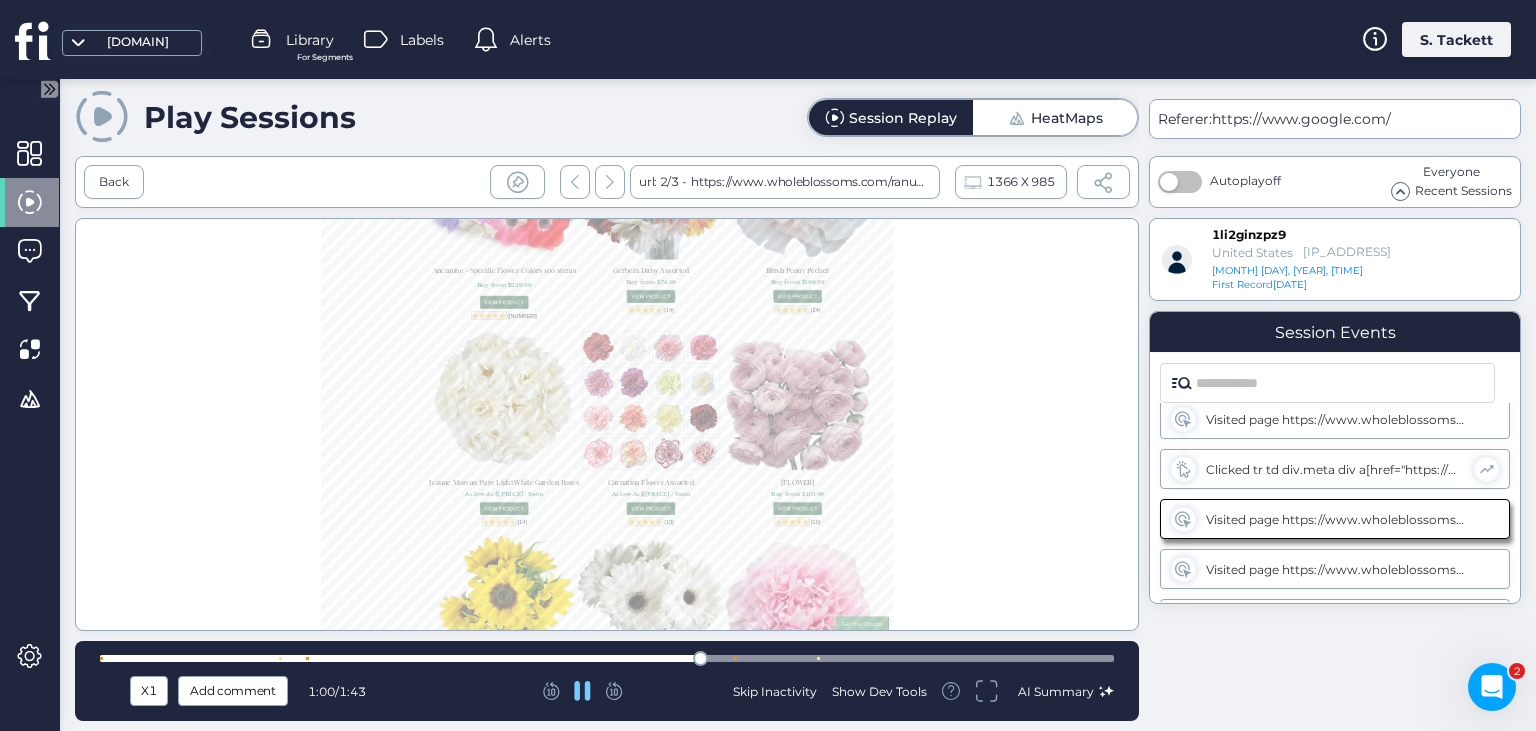 scroll, scrollTop: 22, scrollLeft: 0, axis: vertical 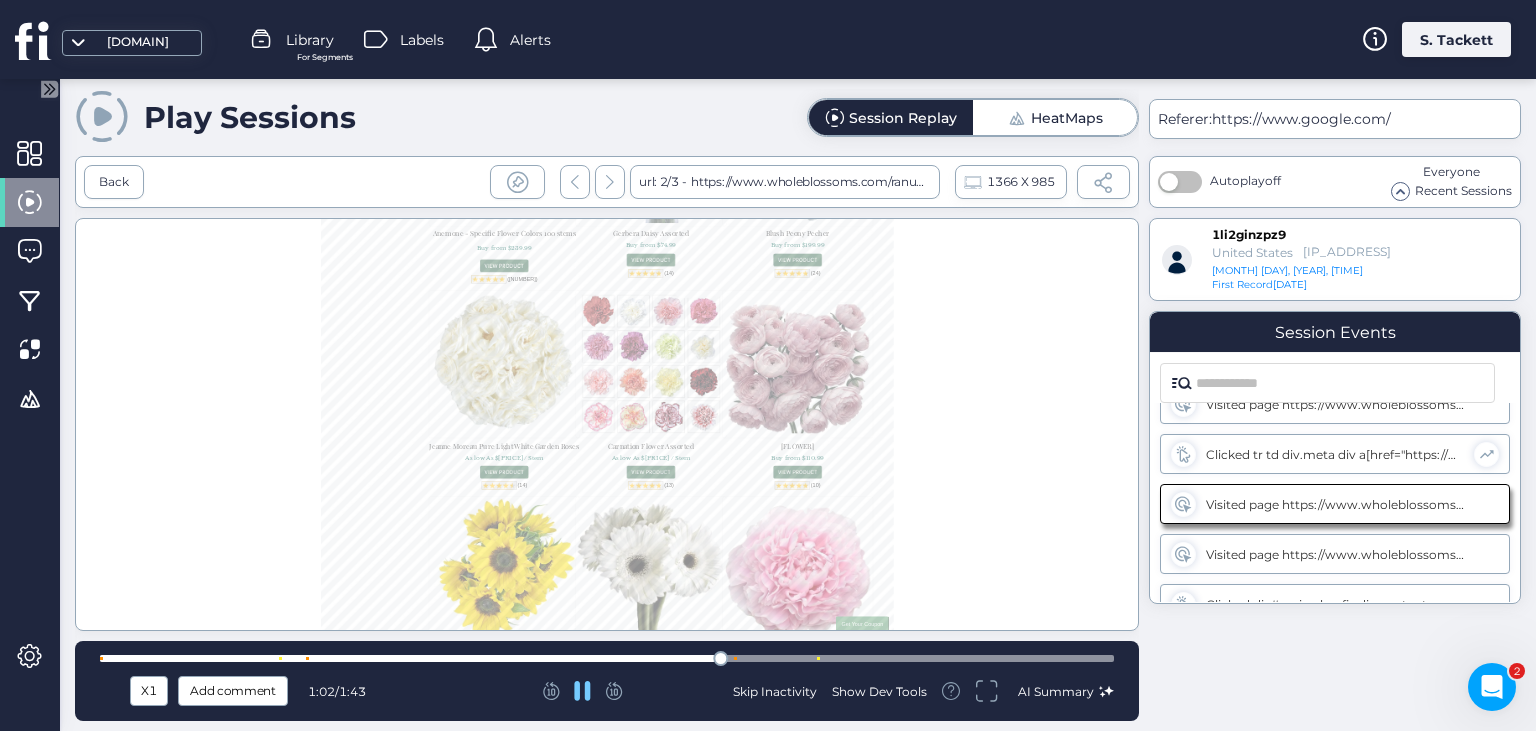 click at bounding box center (607, 658) 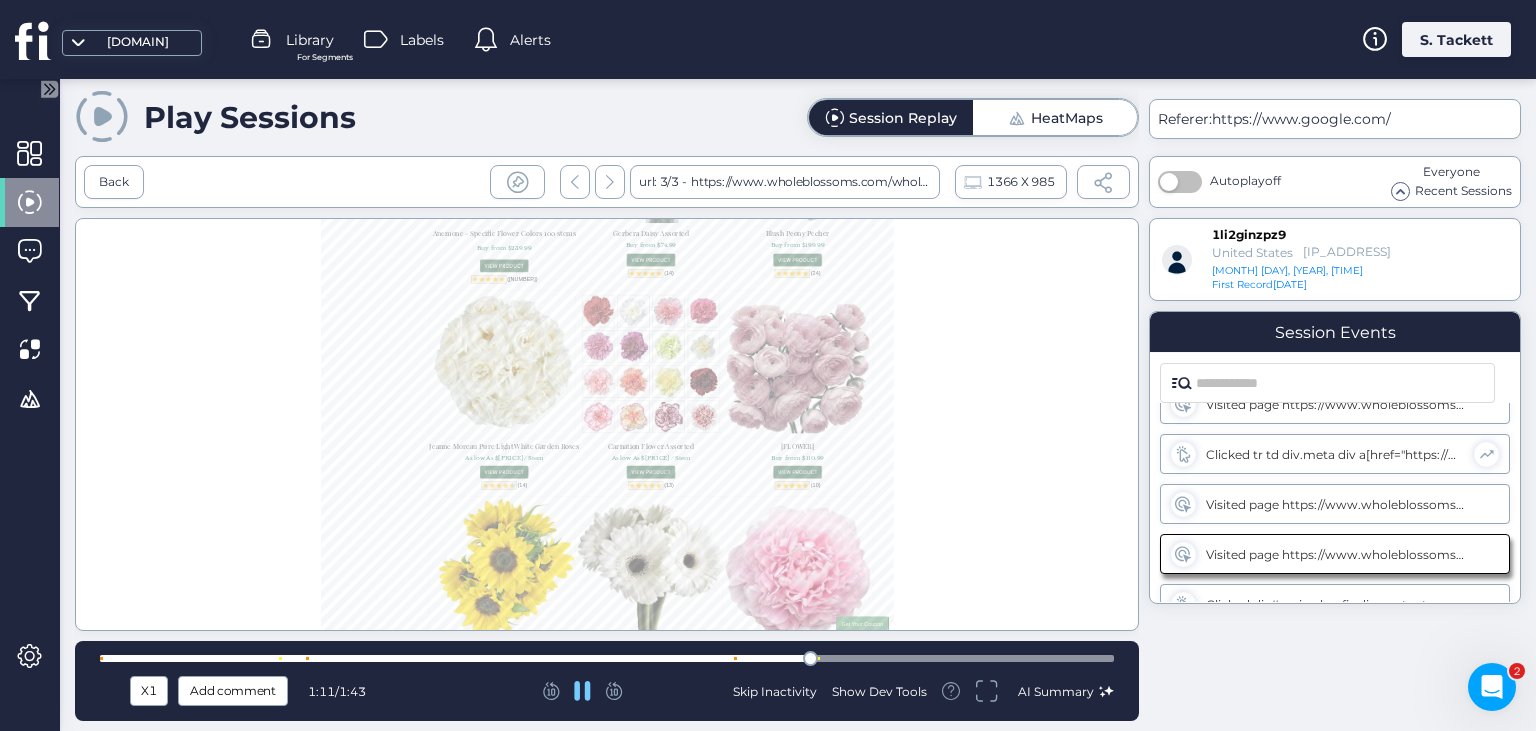 scroll, scrollTop: 6320, scrollLeft: 0, axis: vertical 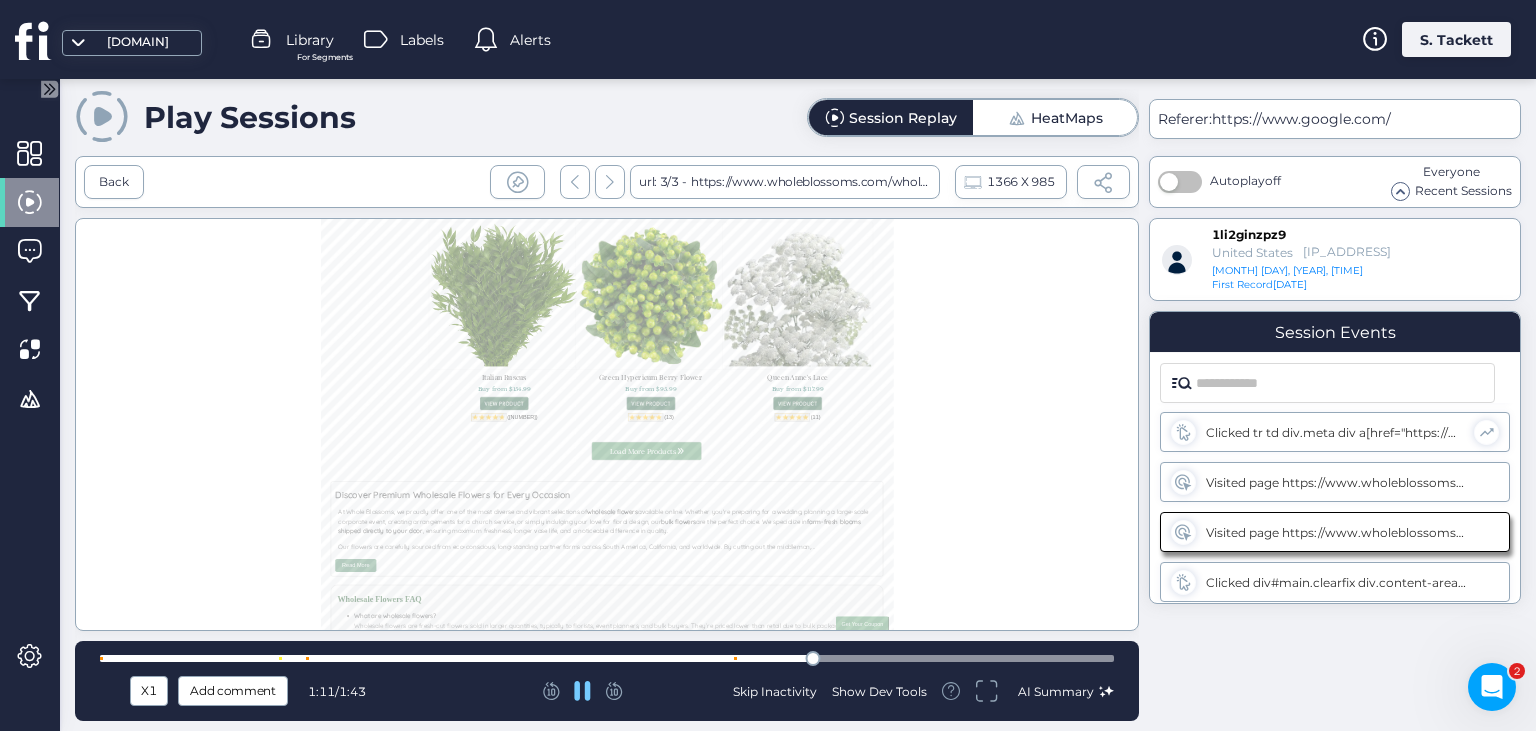 click at bounding box center [607, 658] 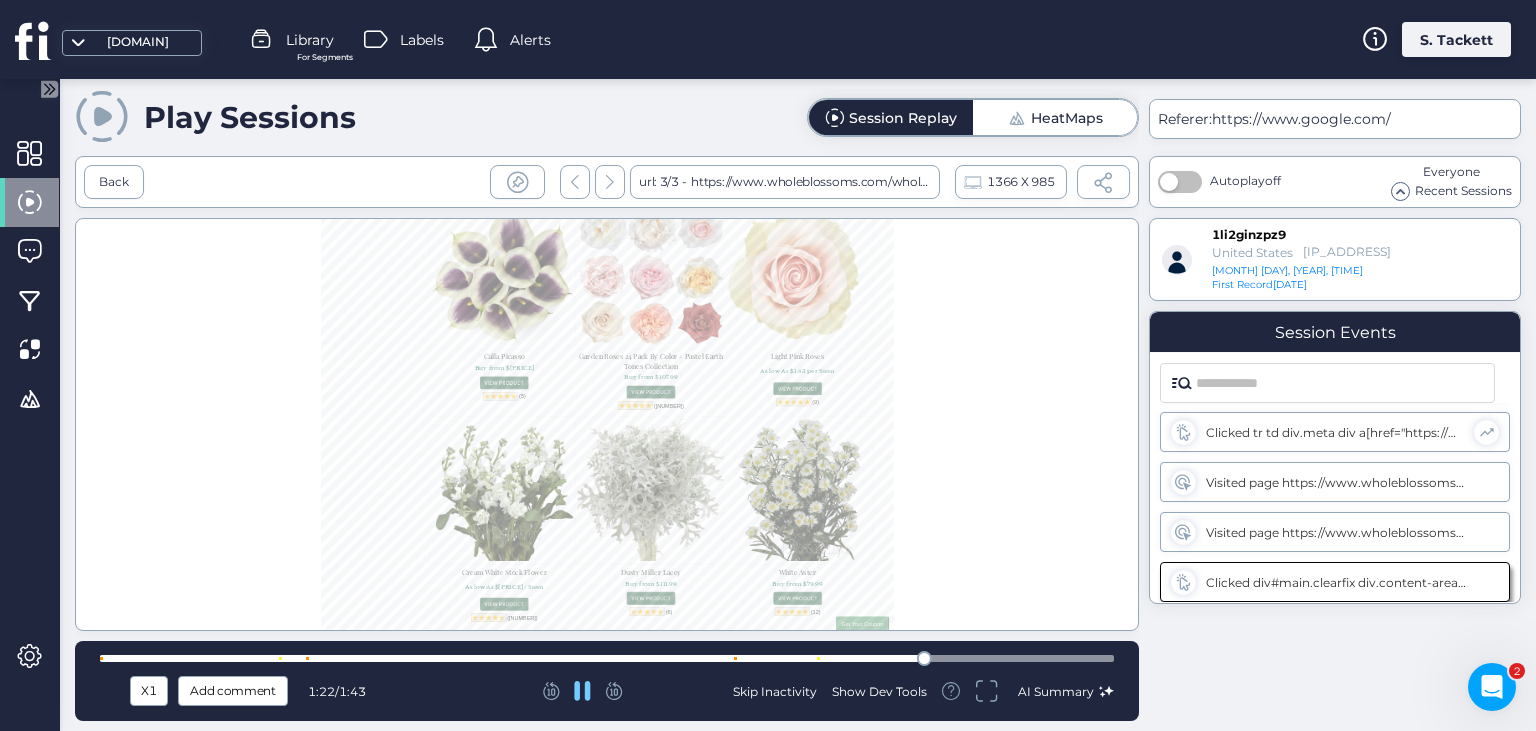 click at bounding box center [607, 658] 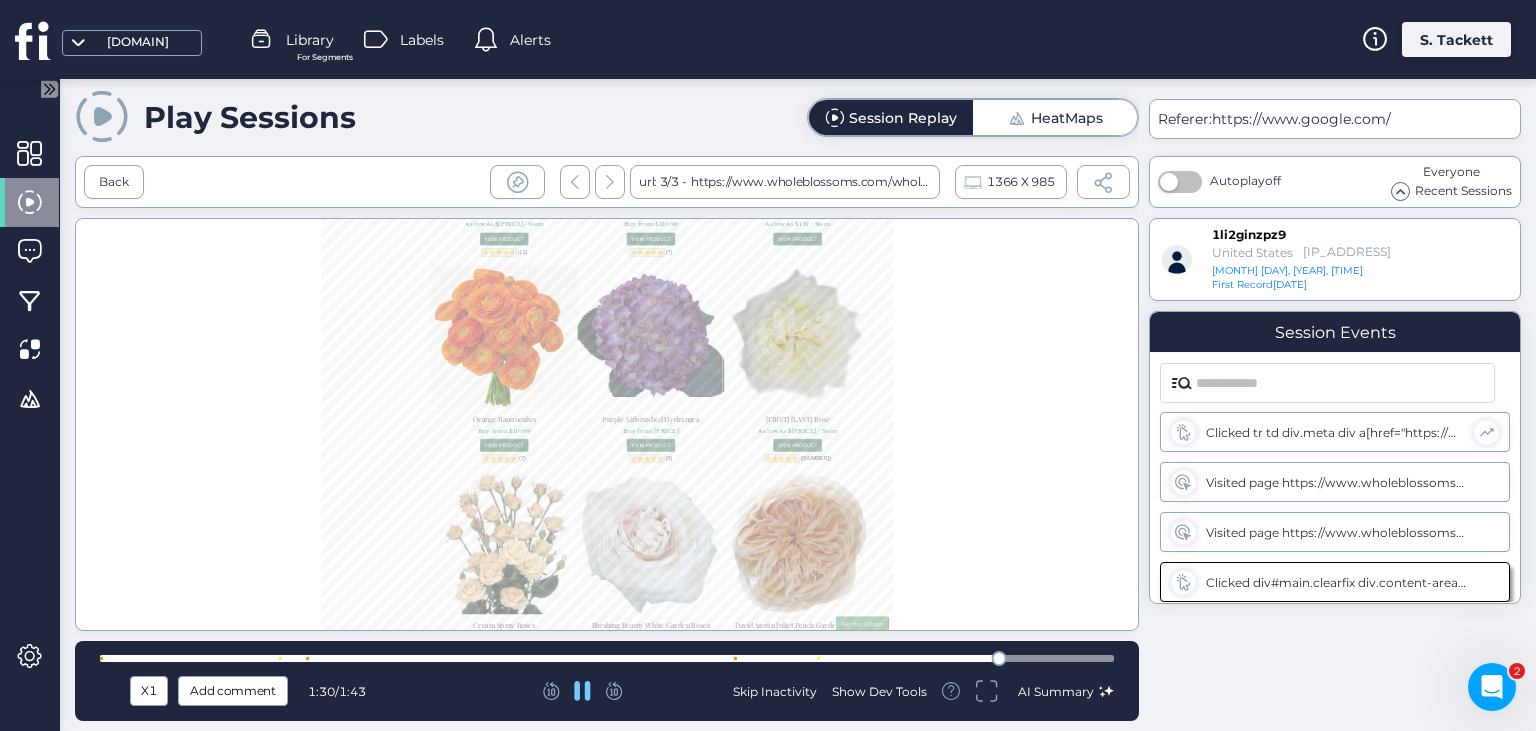 scroll, scrollTop: 11764, scrollLeft: 0, axis: vertical 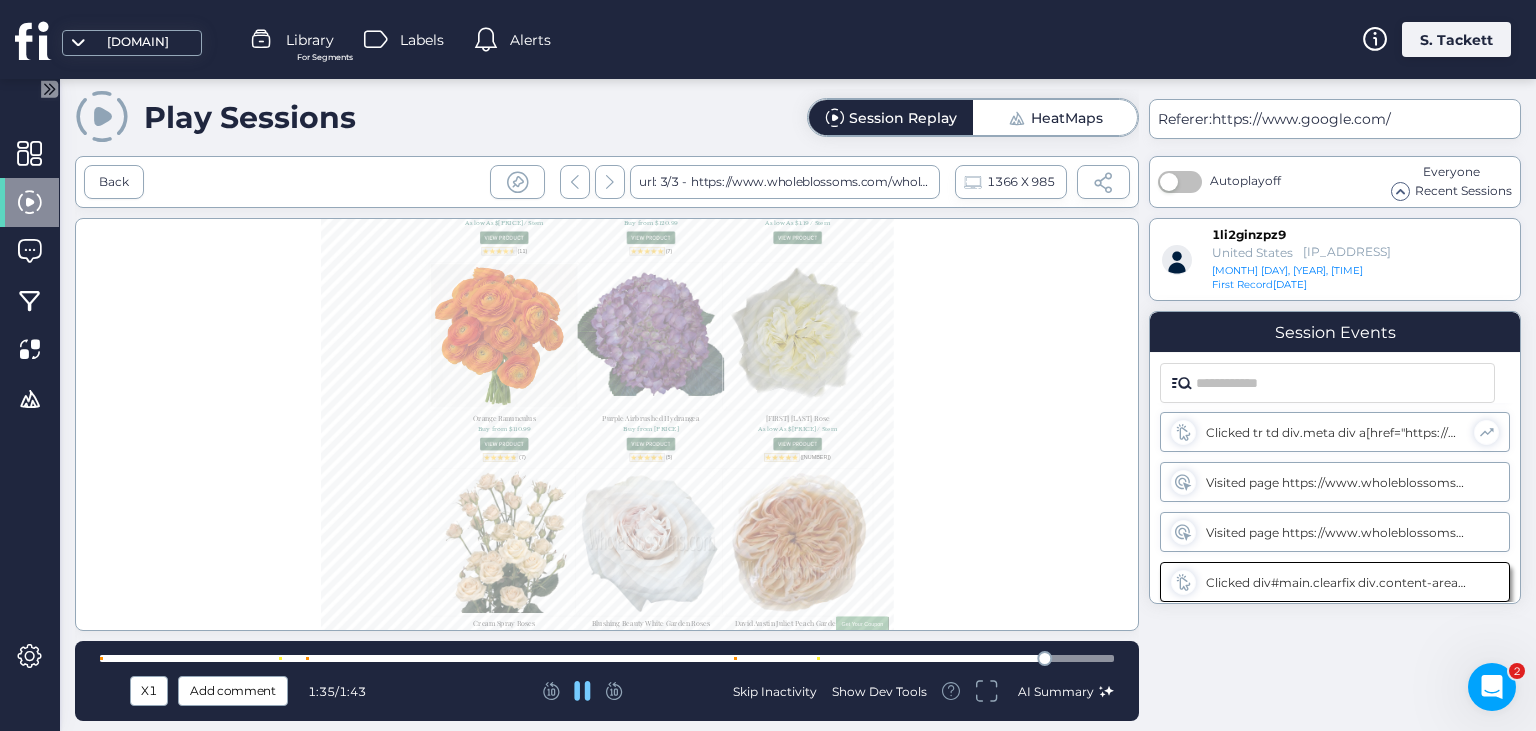 click at bounding box center [607, 658] 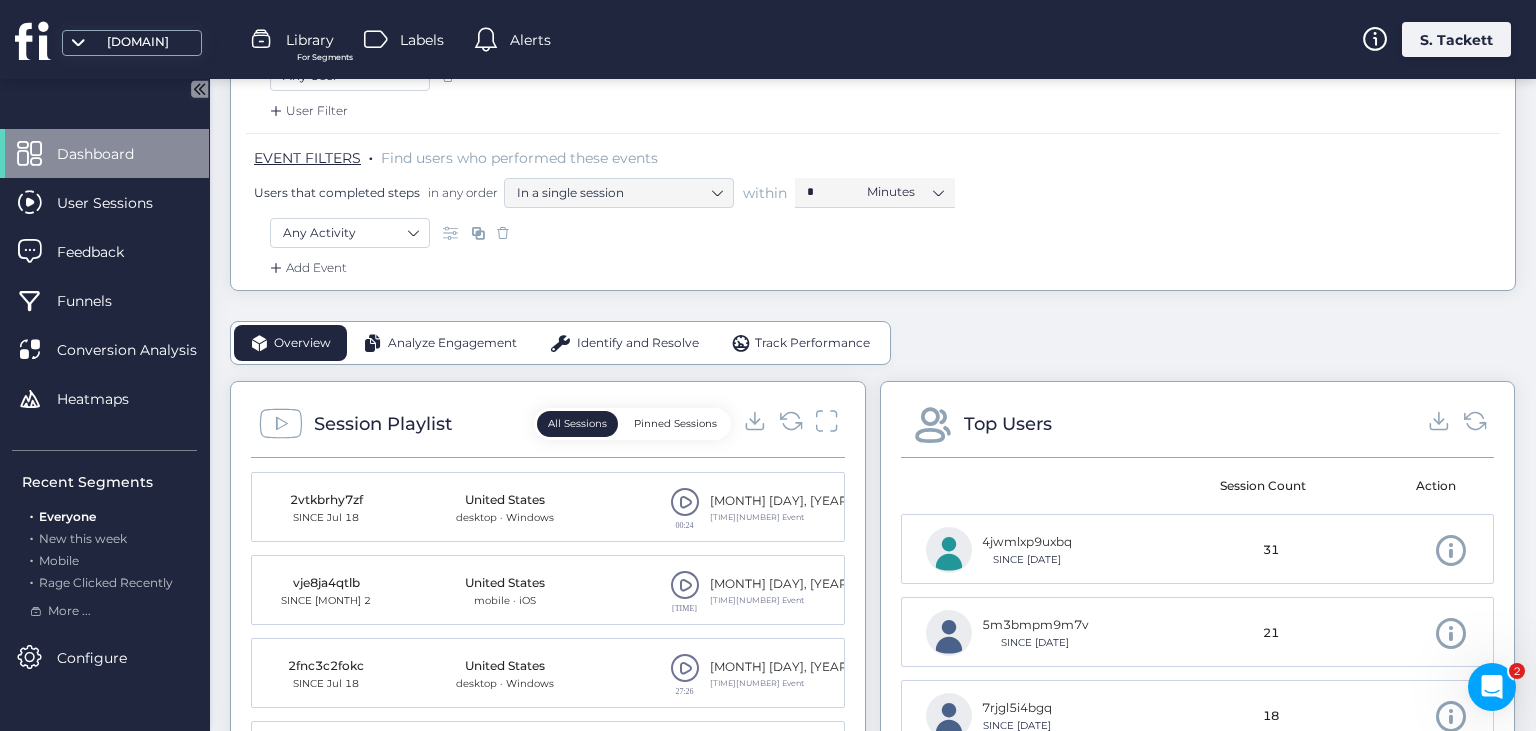 scroll, scrollTop: 706, scrollLeft: 0, axis: vertical 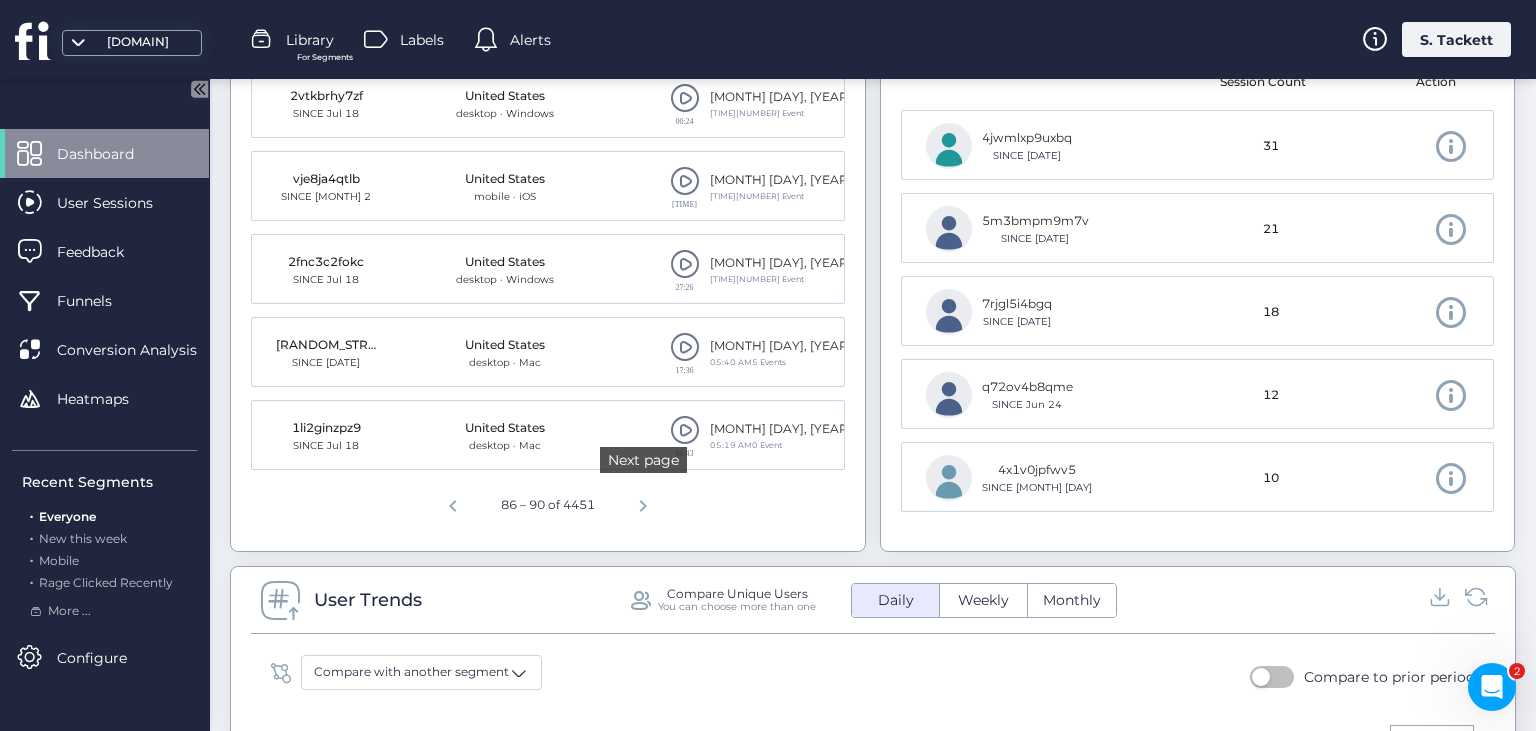click 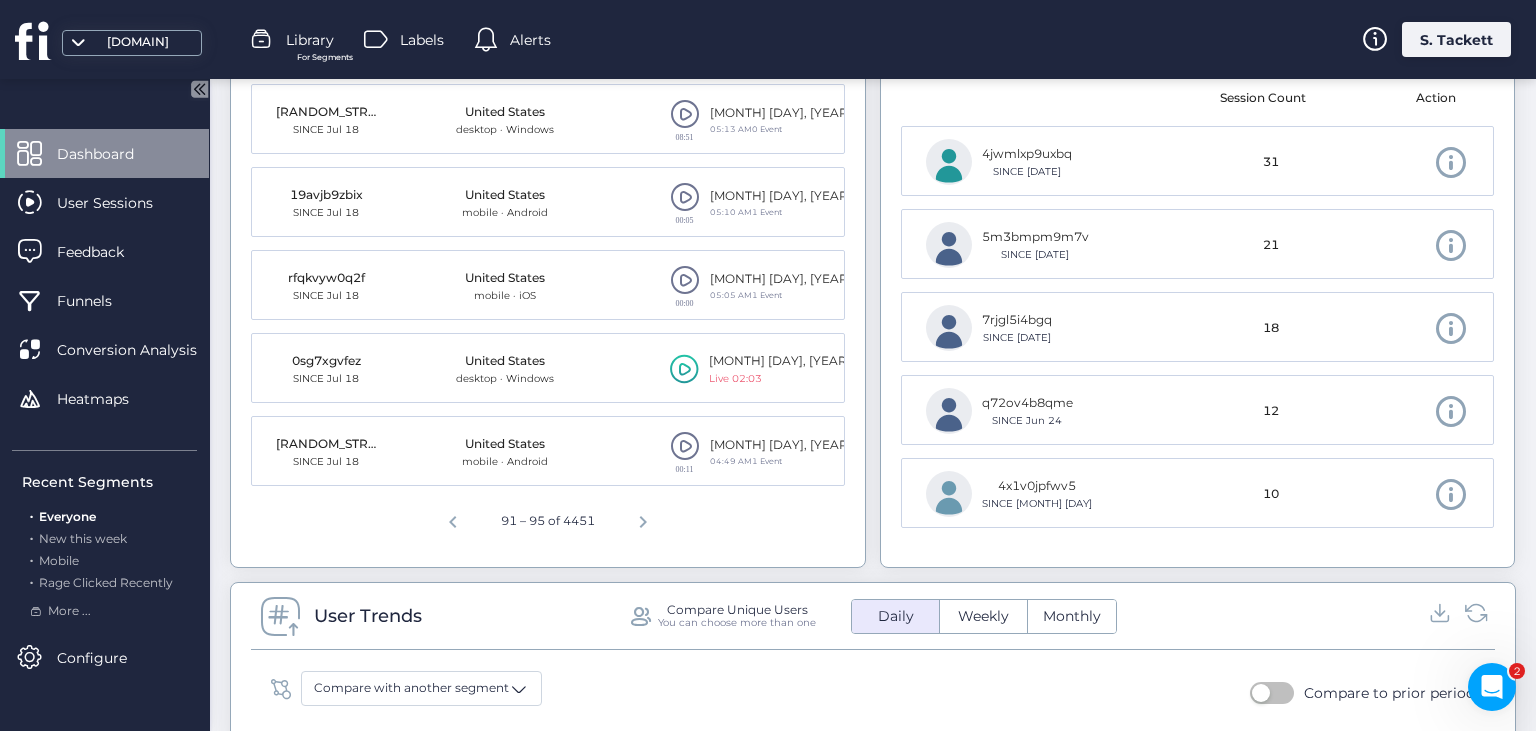 scroll, scrollTop: 504, scrollLeft: 0, axis: vertical 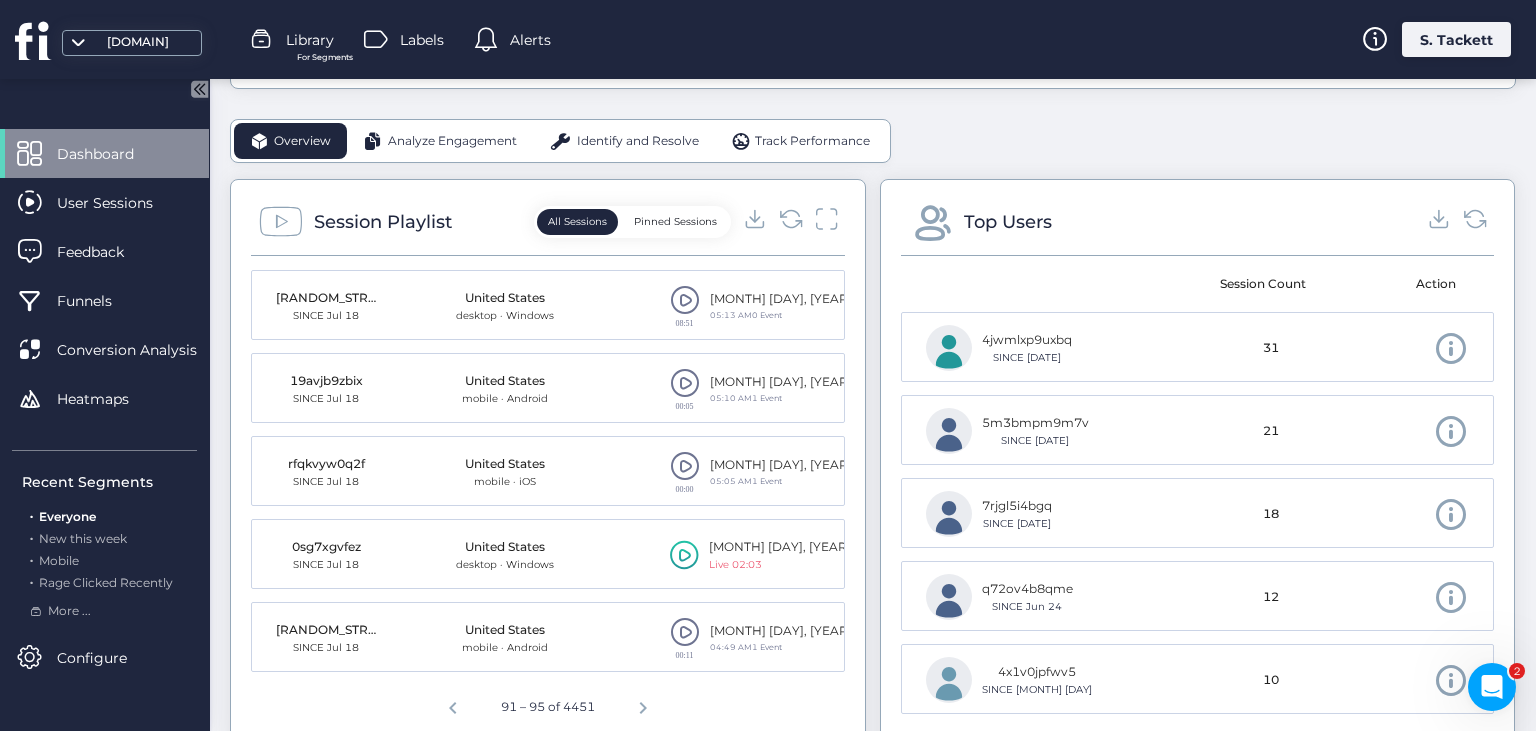 click 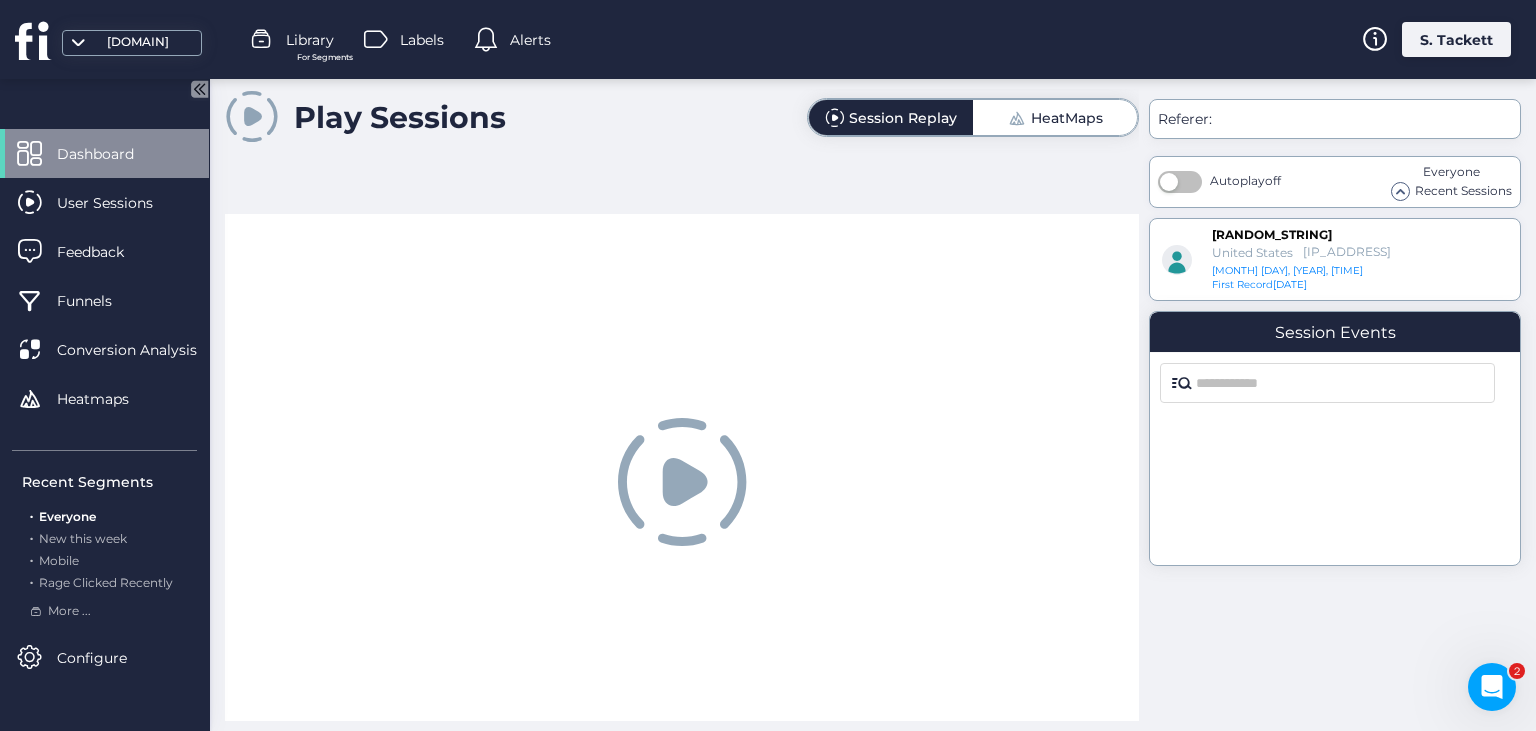 scroll, scrollTop: 0, scrollLeft: 0, axis: both 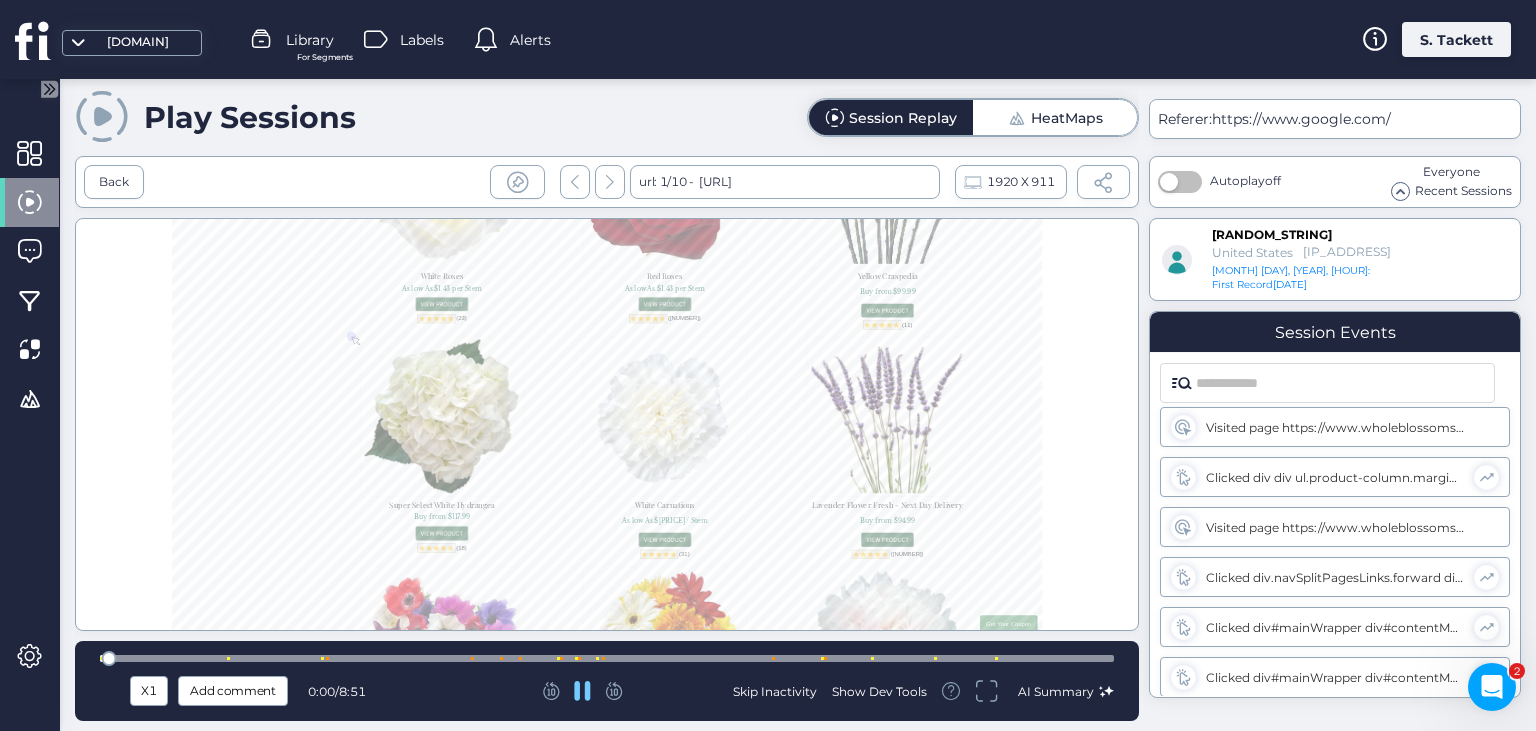 click at bounding box center [607, 658] 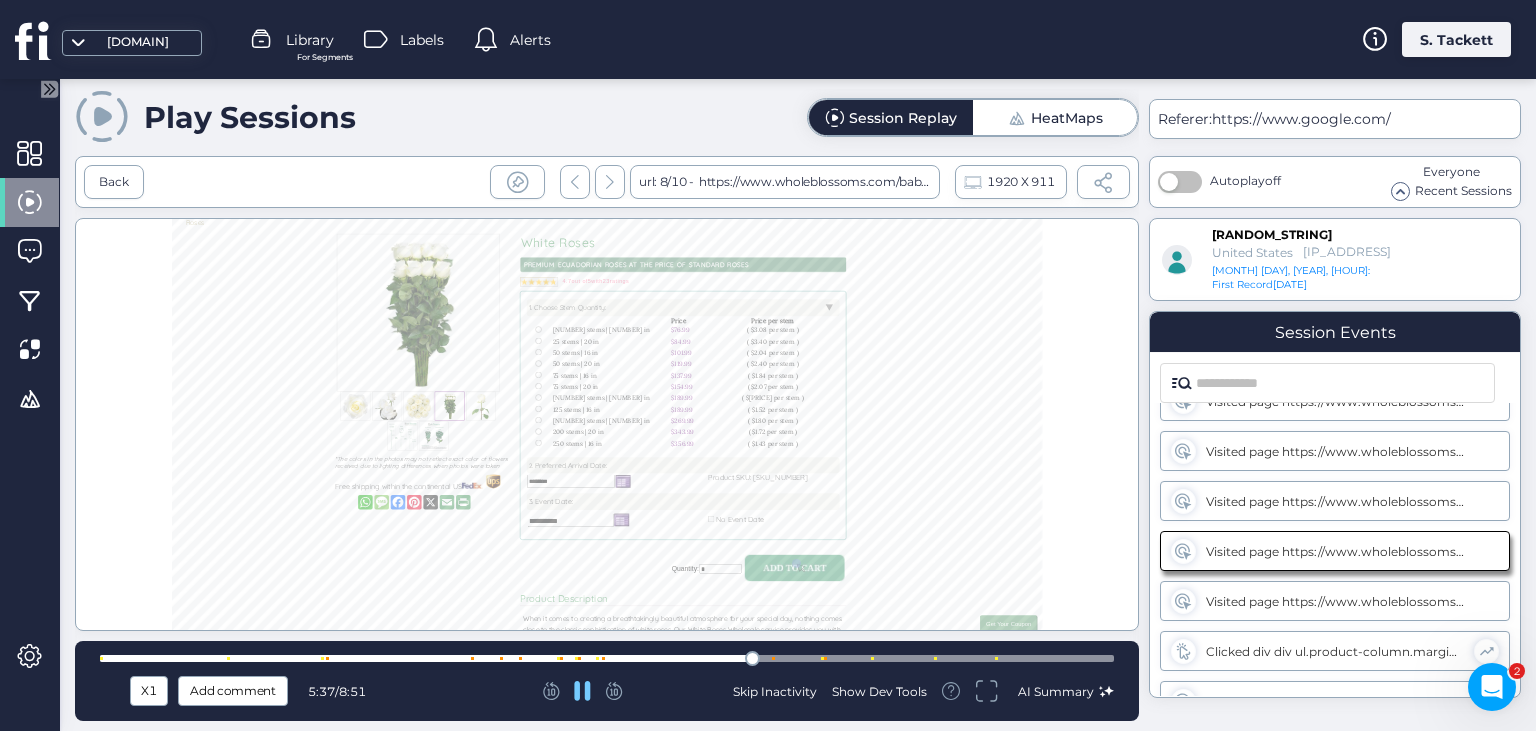 click at bounding box center (607, 658) 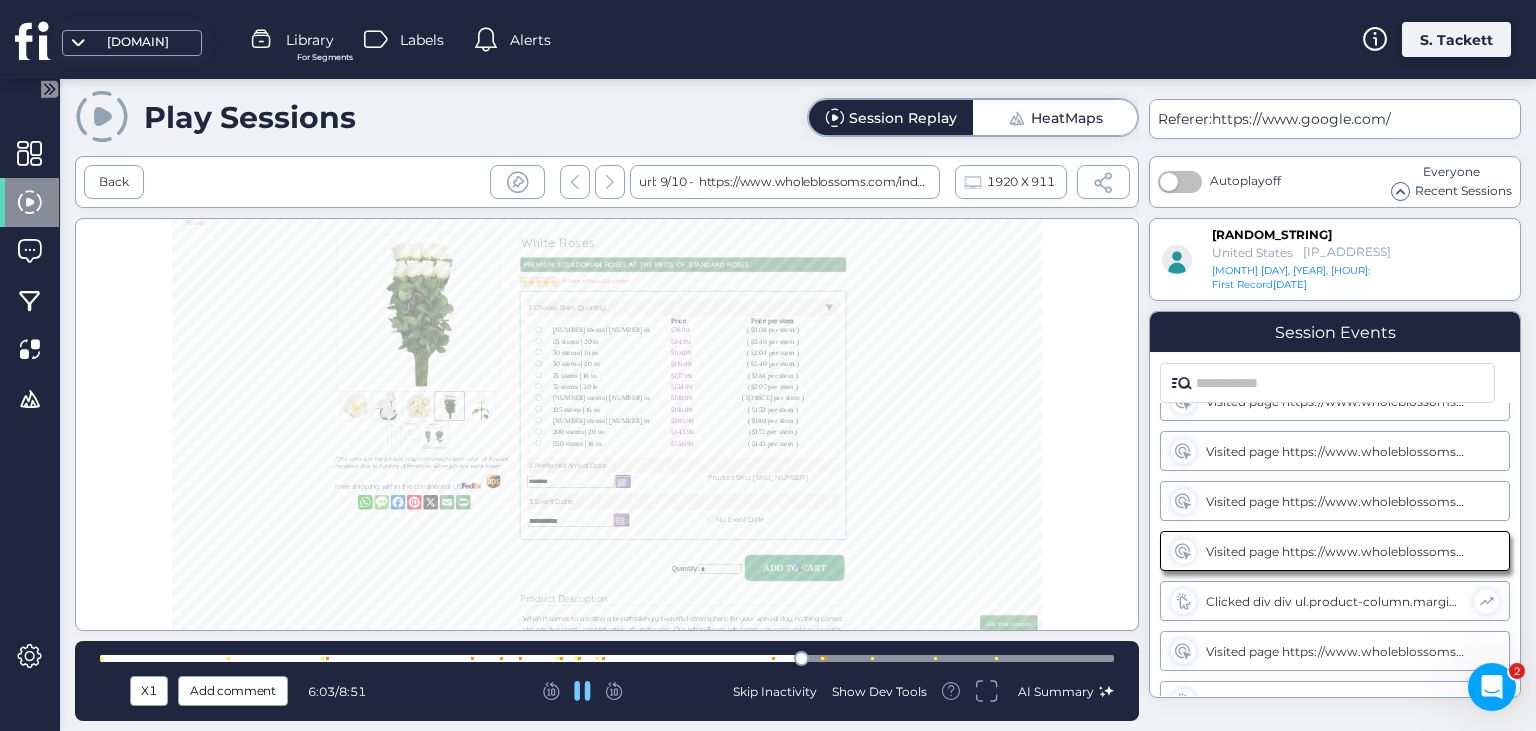 click at bounding box center [607, 658] 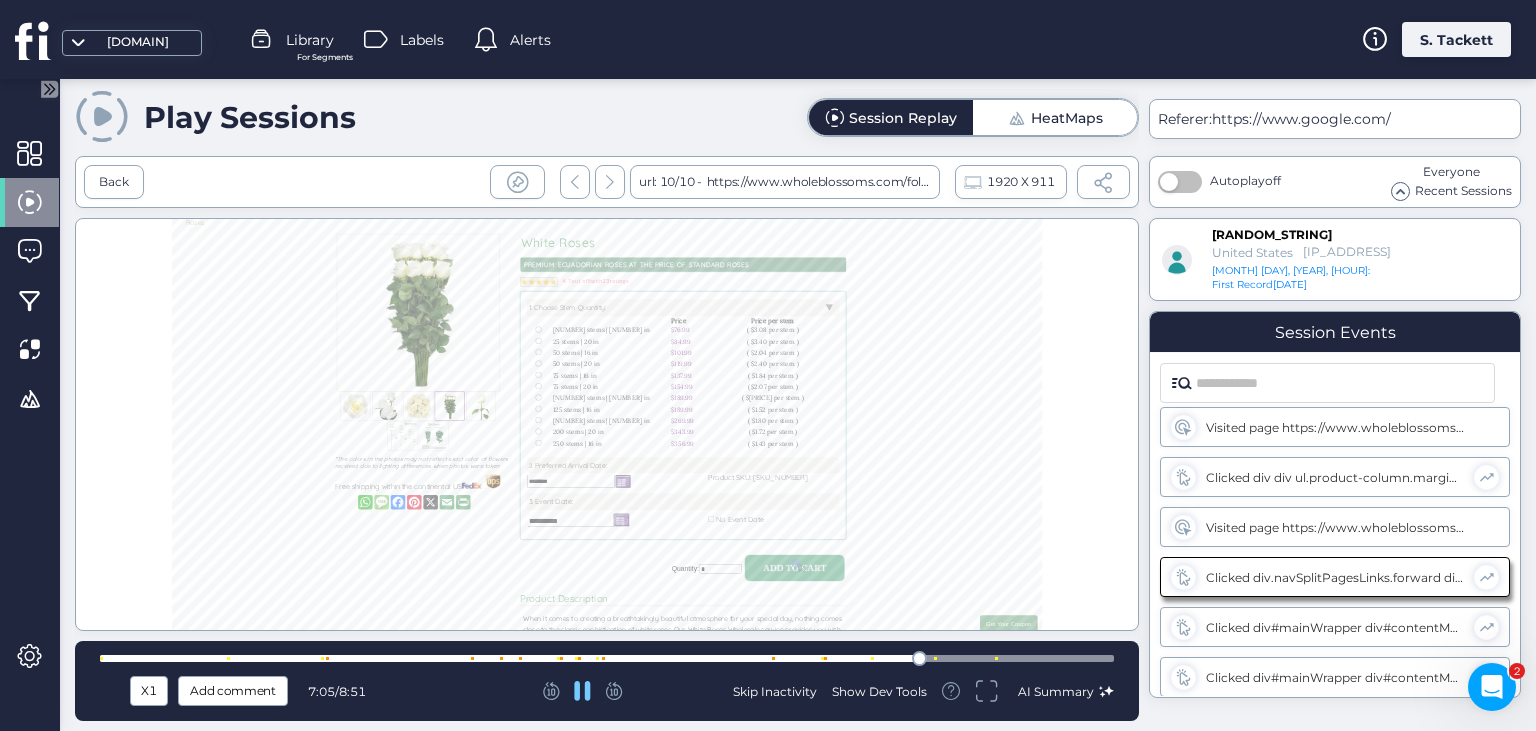 click at bounding box center [607, 658] 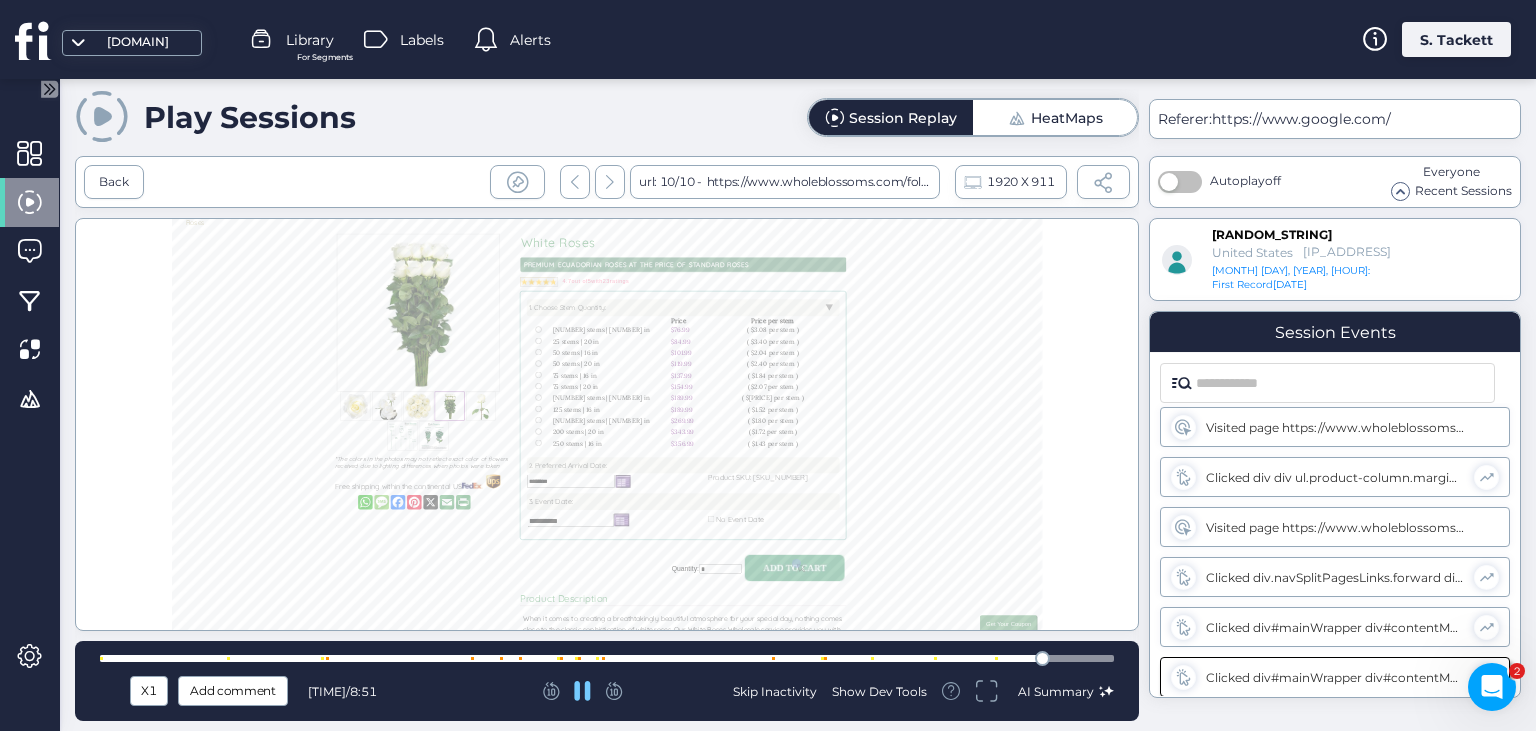 click at bounding box center [607, 658] 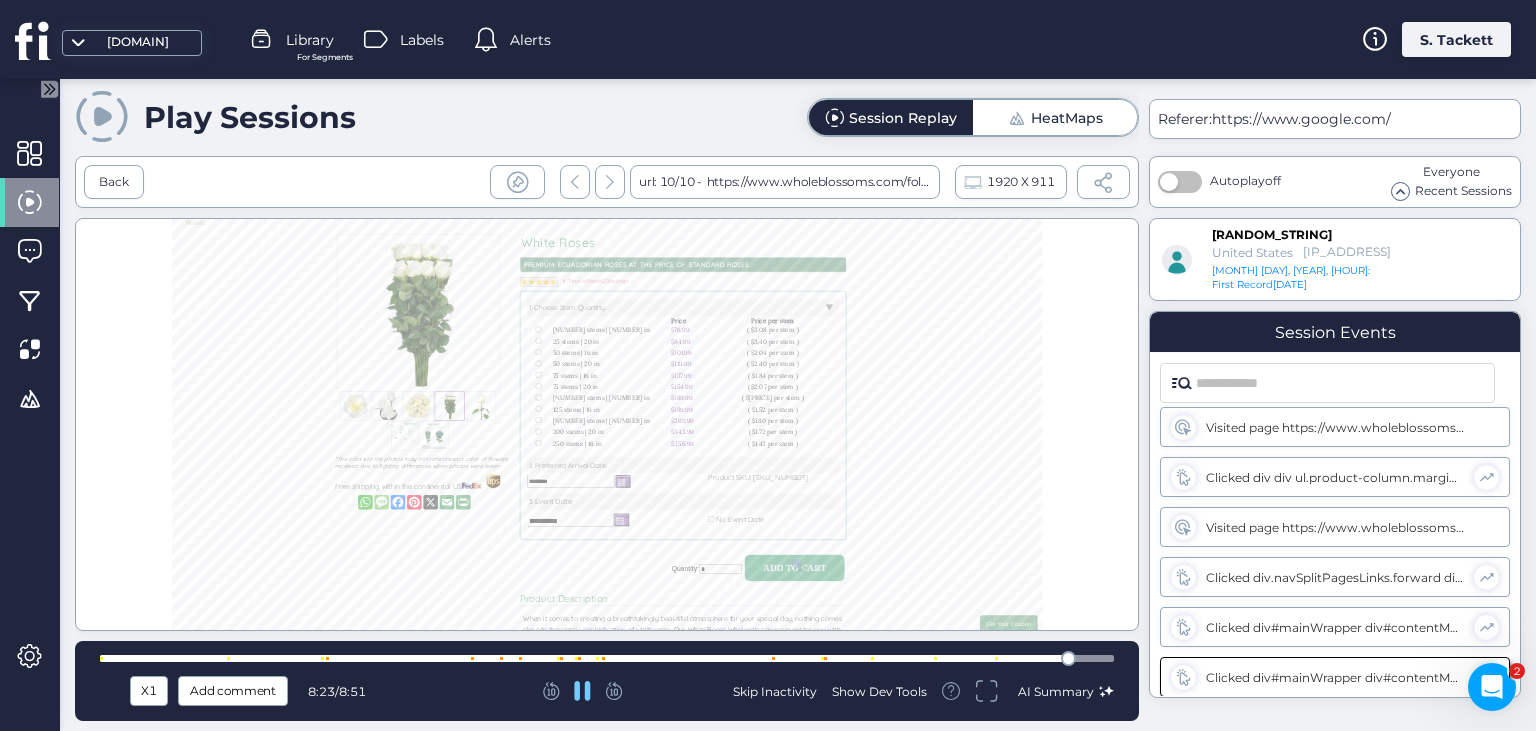 click at bounding box center [607, 658] 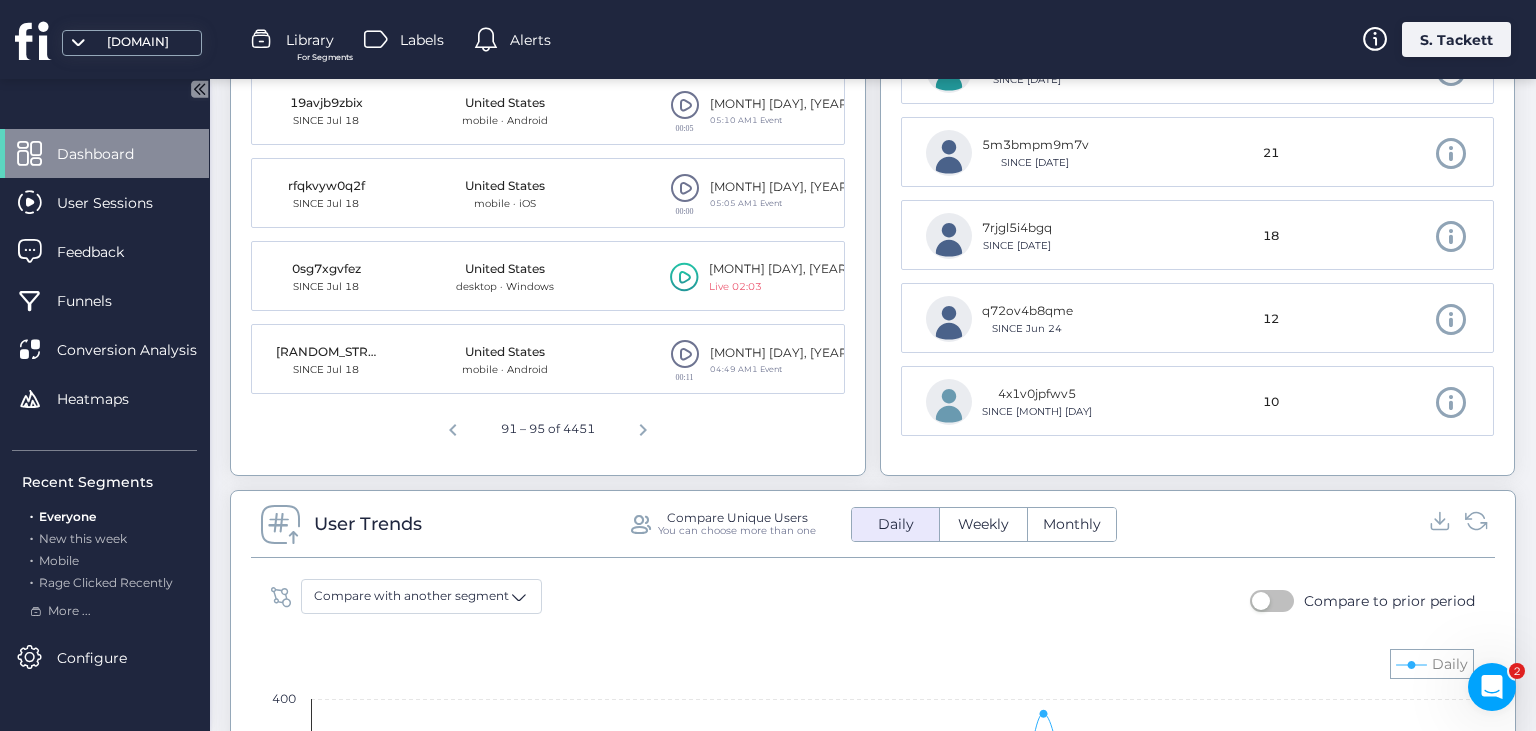 scroll, scrollTop: 741, scrollLeft: 0, axis: vertical 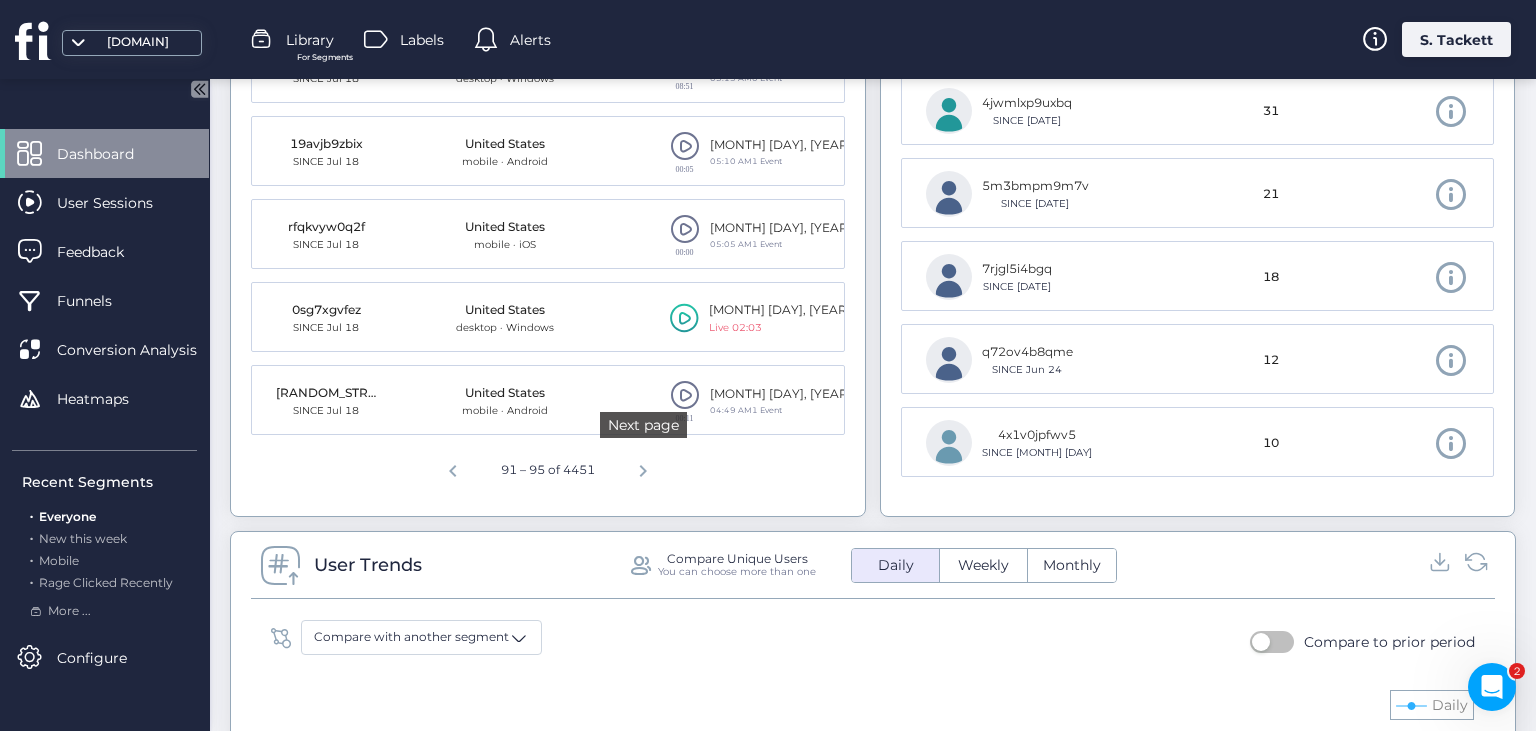 click 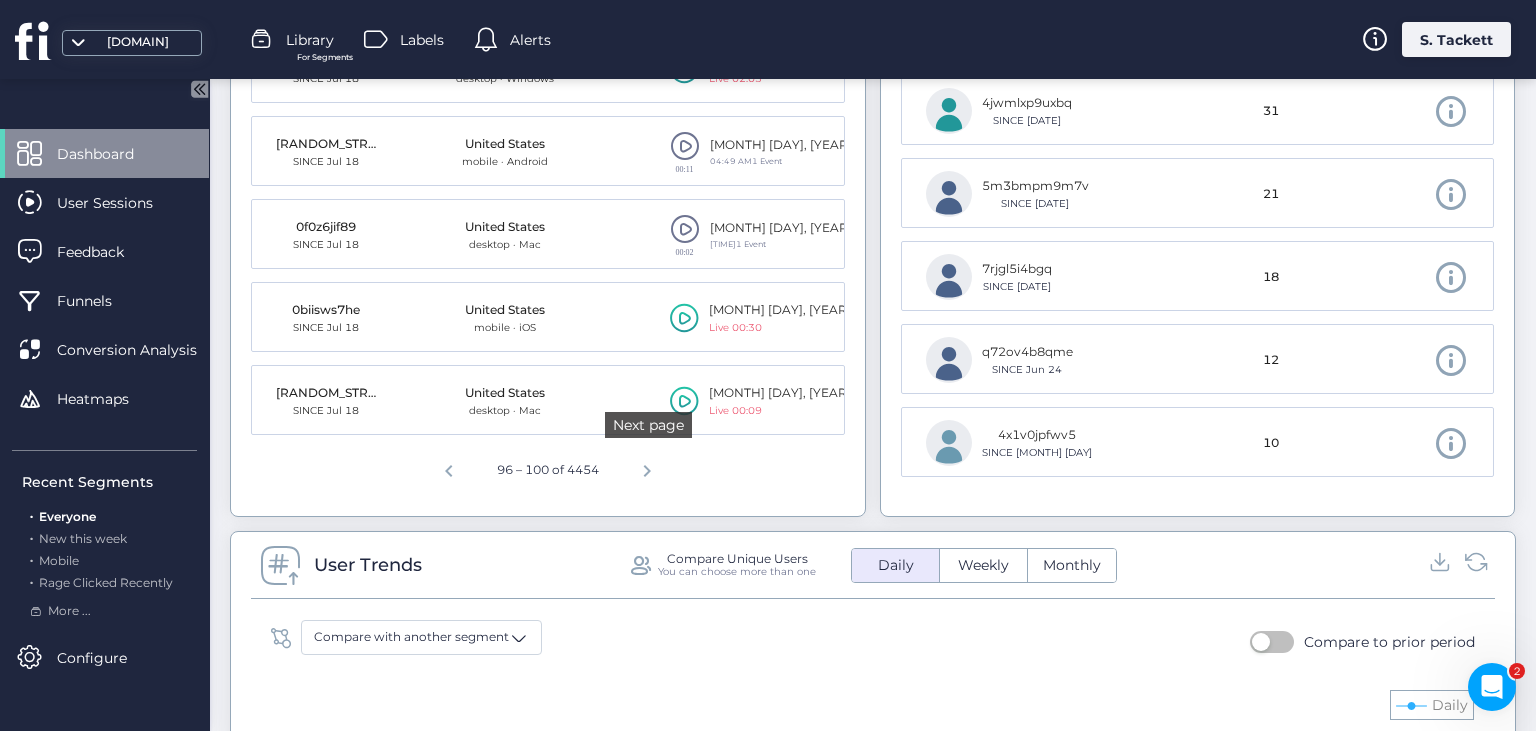 click 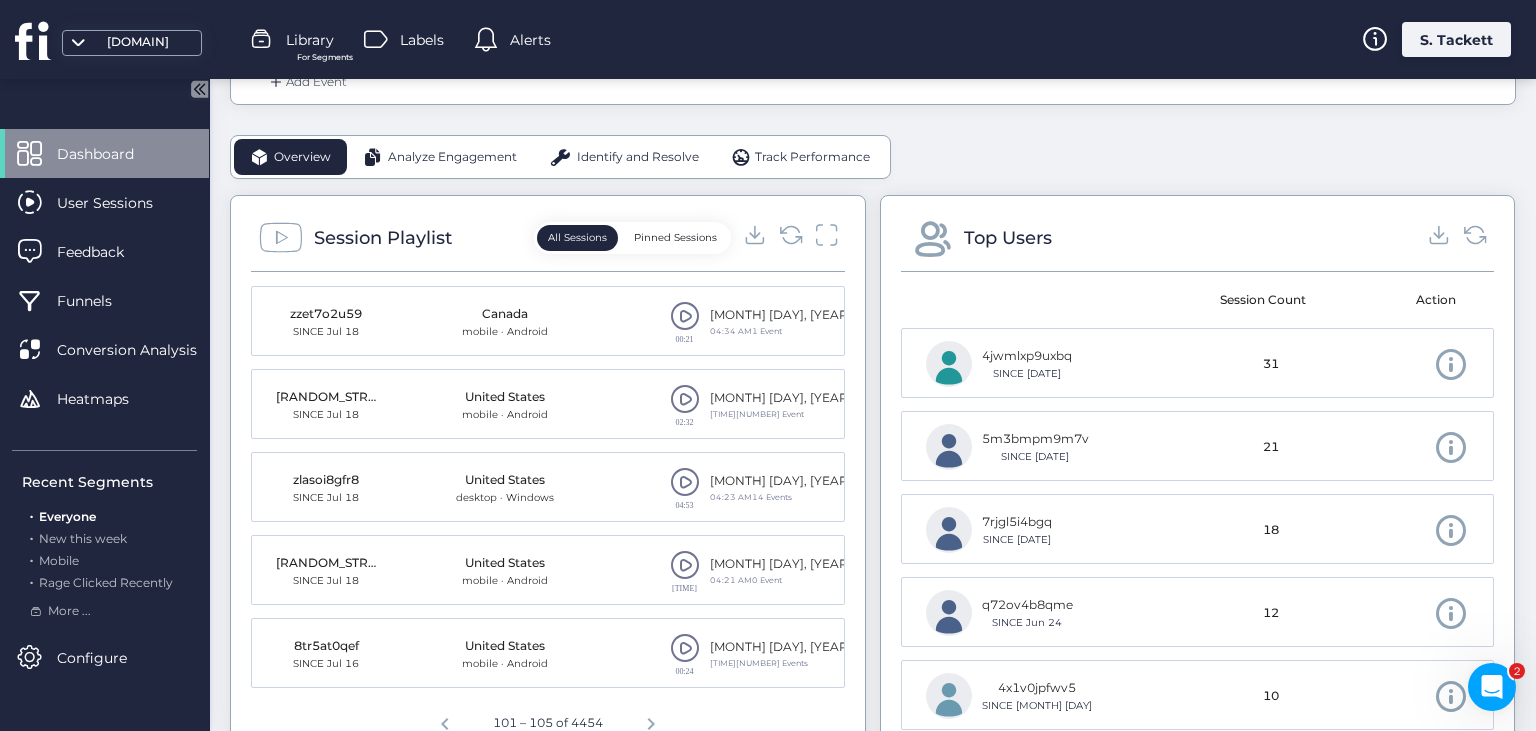 scroll, scrollTop: 539, scrollLeft: 0, axis: vertical 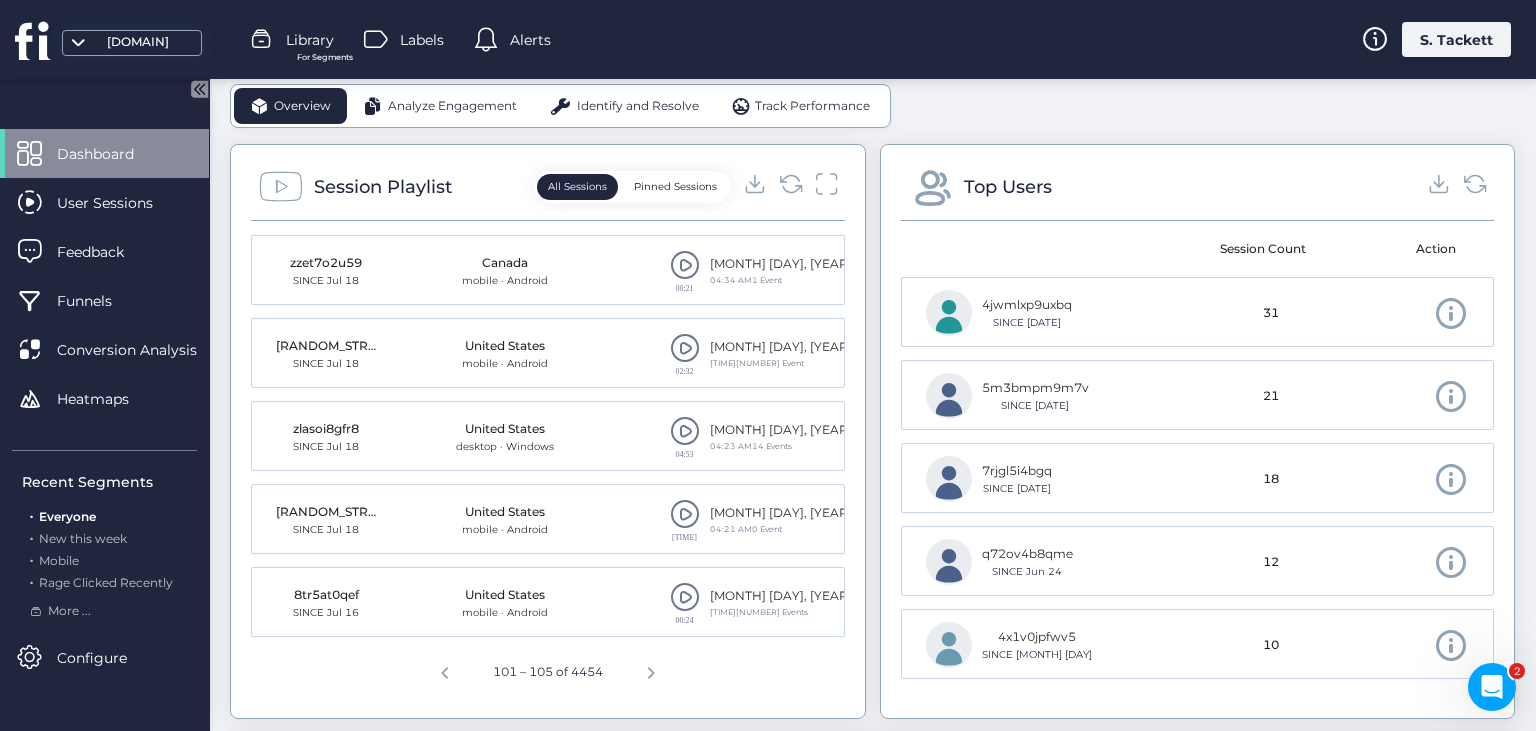 click 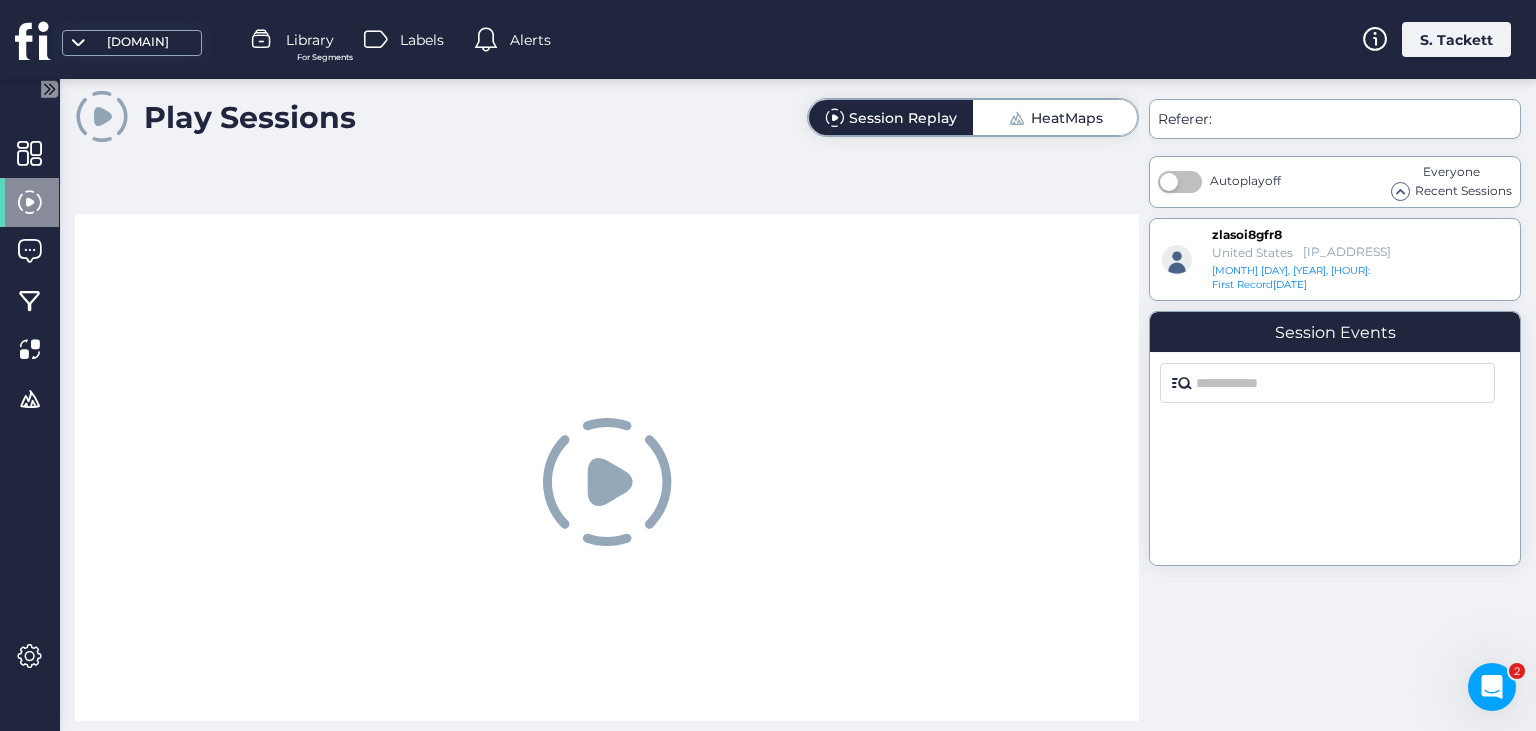 scroll, scrollTop: 0, scrollLeft: 0, axis: both 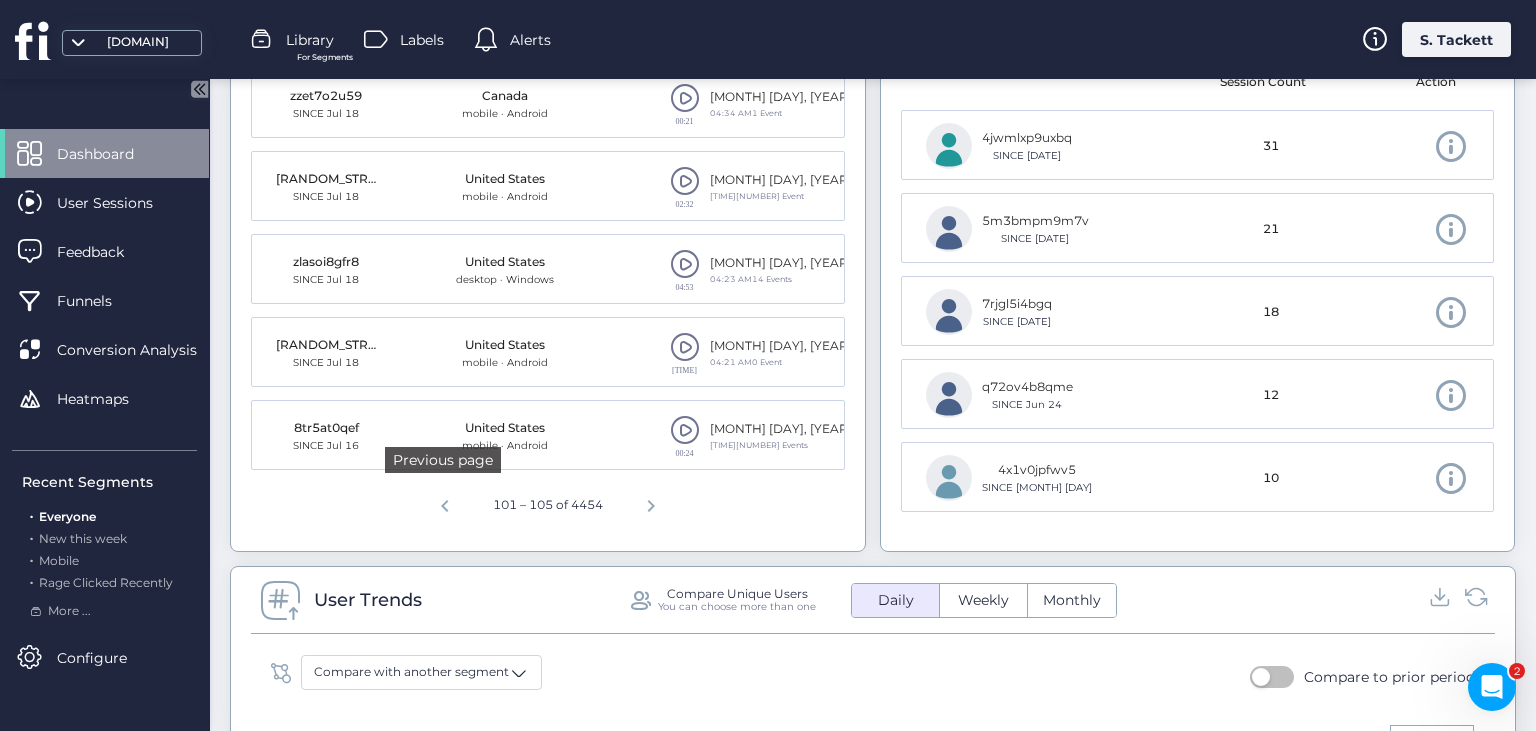 click 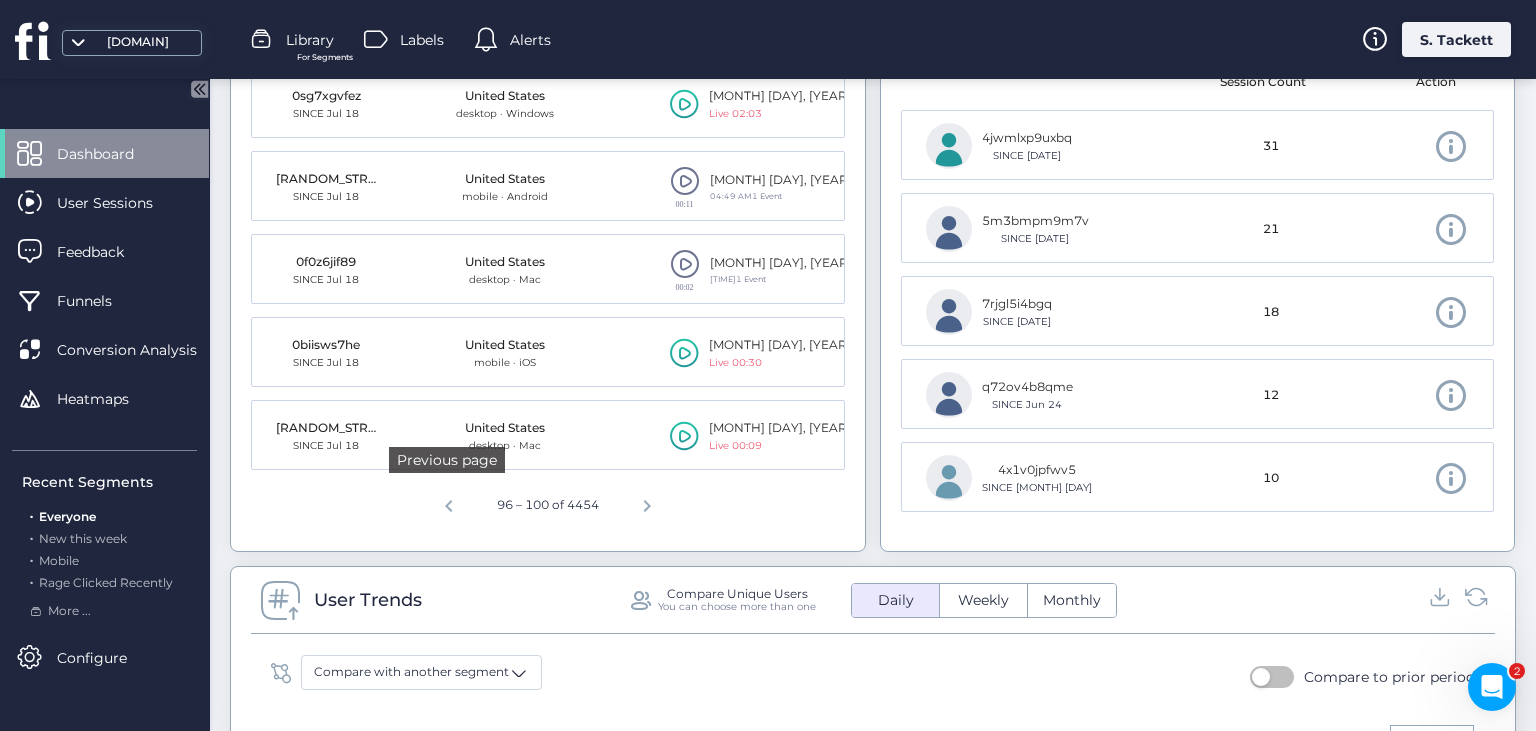 click 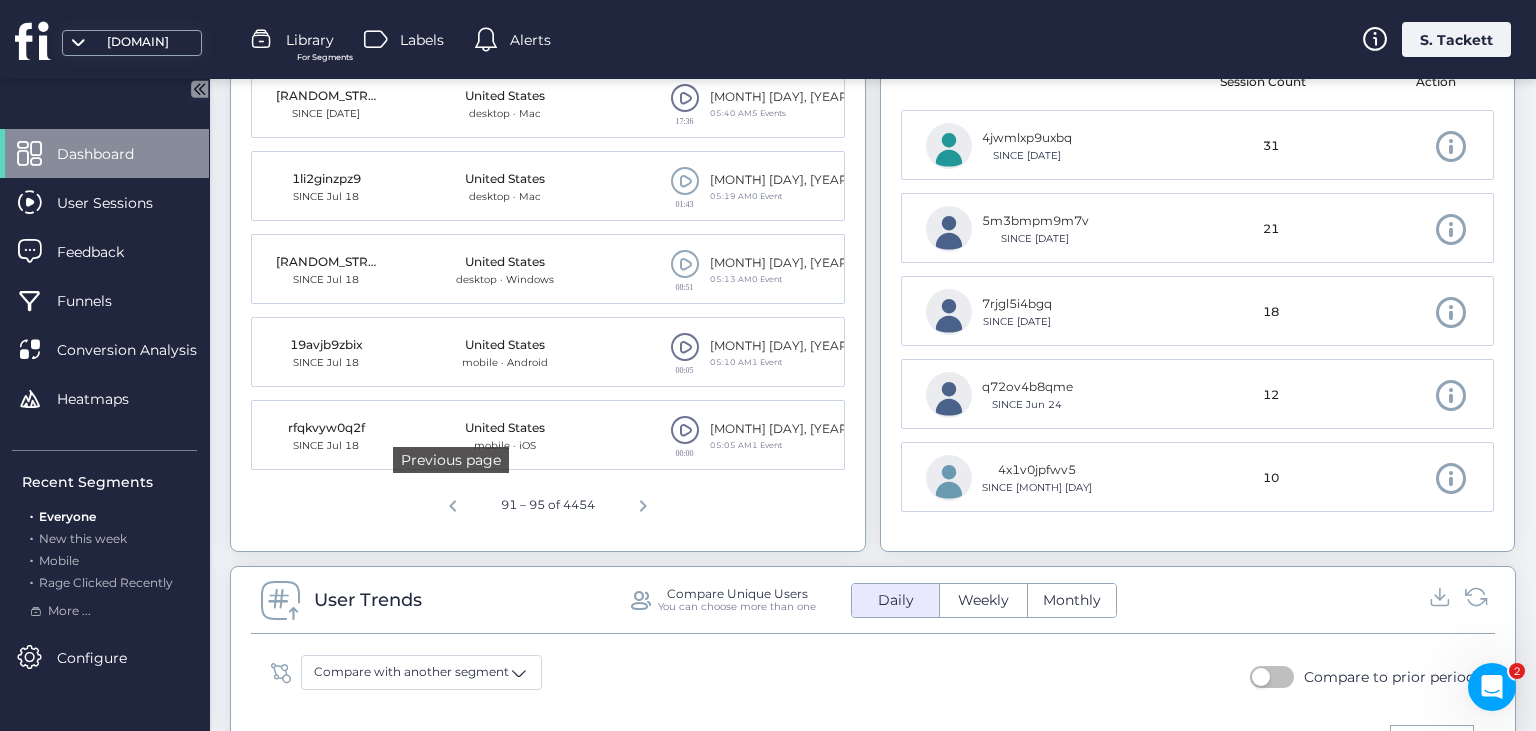 click 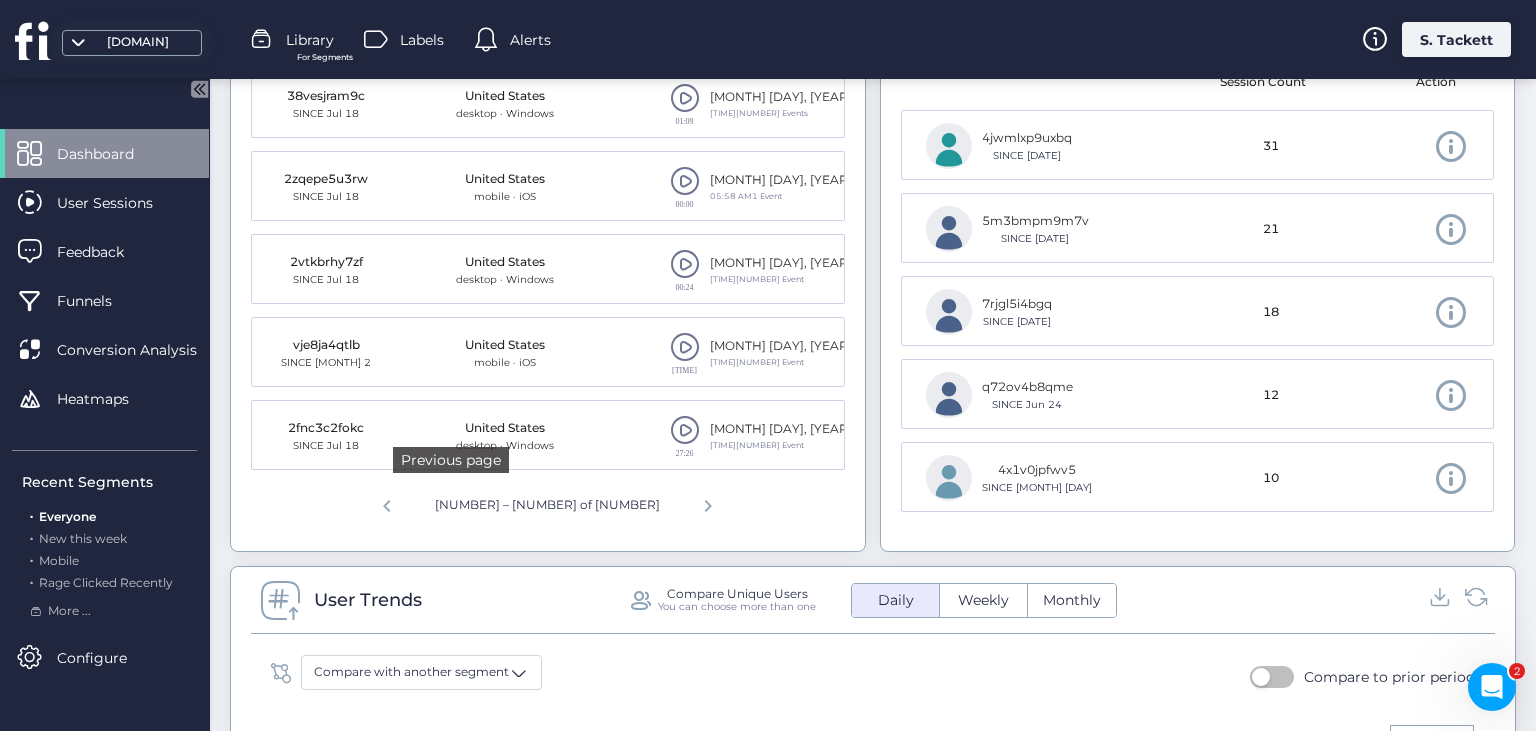 click 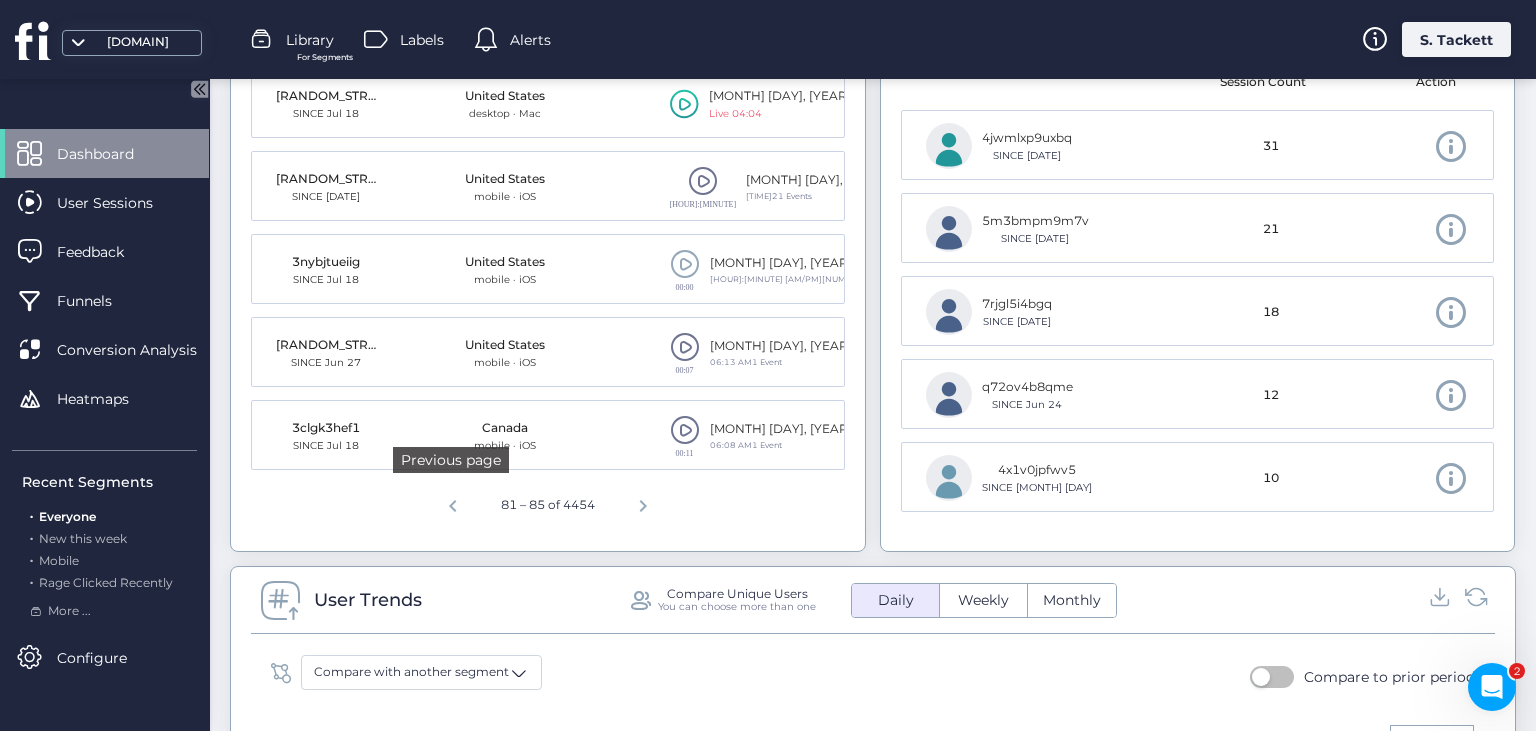 click 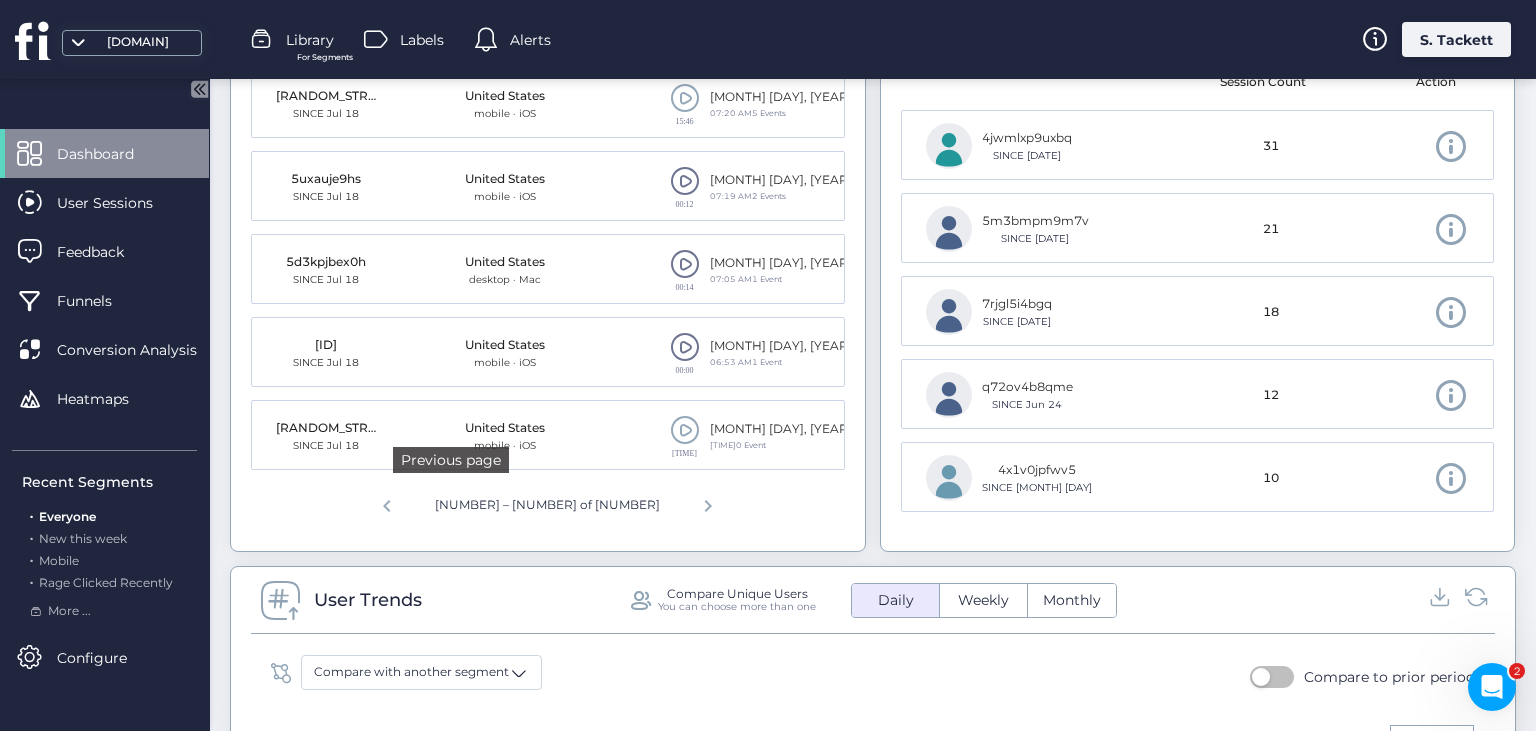 click 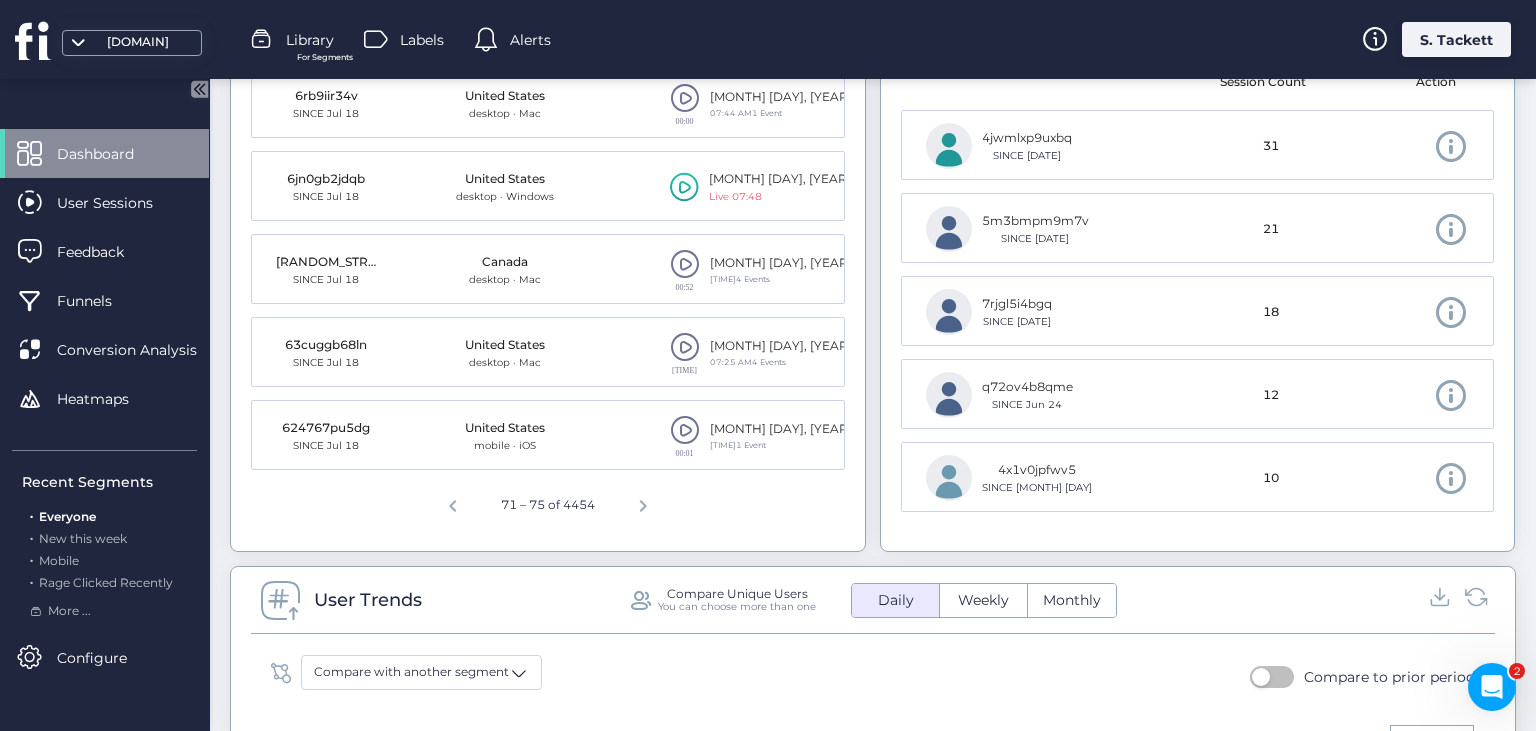 click 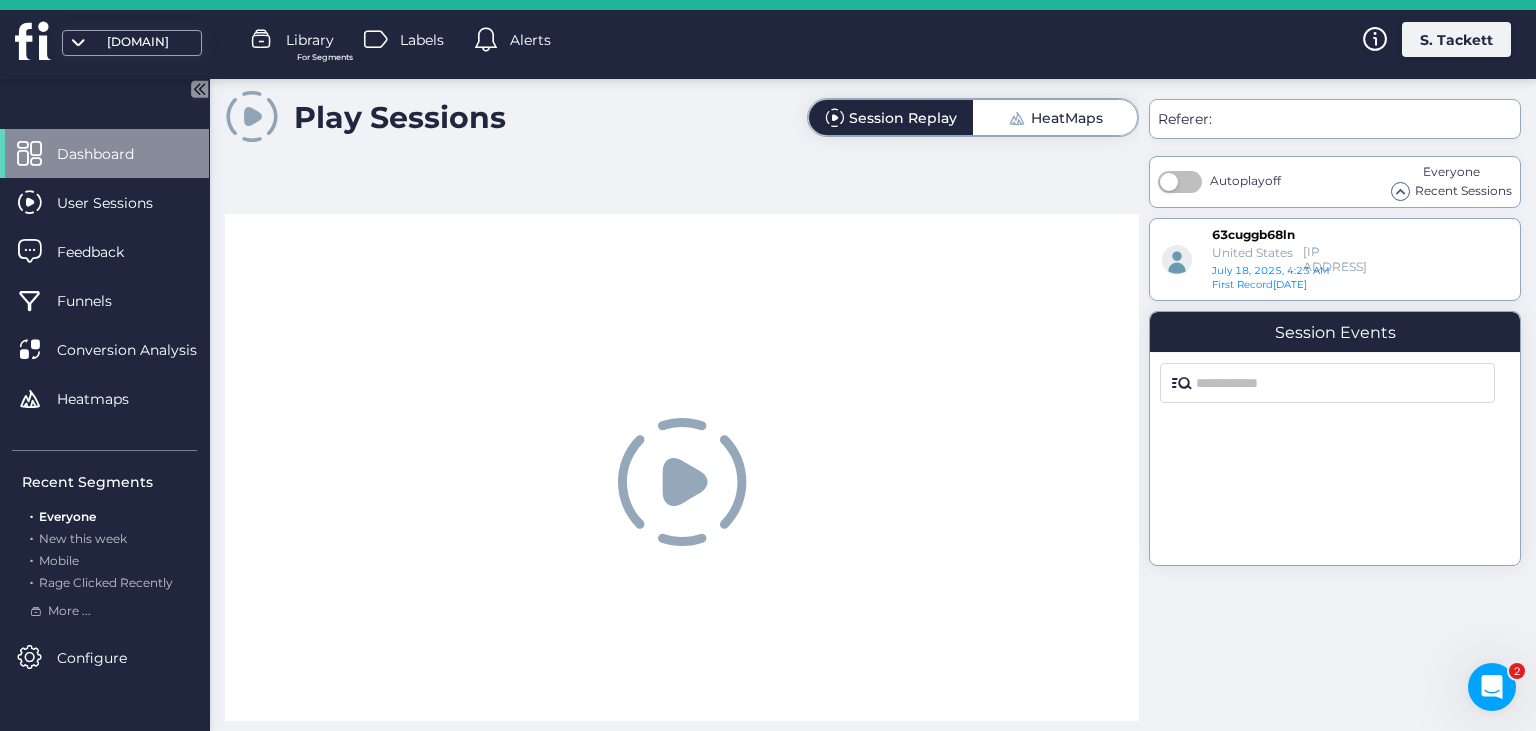 scroll, scrollTop: 0, scrollLeft: 0, axis: both 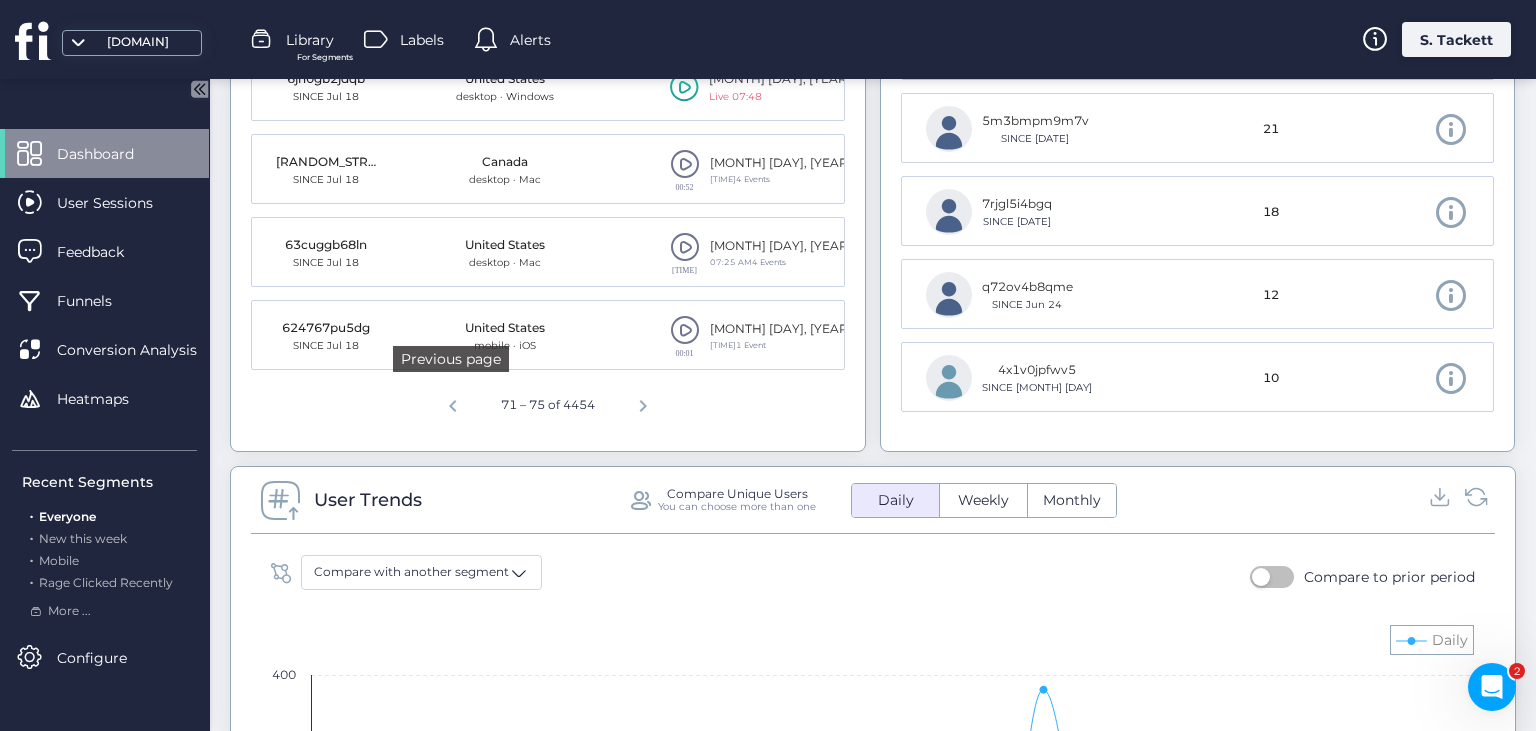 click 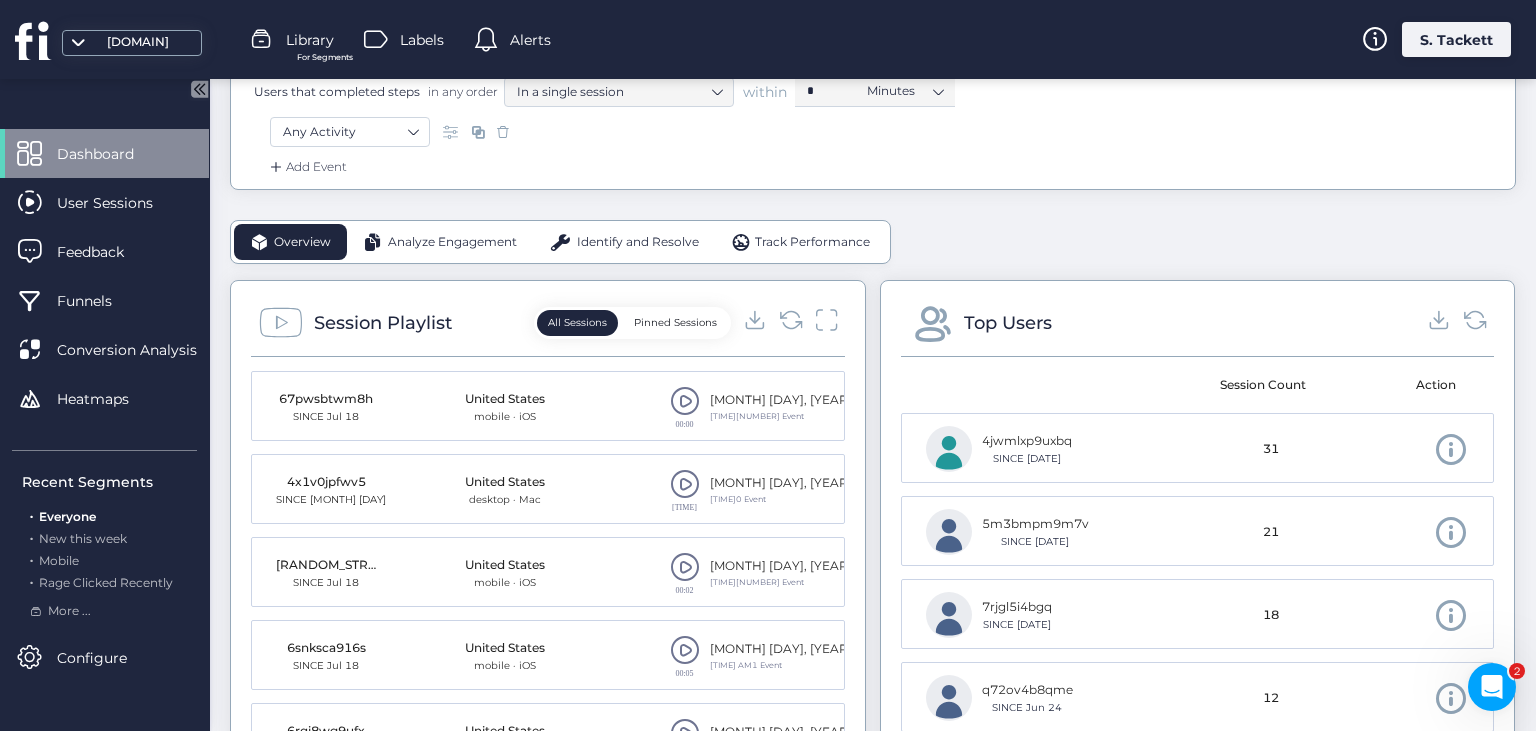 scroll, scrollTop: 806, scrollLeft: 0, axis: vertical 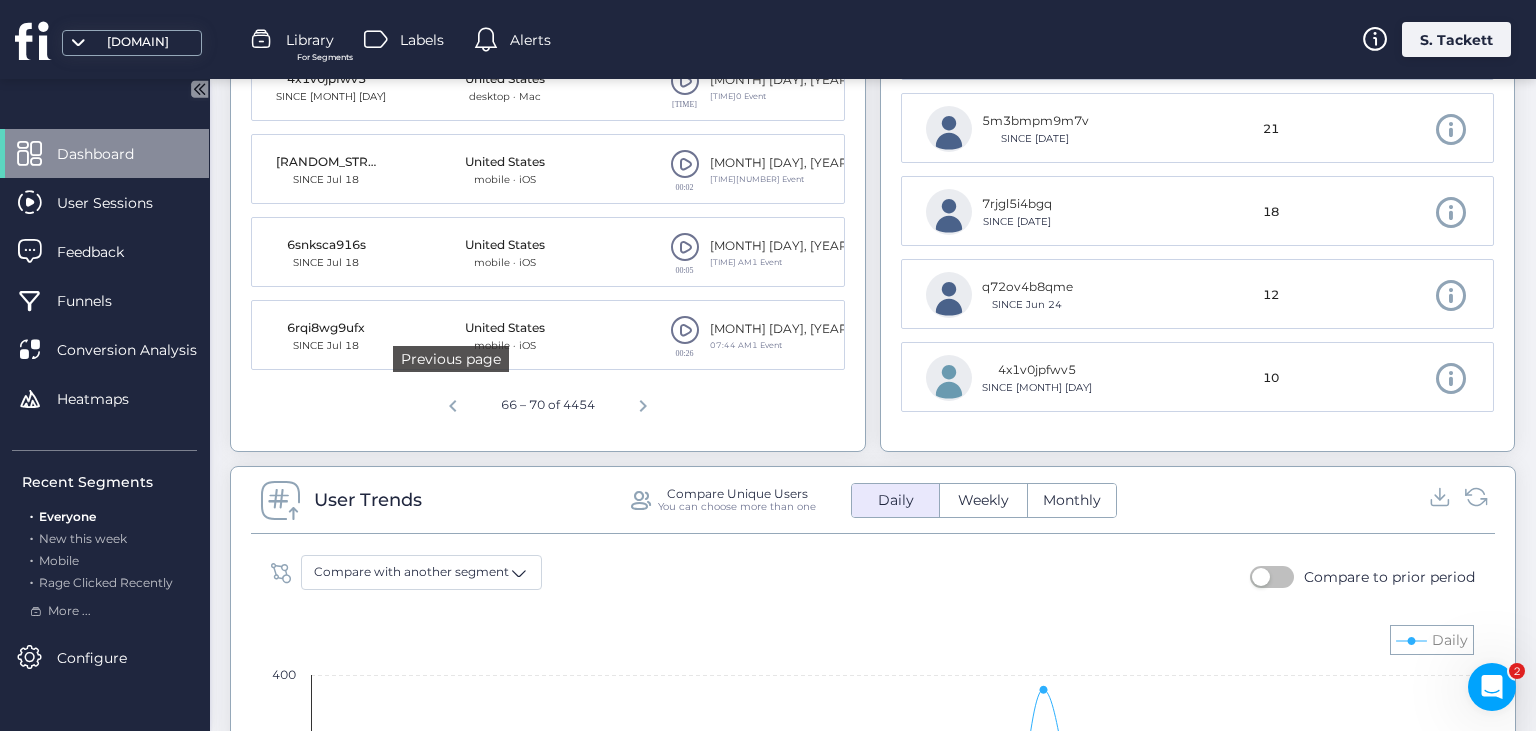 click 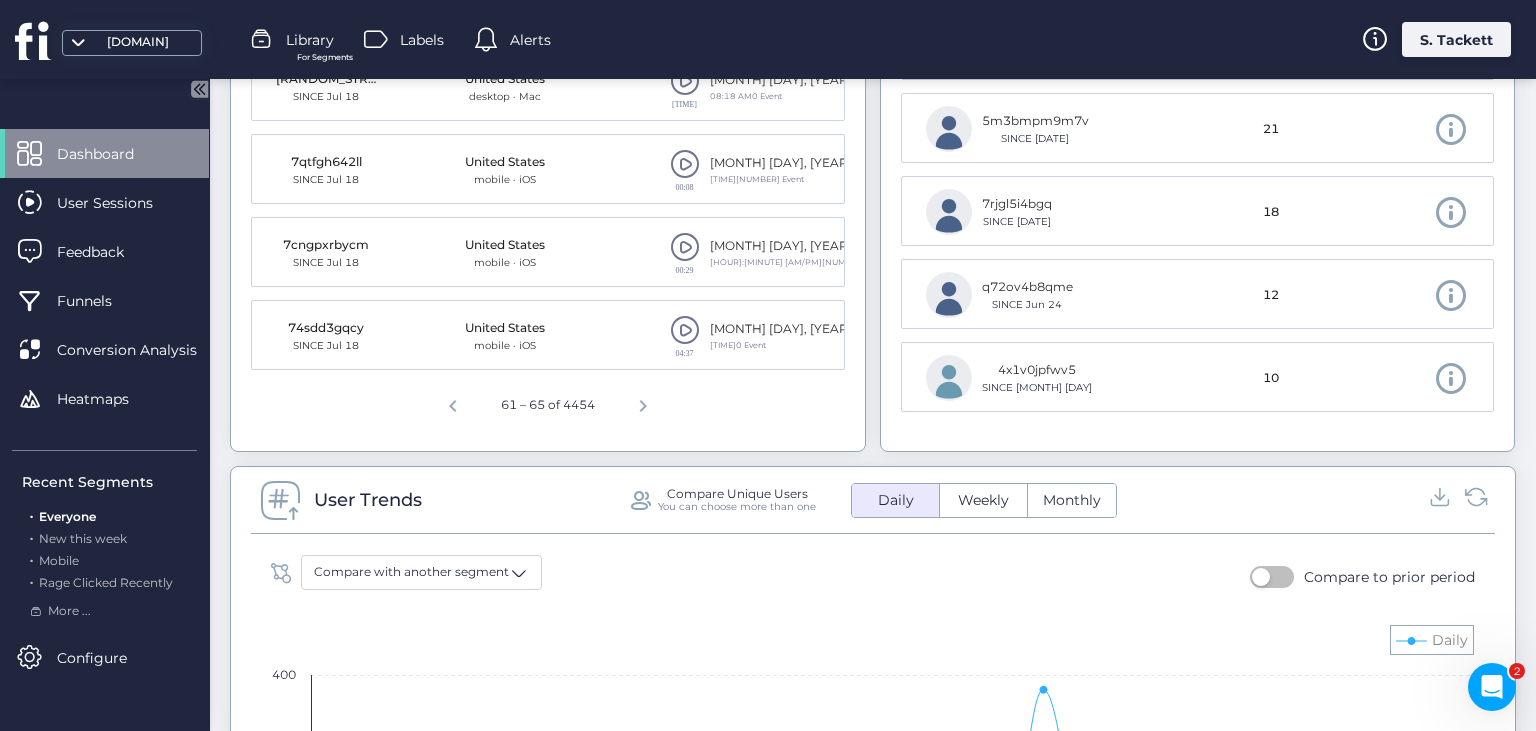click 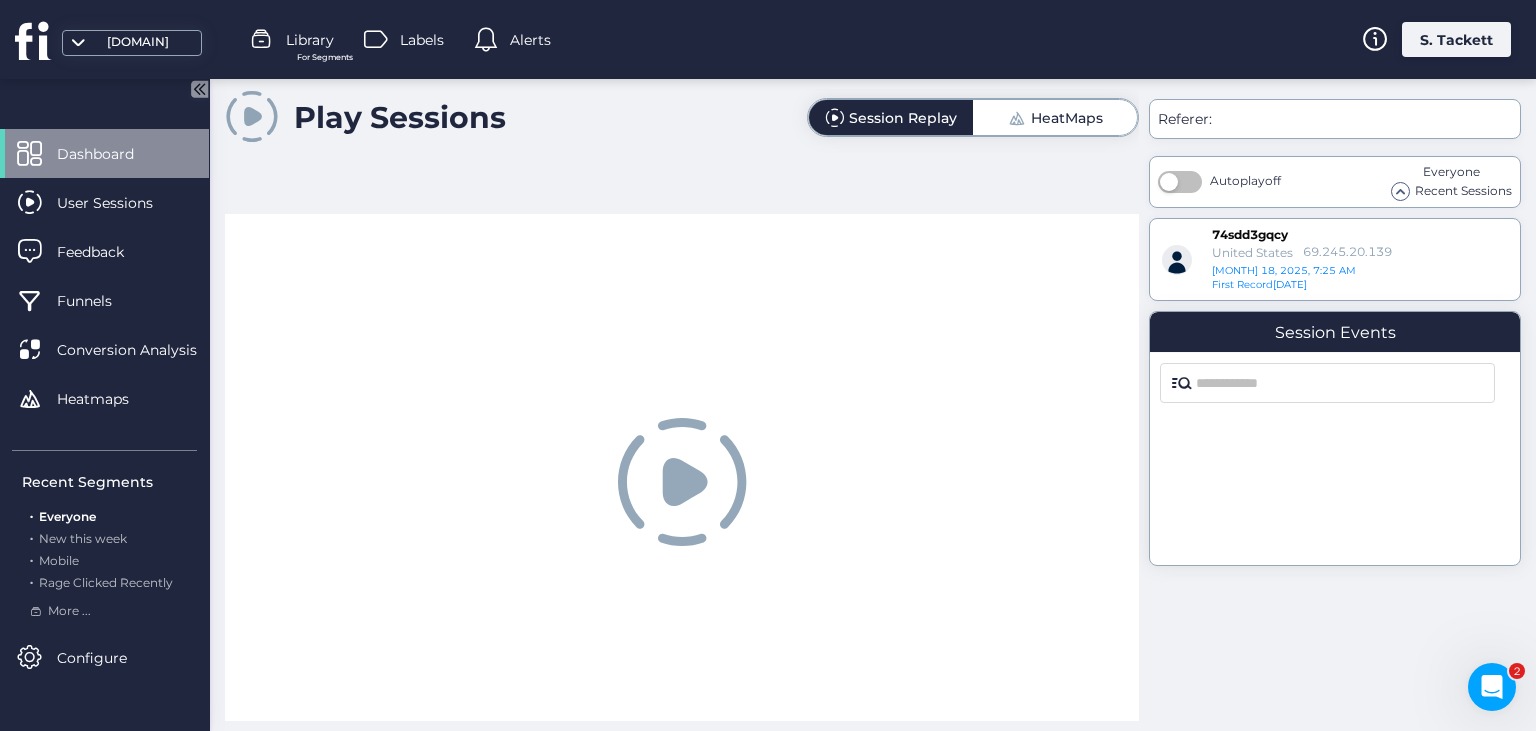scroll, scrollTop: 0, scrollLeft: 0, axis: both 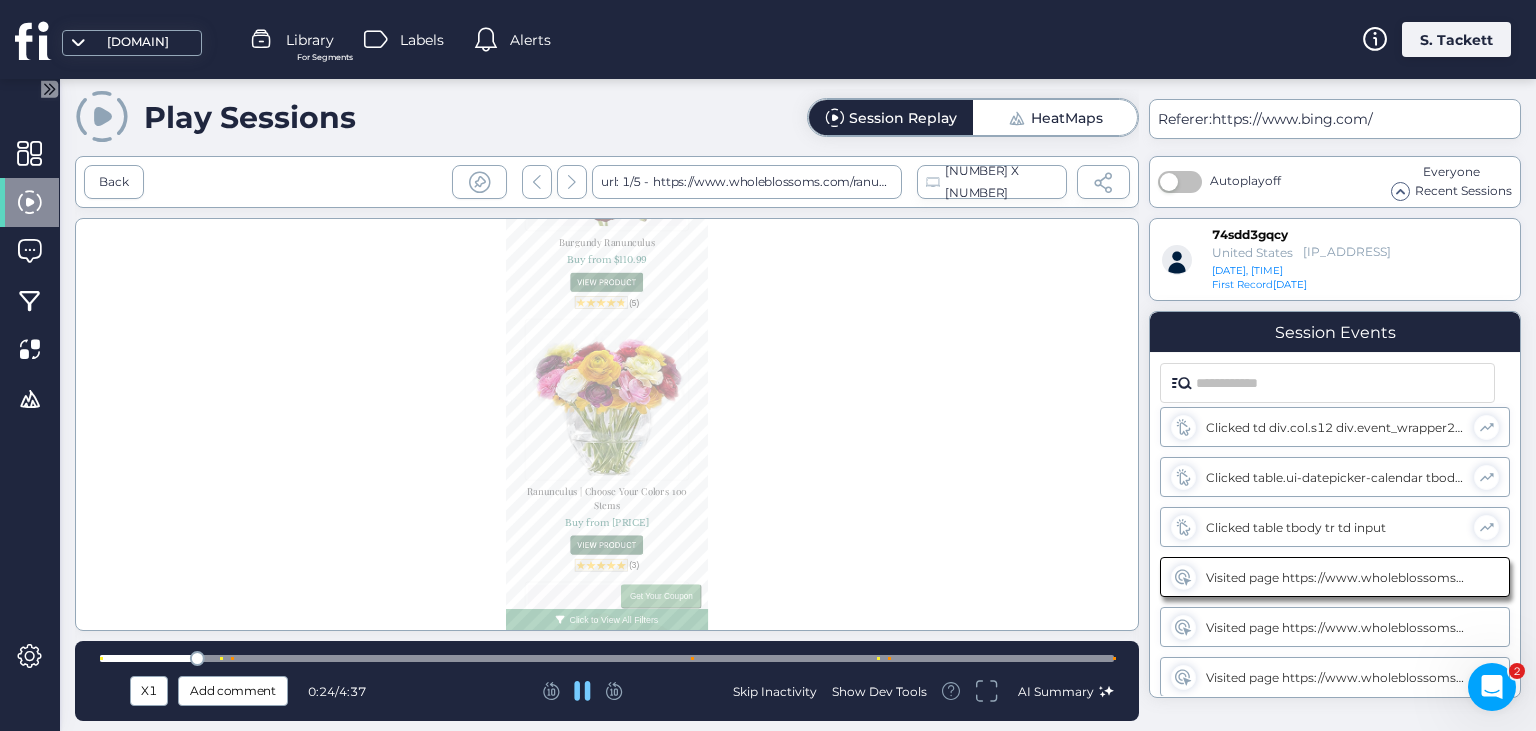 click at bounding box center [607, 658] 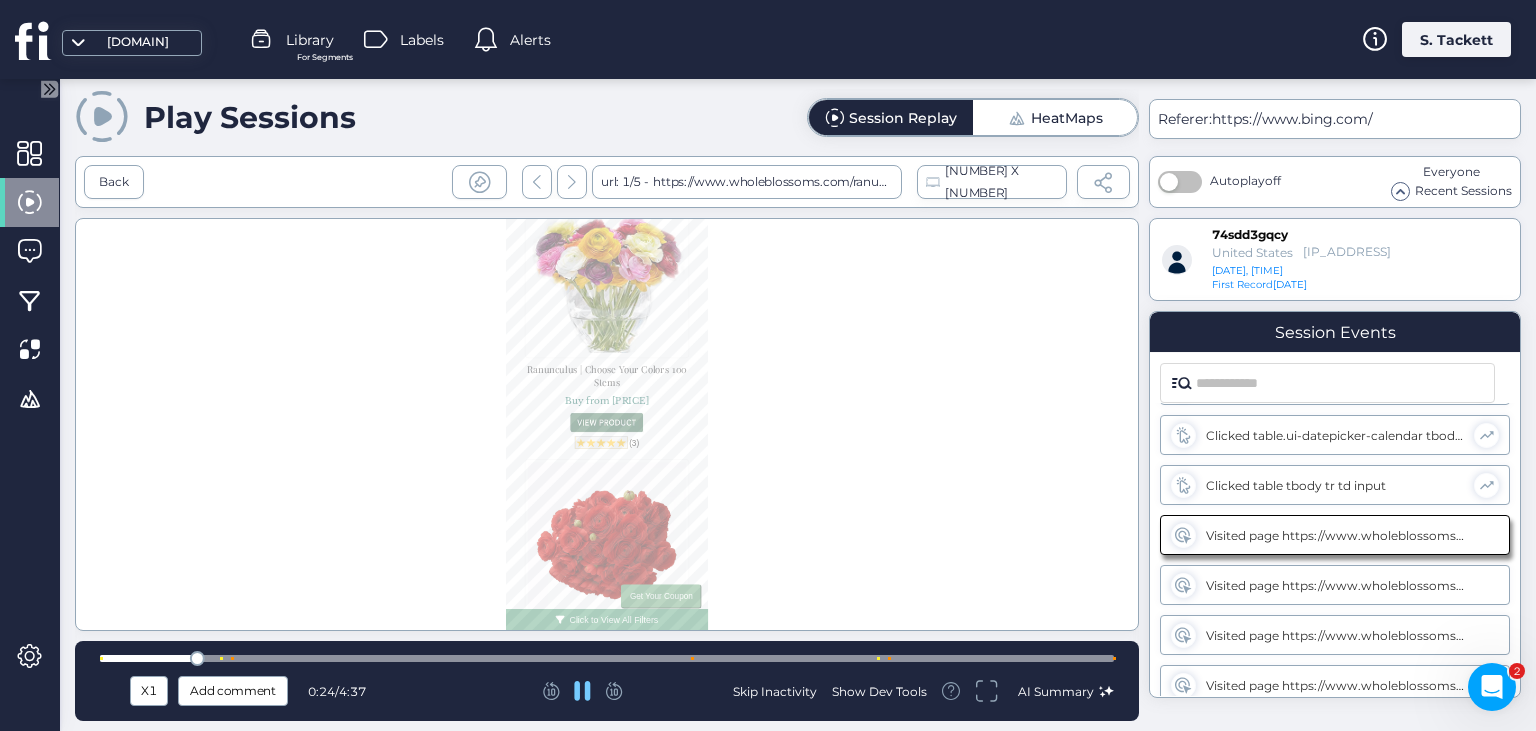 scroll, scrollTop: 4170, scrollLeft: 0, axis: vertical 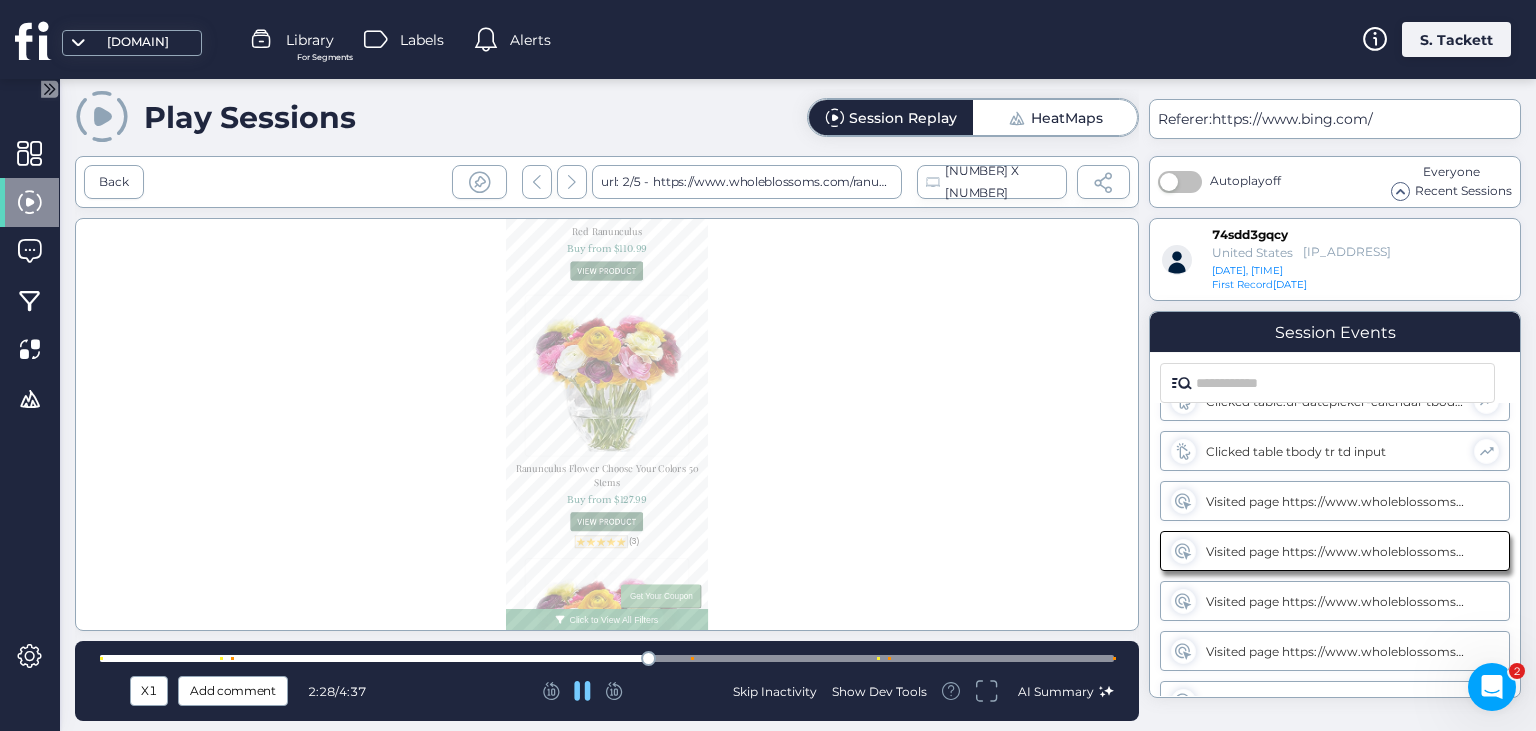 click at bounding box center (607, 658) 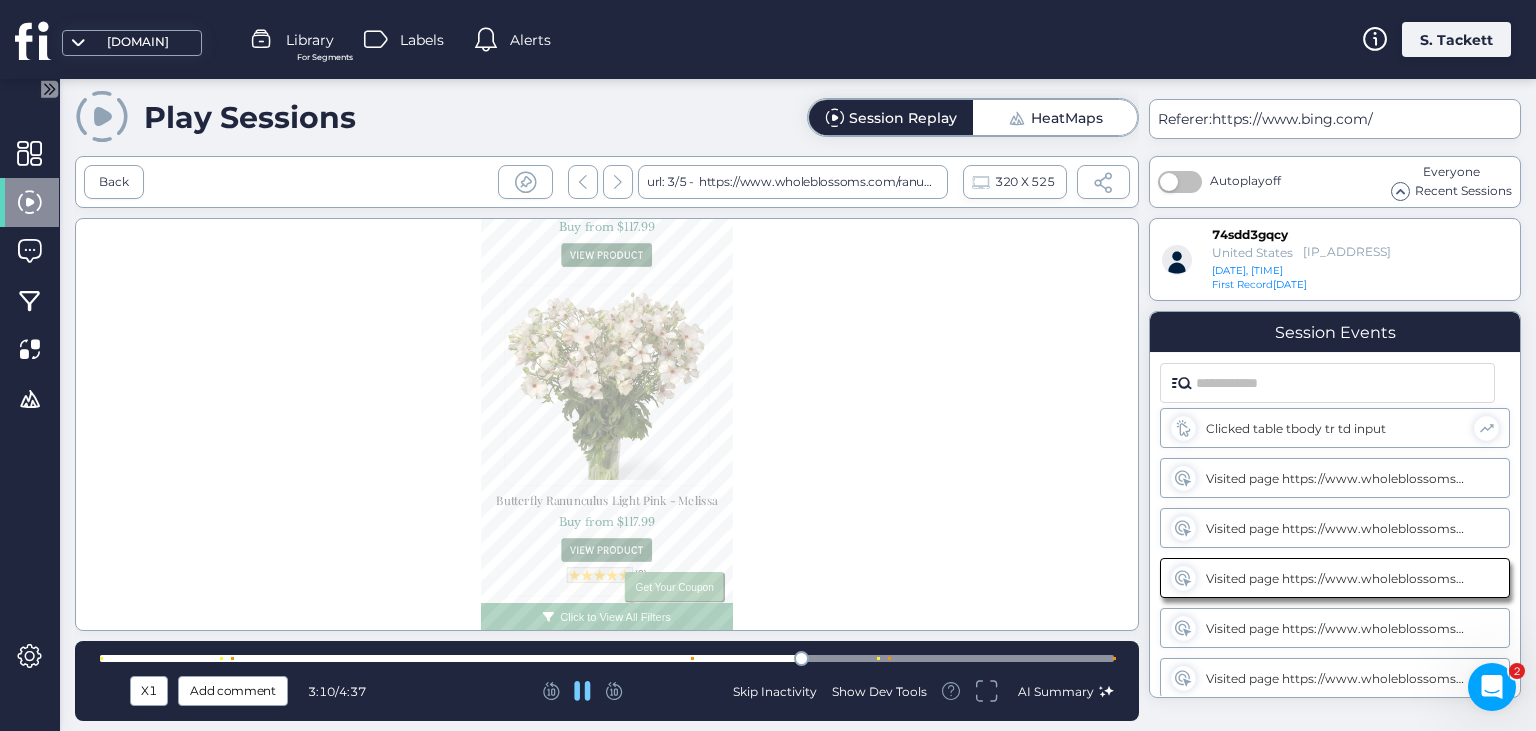 scroll, scrollTop: 9292, scrollLeft: 0, axis: vertical 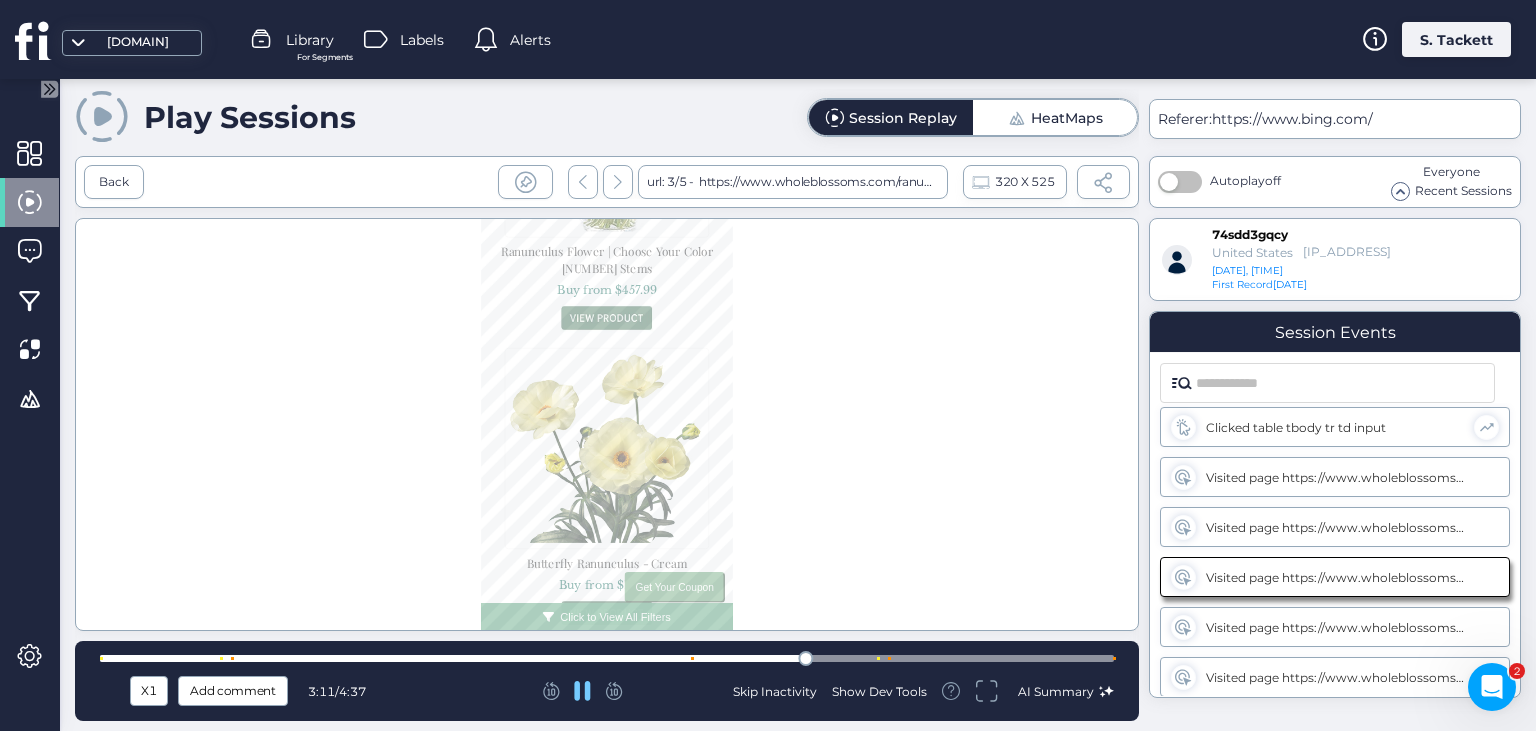 click at bounding box center [607, 658] 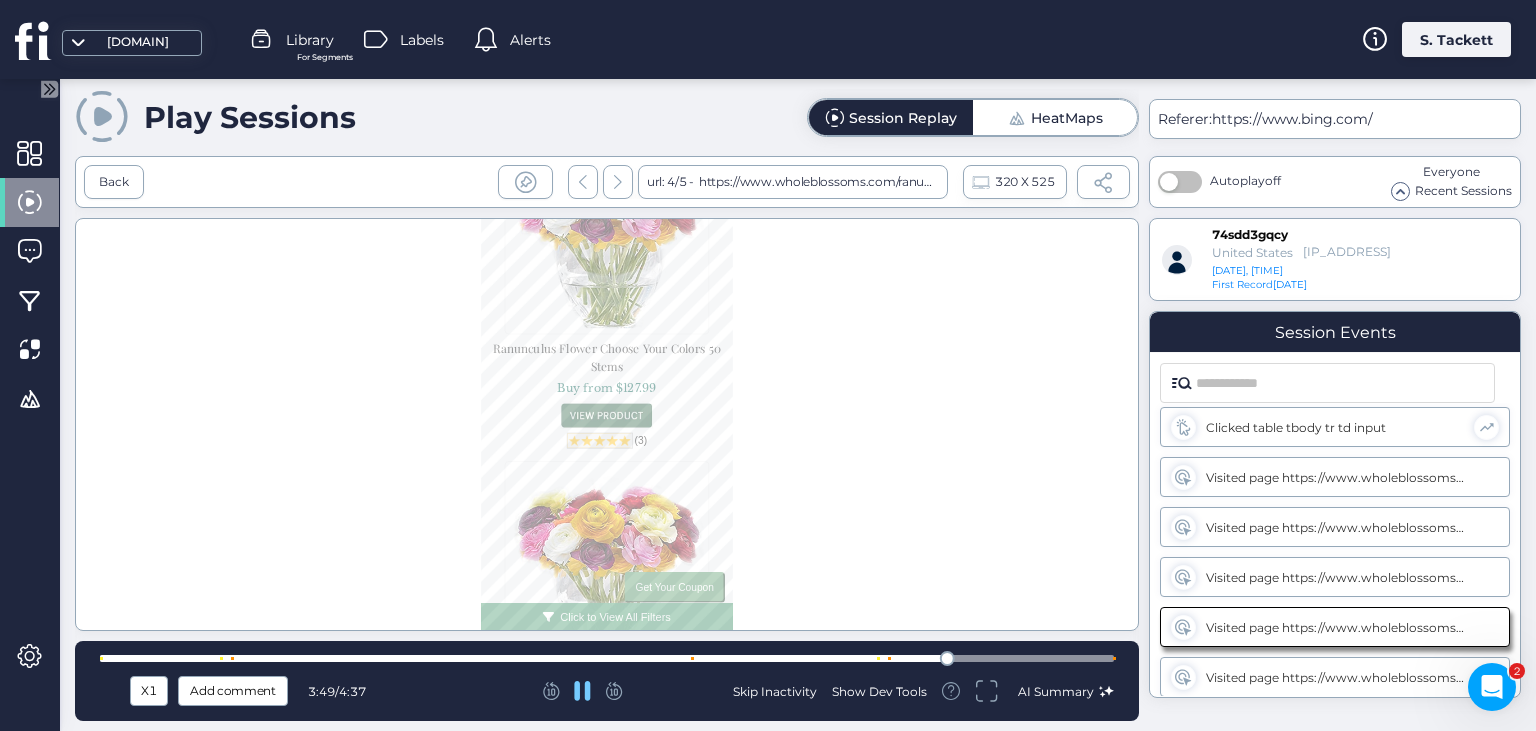 click at bounding box center (607, 658) 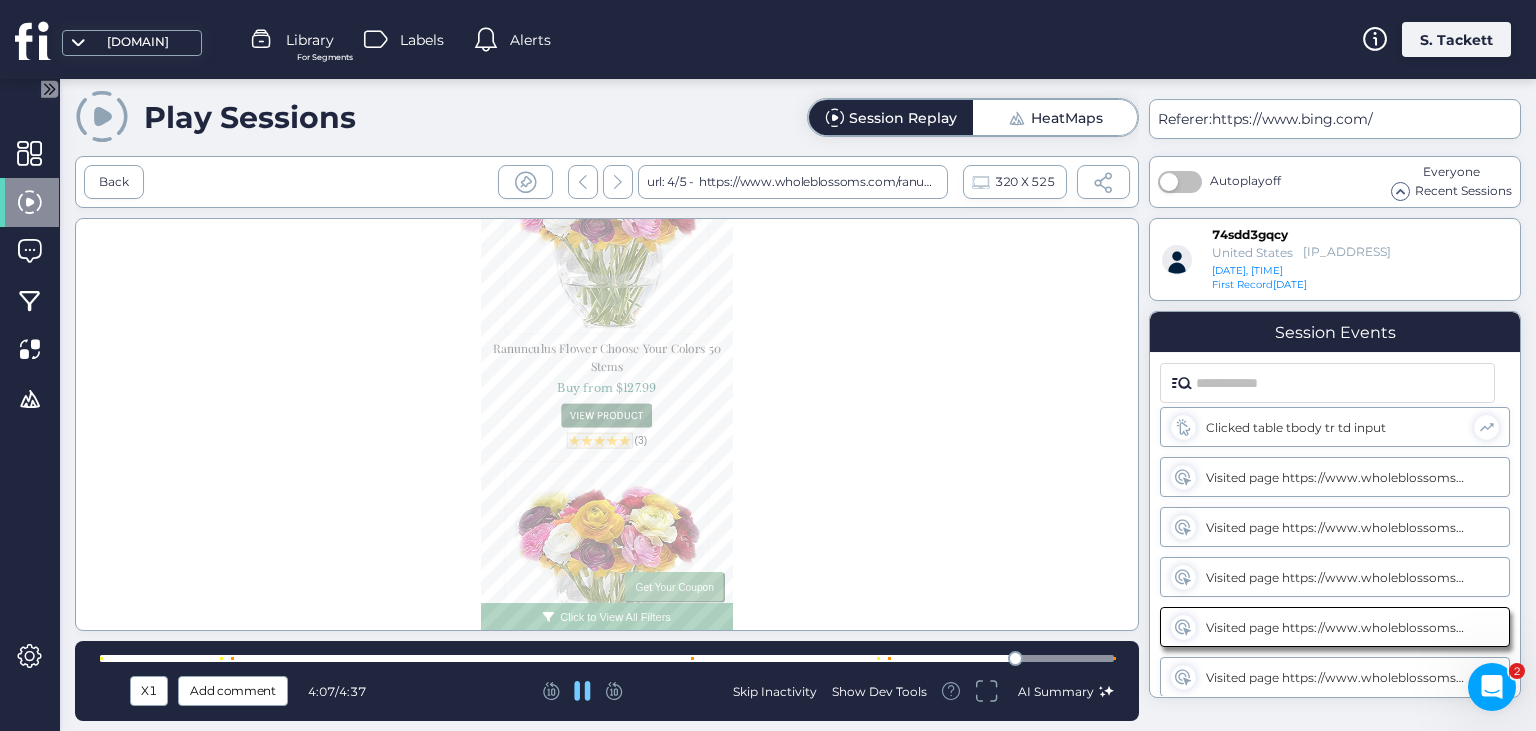 click at bounding box center [607, 658] 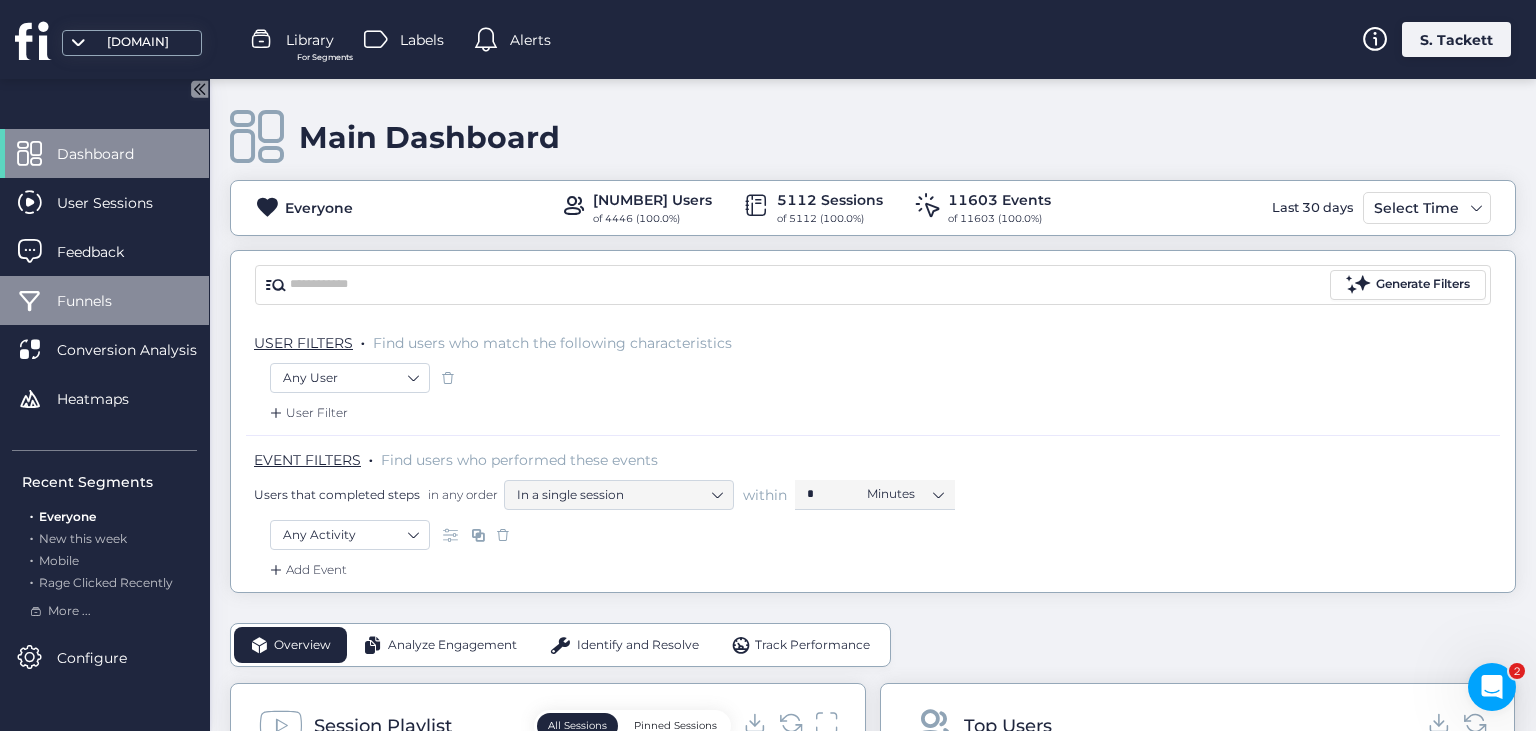 click on "Funnels" 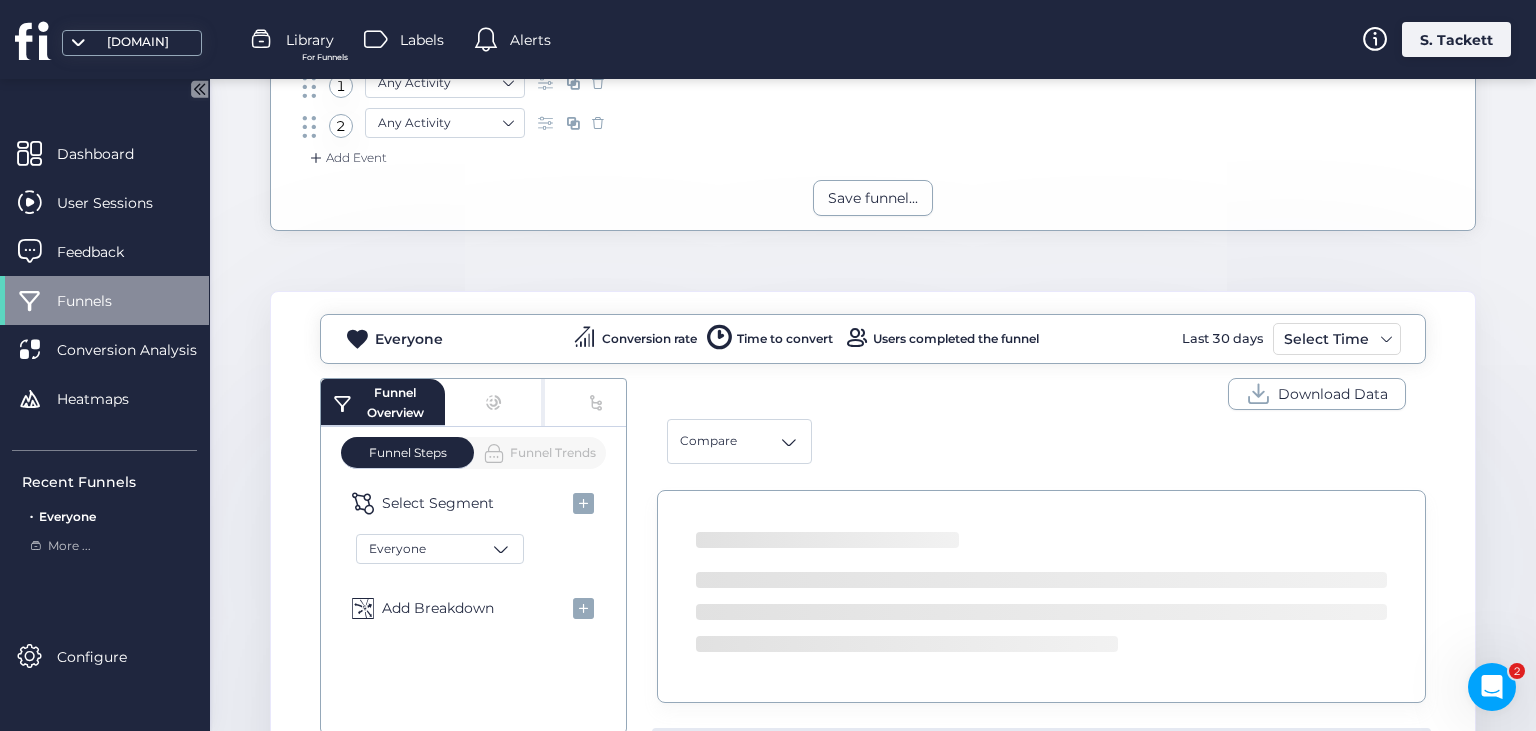 scroll, scrollTop: 403, scrollLeft: 0, axis: vertical 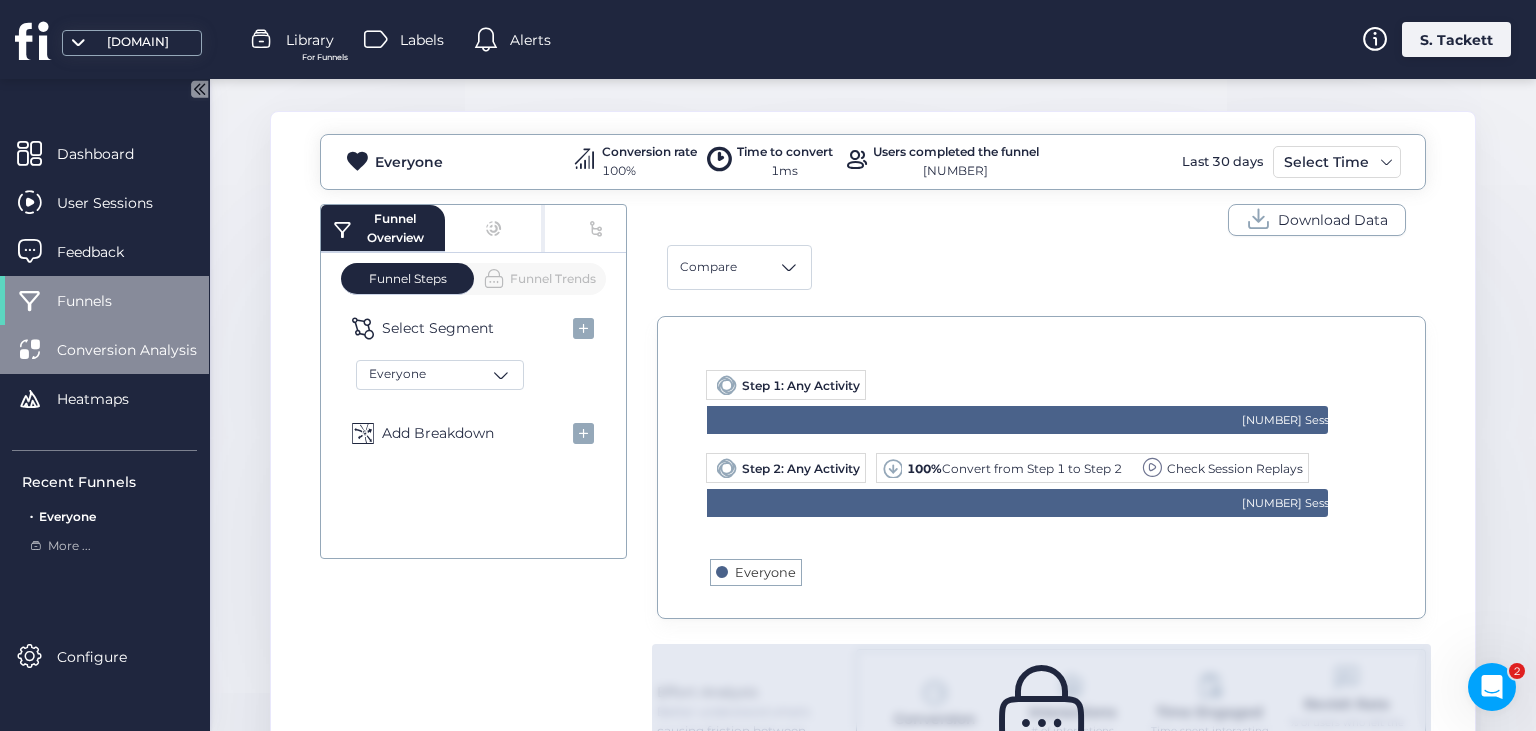 click on "Conversion Analysis" 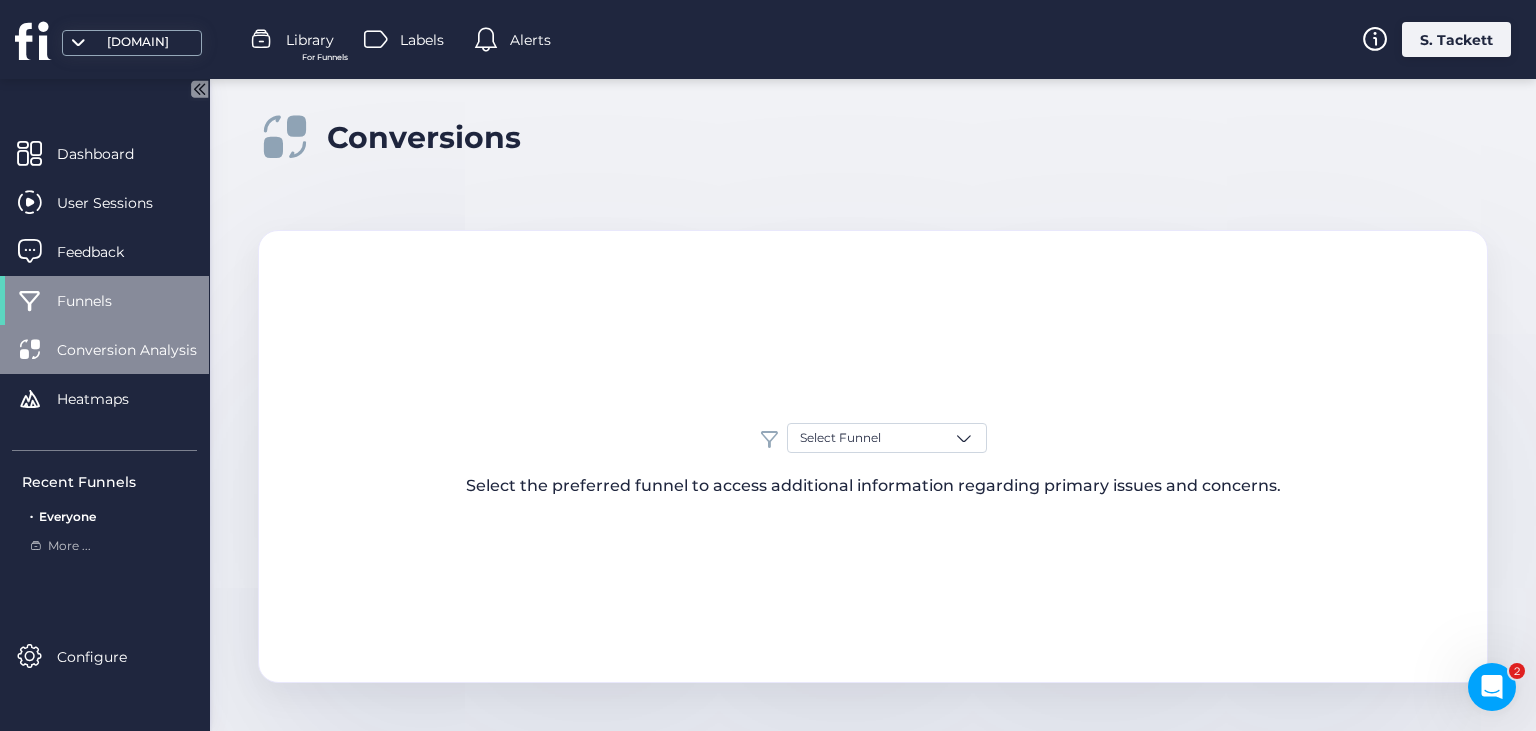 scroll, scrollTop: 0, scrollLeft: 0, axis: both 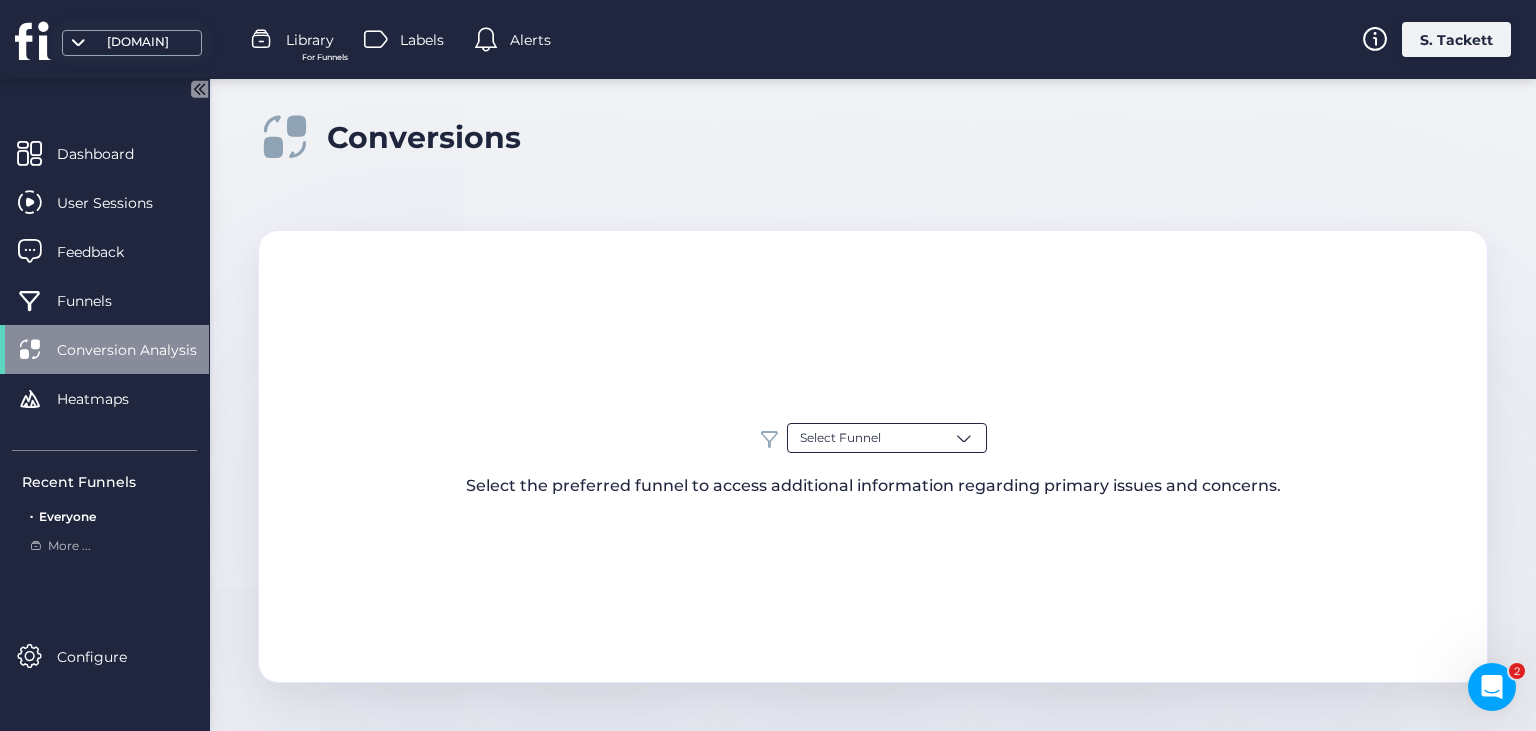 click on "Select Funnel" 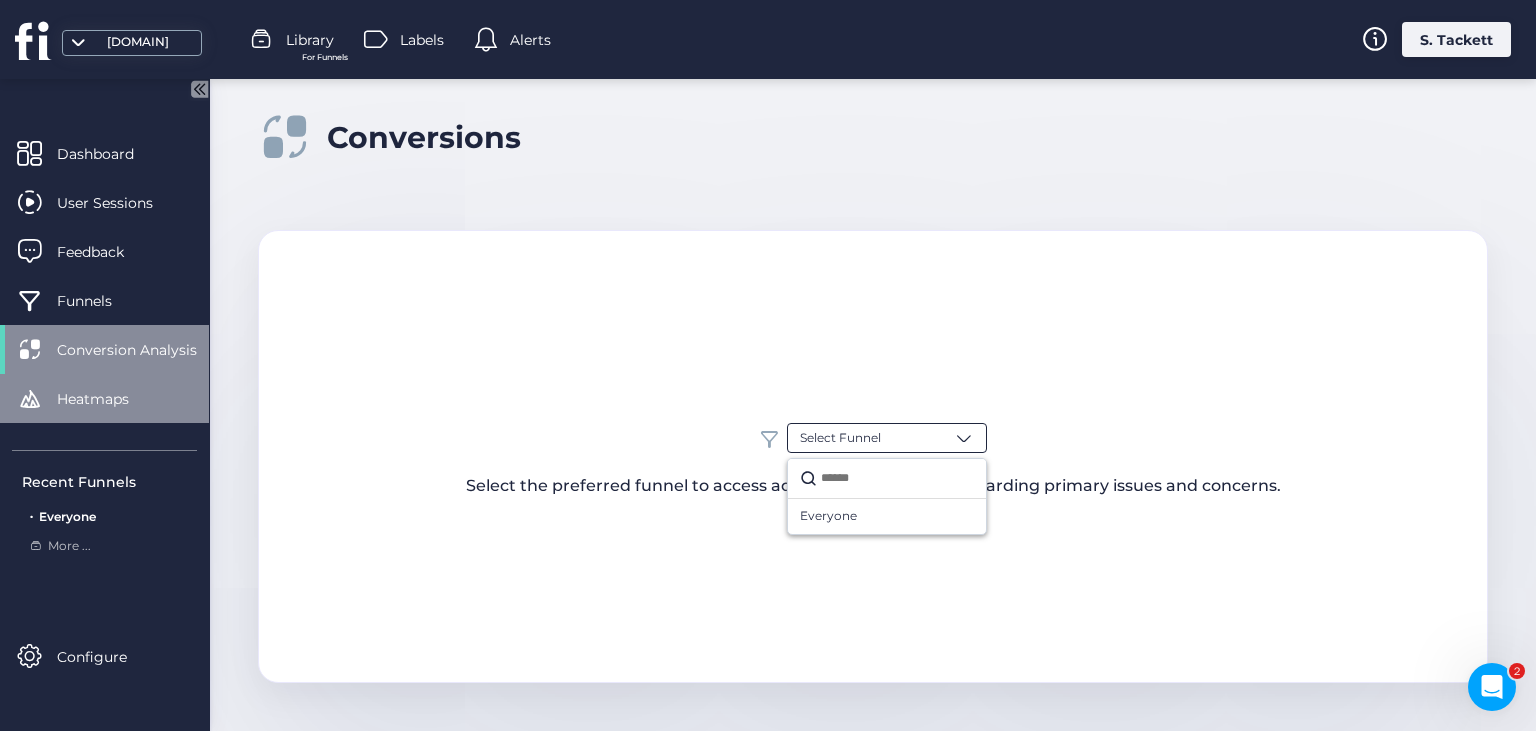 click on "Heatmaps" 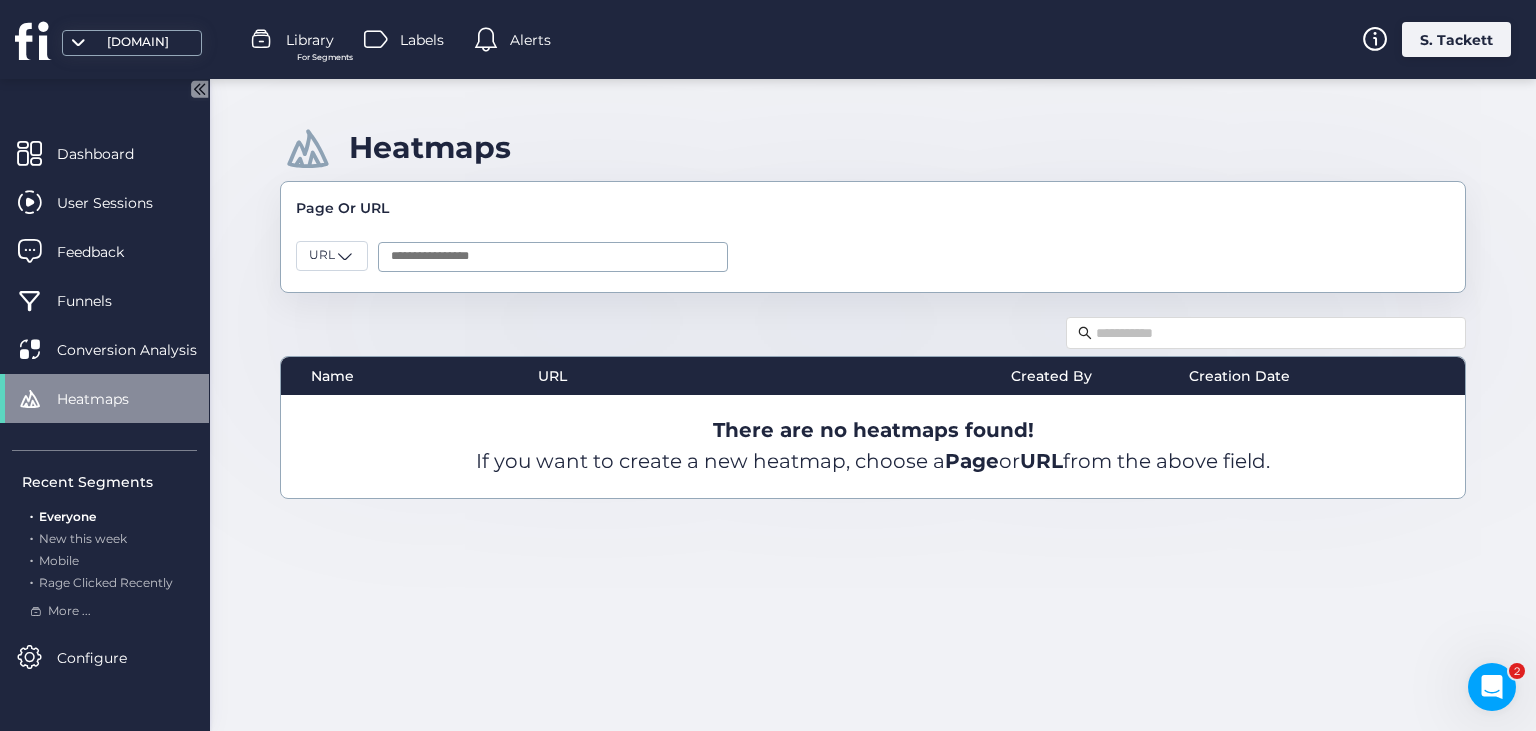 click on "S. Tackett" 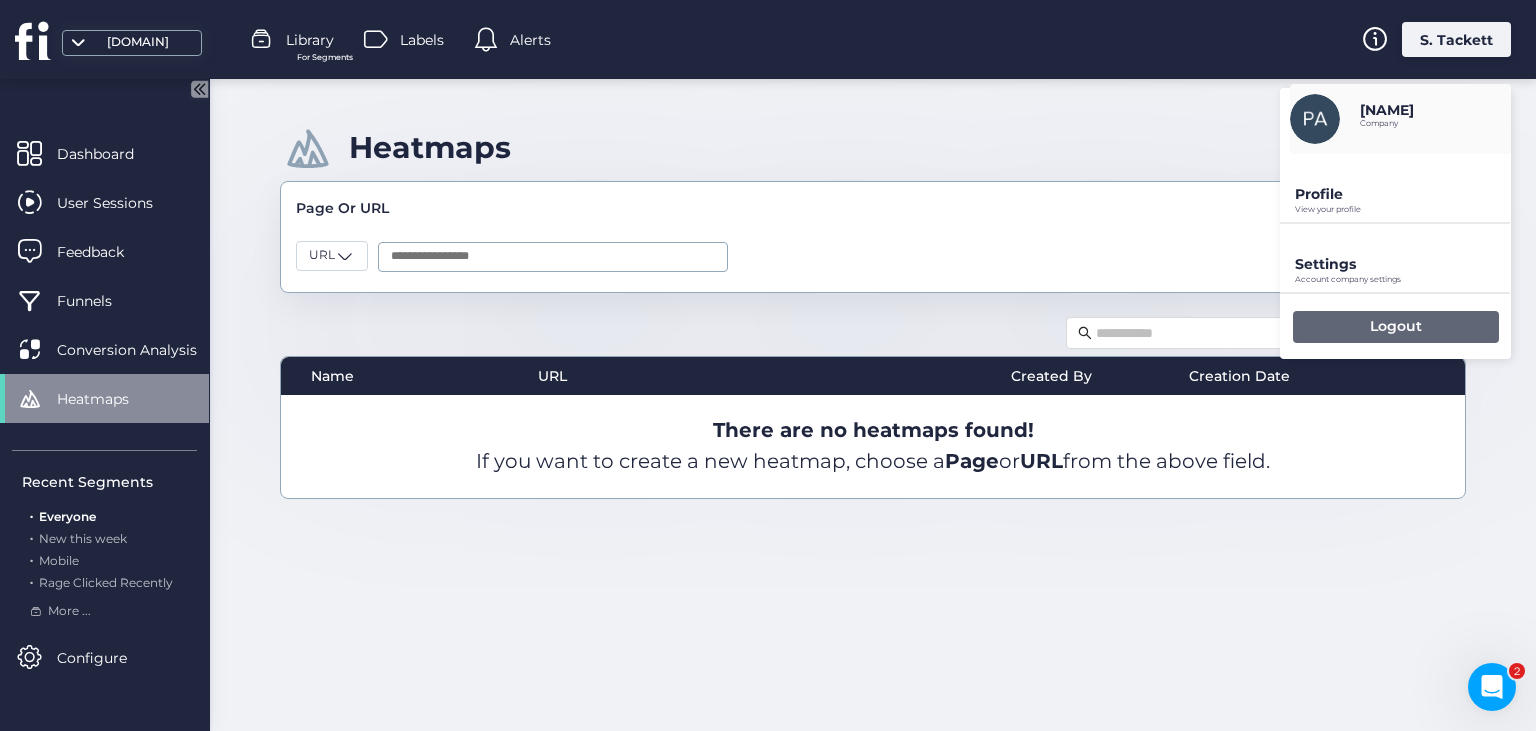 click on "Logout" at bounding box center [1396, 326] 